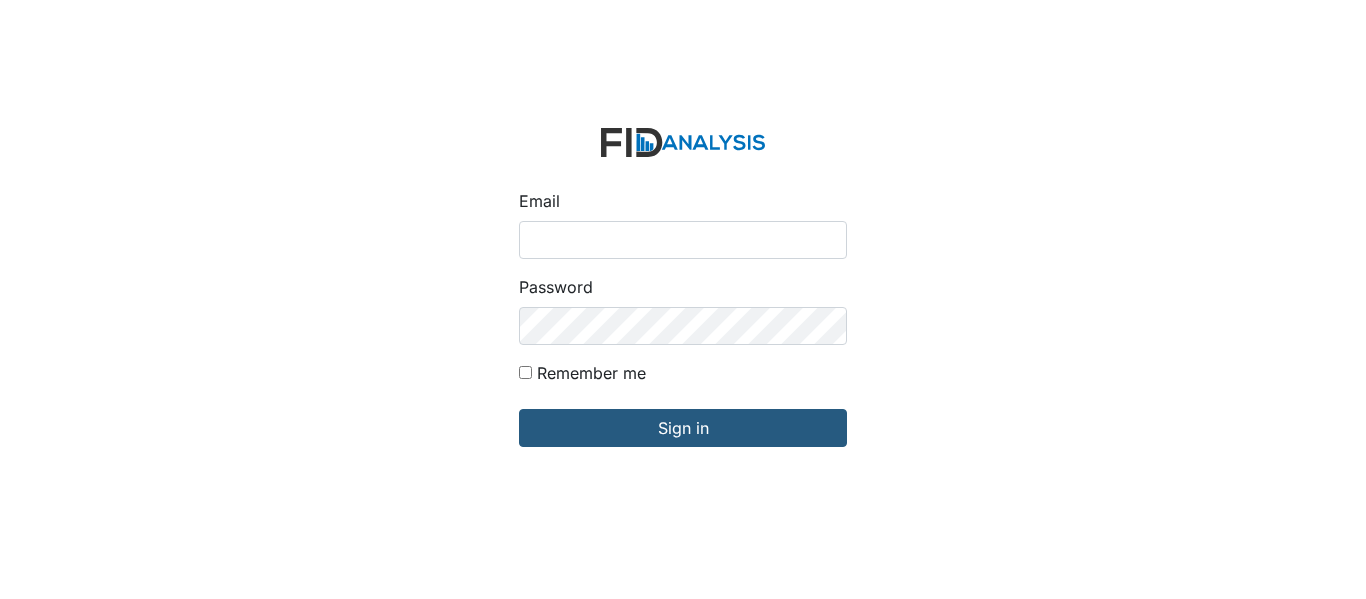 scroll, scrollTop: 0, scrollLeft: 0, axis: both 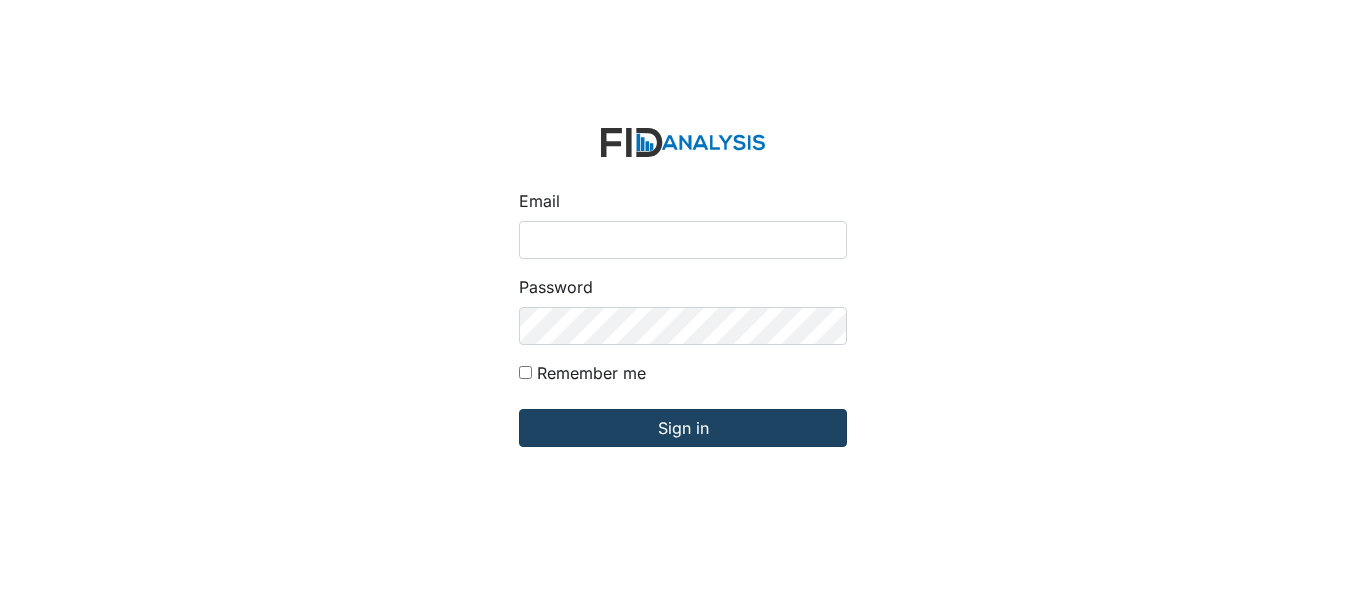 type on "[EMAIL_ADDRESS][PERSON_NAME][DOMAIN_NAME]" 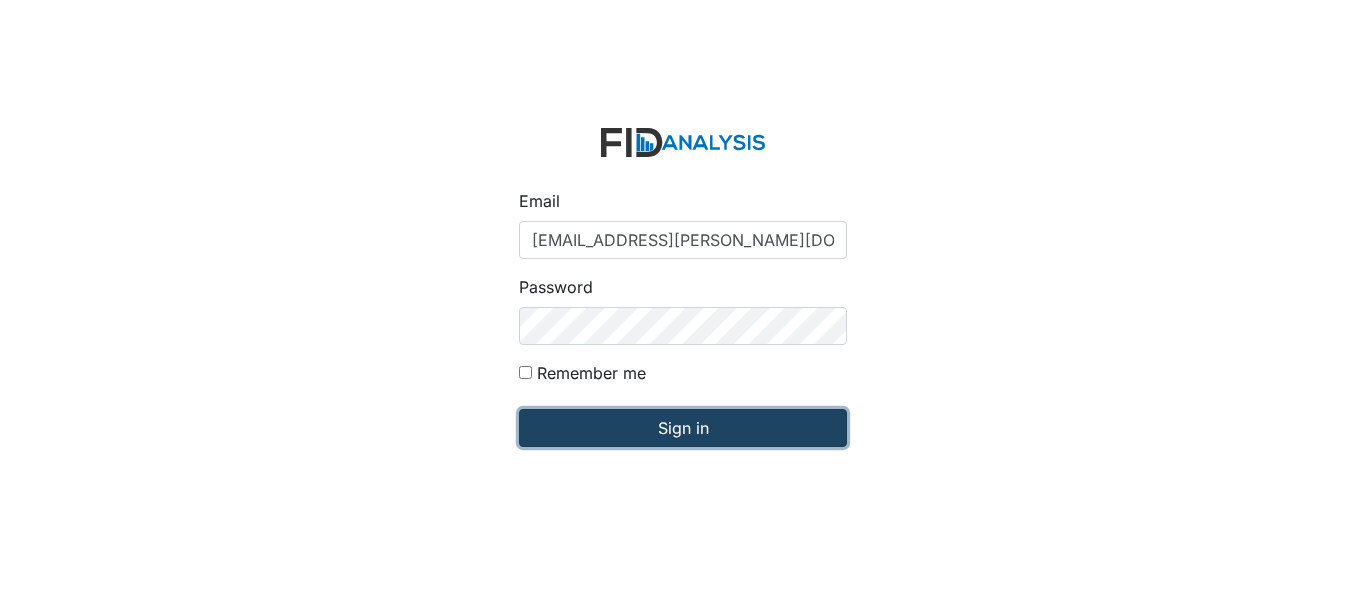 click on "Sign in" at bounding box center (683, 428) 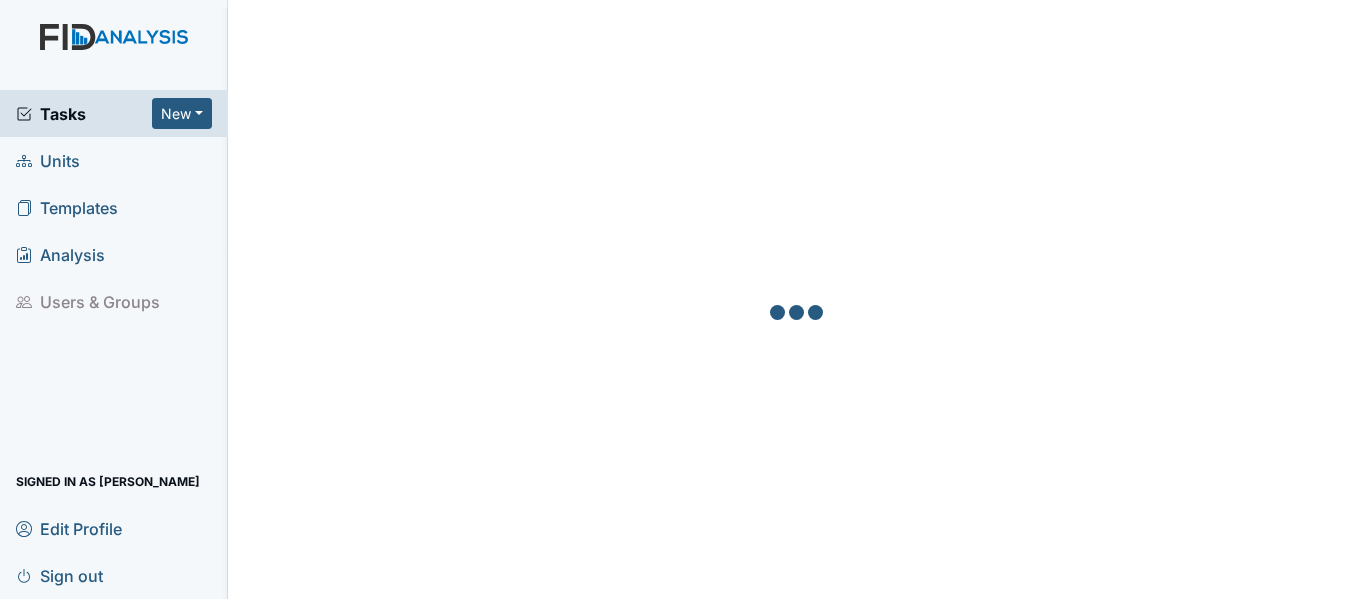 scroll, scrollTop: 0, scrollLeft: 0, axis: both 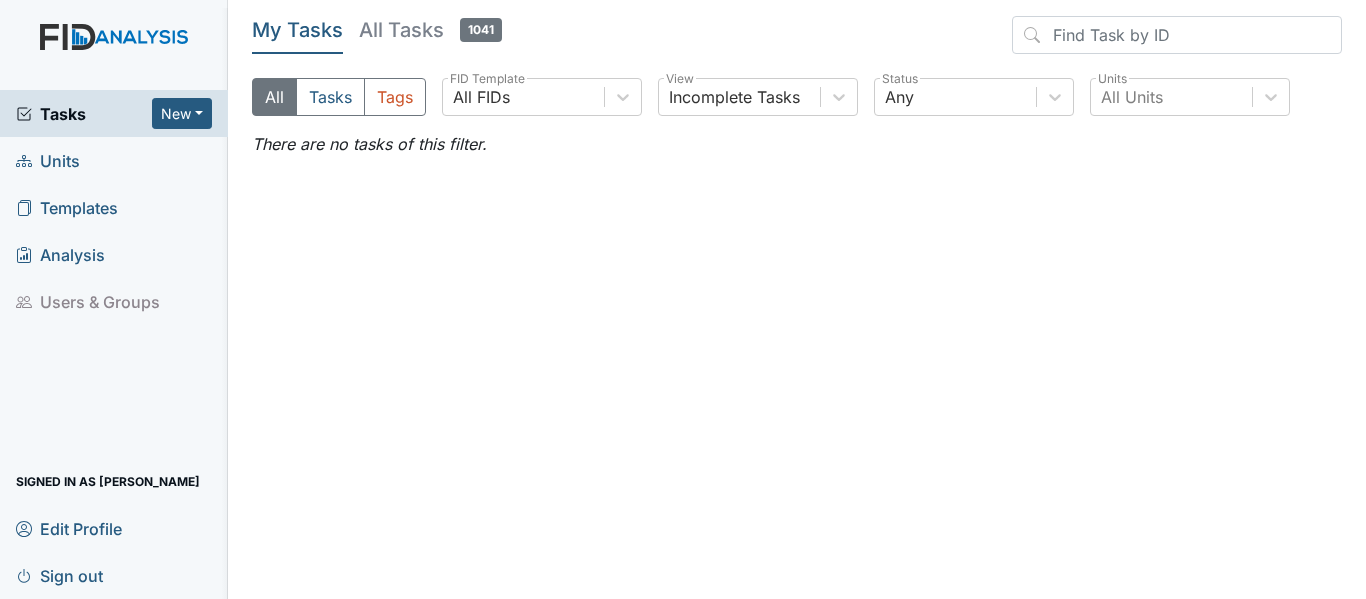 click on "Units" at bounding box center (114, 160) 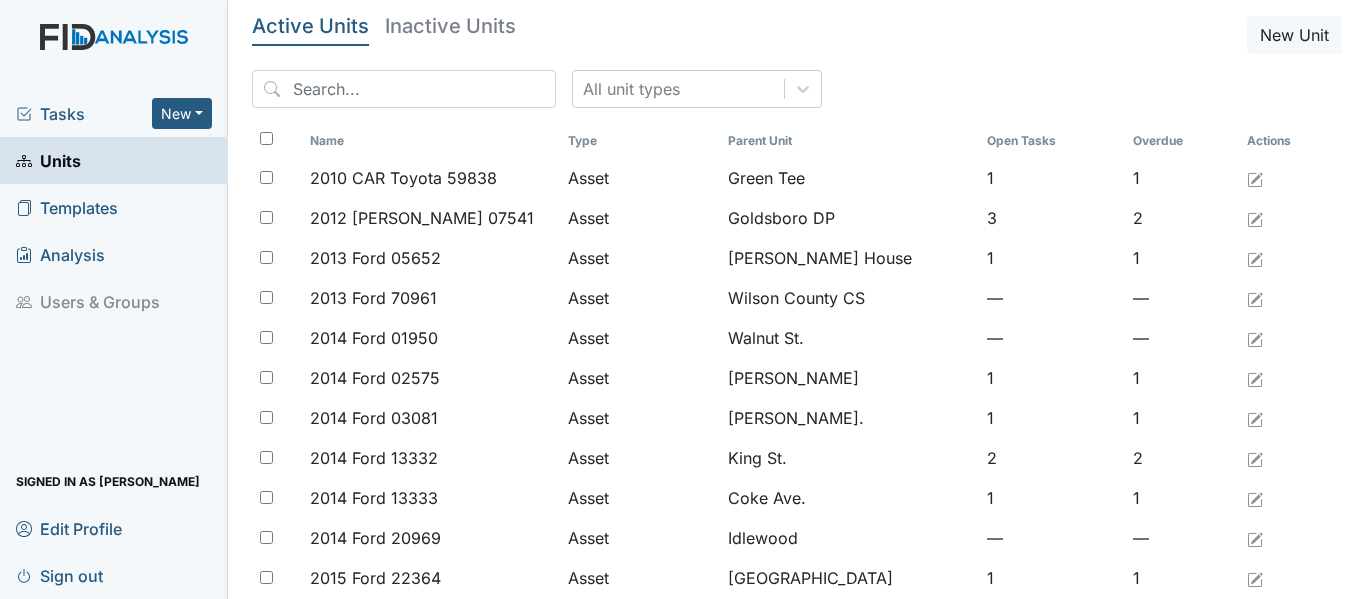 scroll, scrollTop: 0, scrollLeft: 0, axis: both 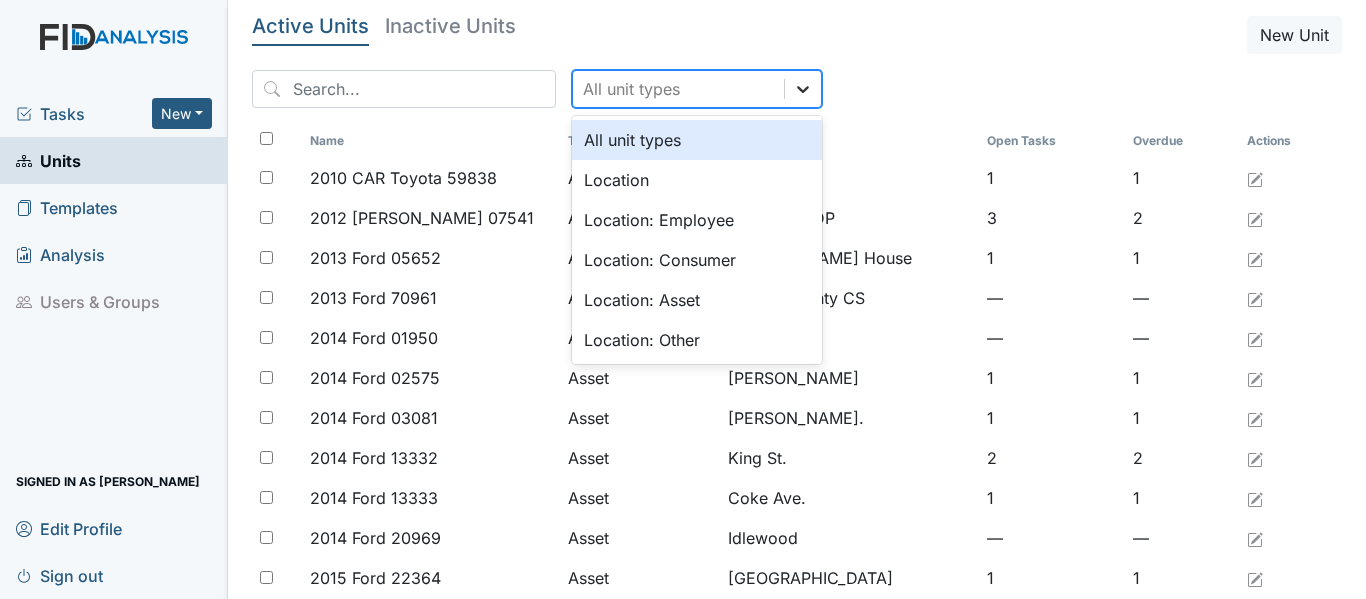 click 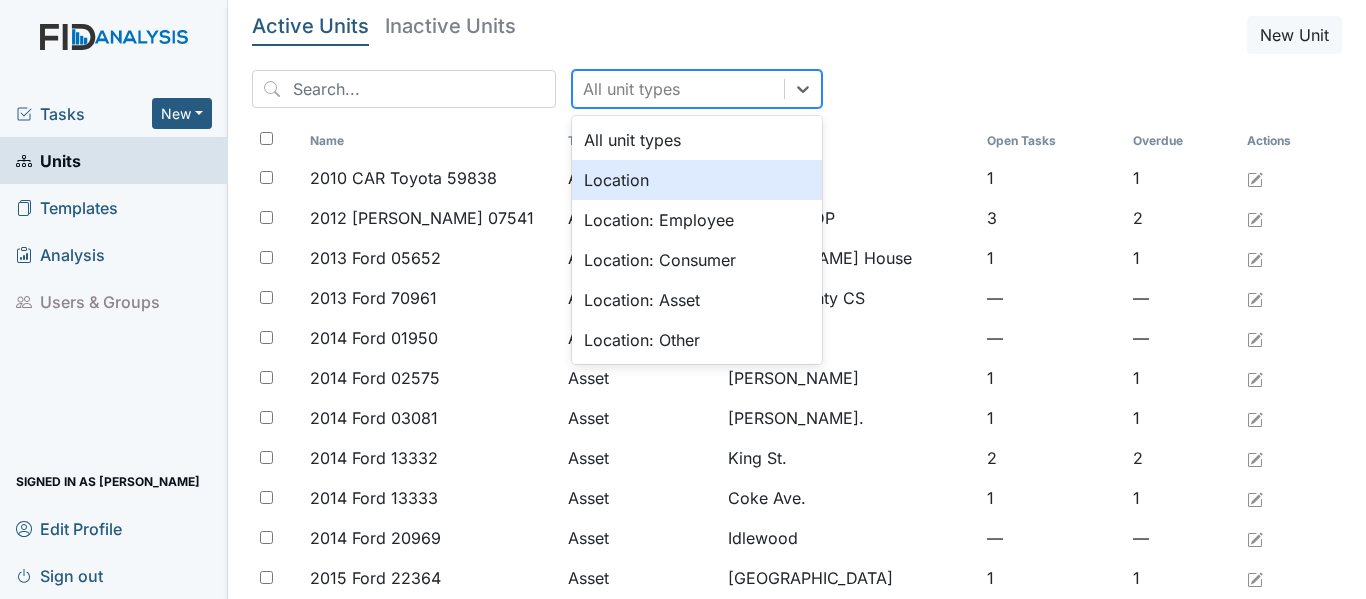 click on "Location" at bounding box center (697, 180) 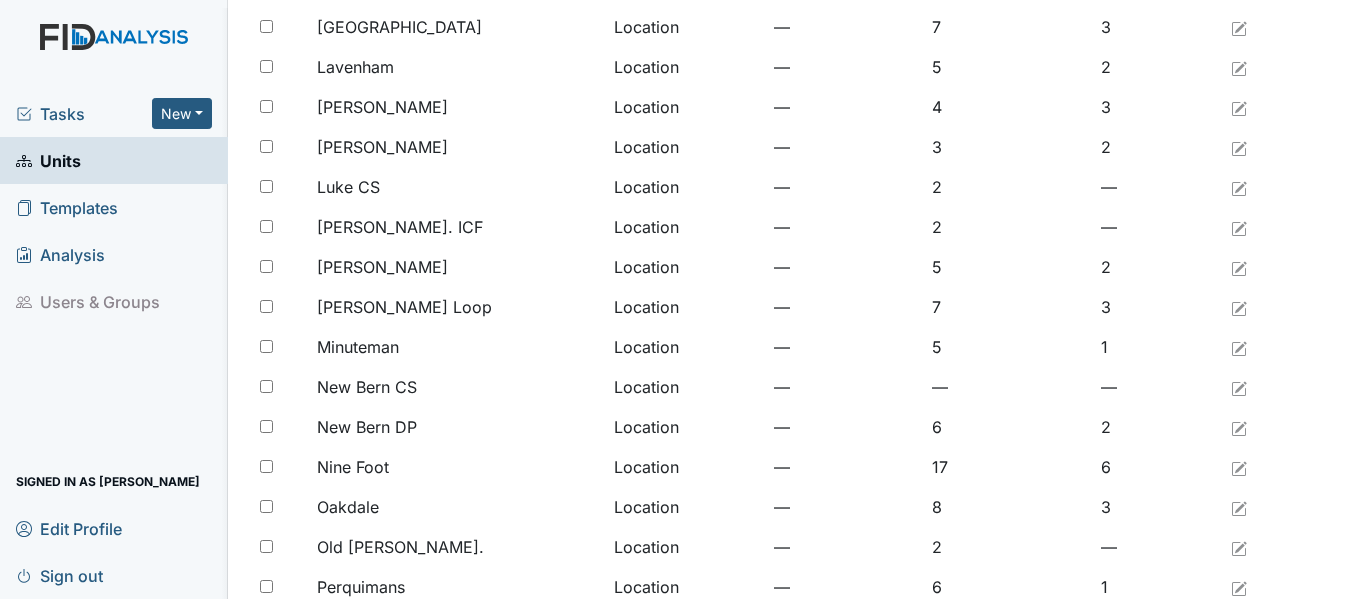 scroll, scrollTop: 1645, scrollLeft: 0, axis: vertical 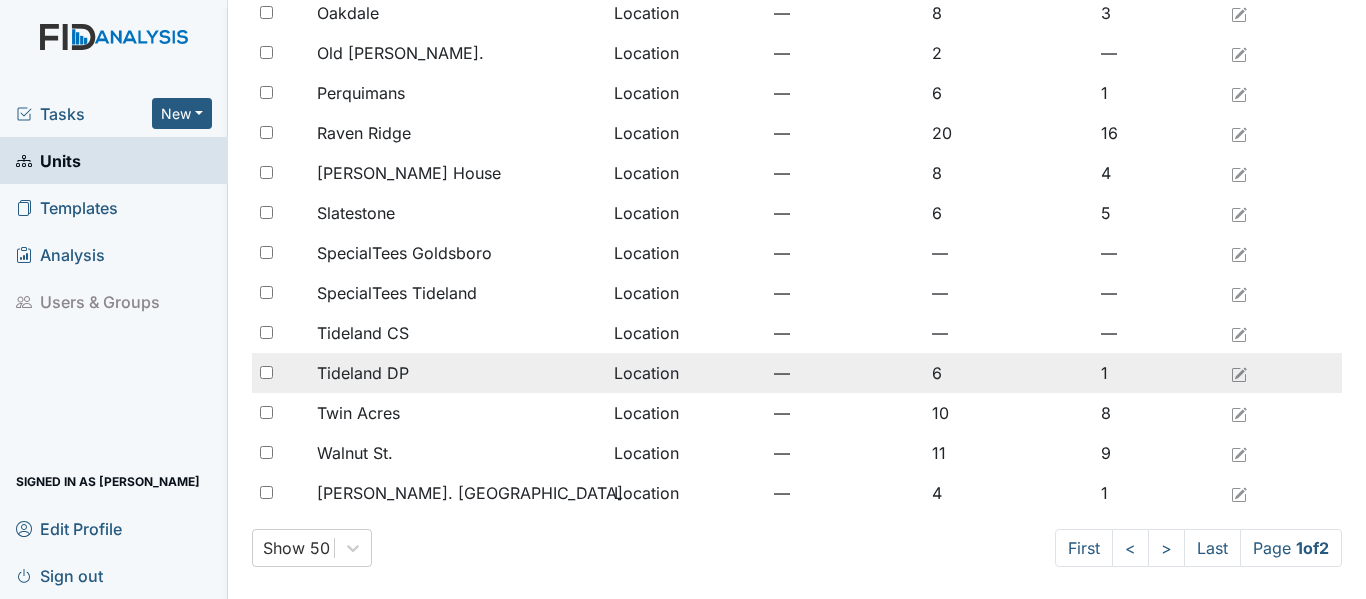 click on "Tideland DP" at bounding box center [457, 373] 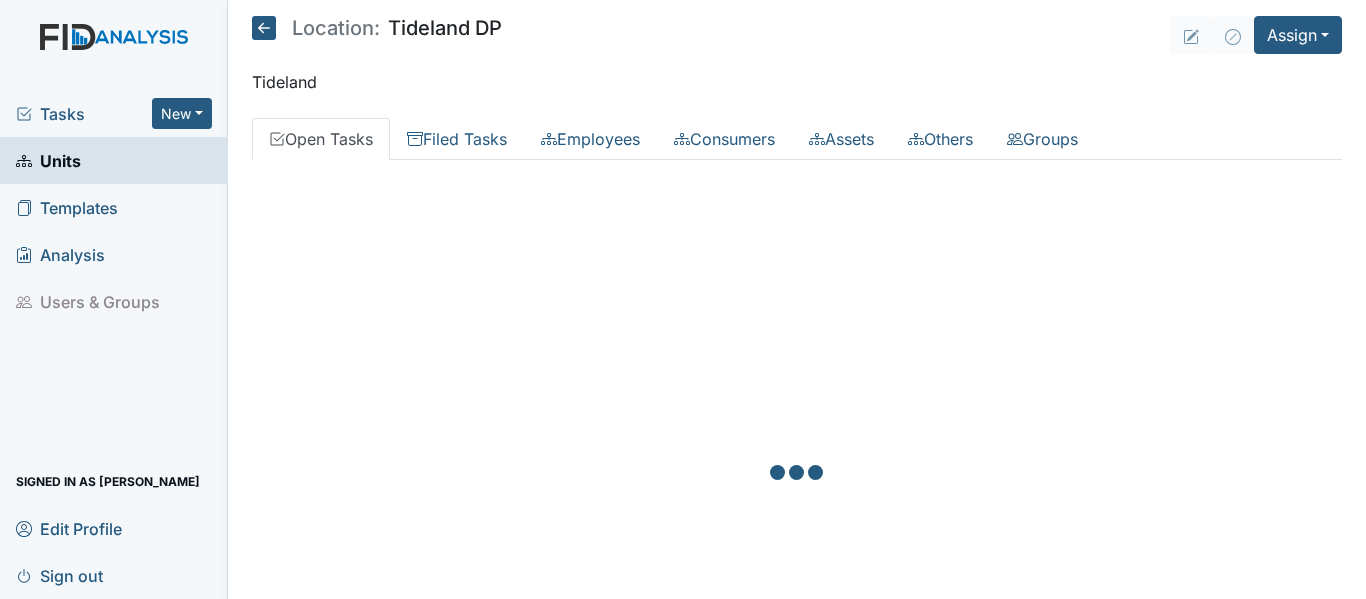 scroll, scrollTop: 0, scrollLeft: 0, axis: both 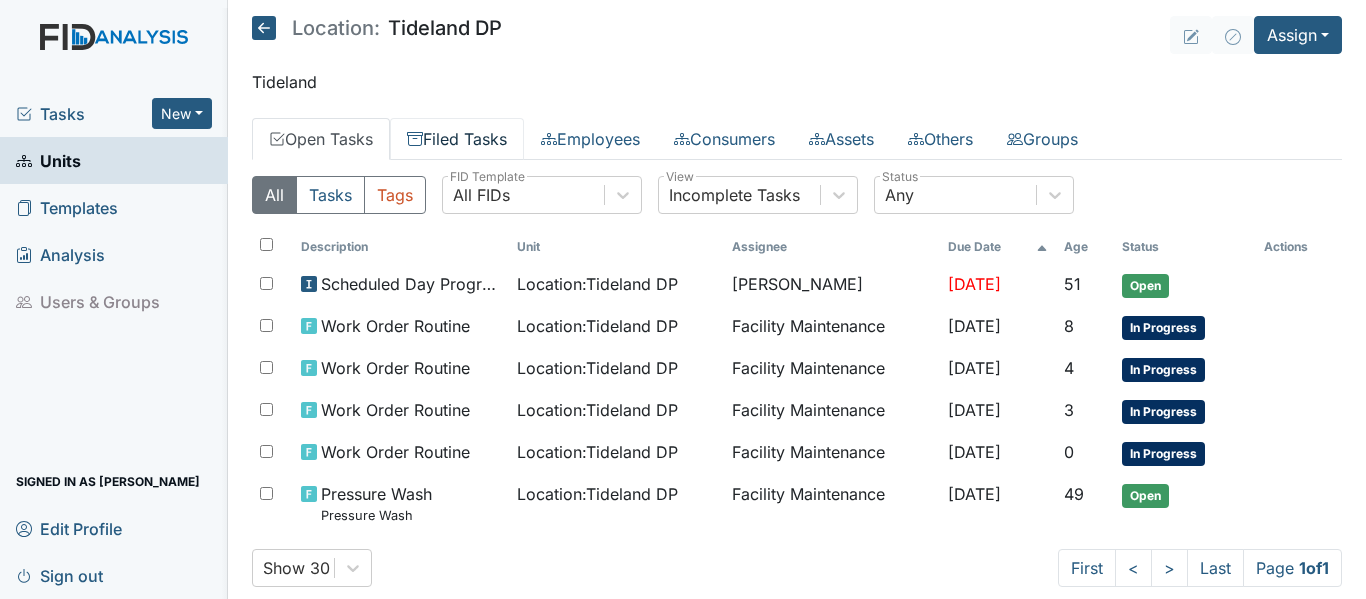 click on "Filed Tasks" at bounding box center [457, 139] 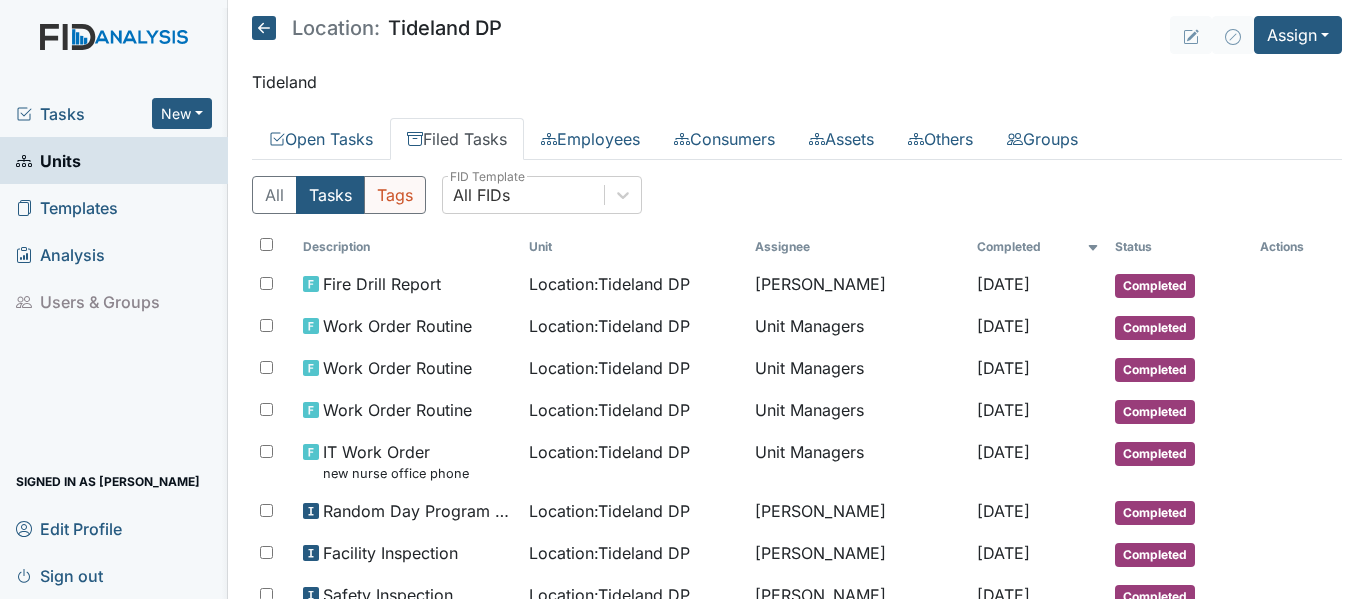 click on "Tags" at bounding box center [395, 195] 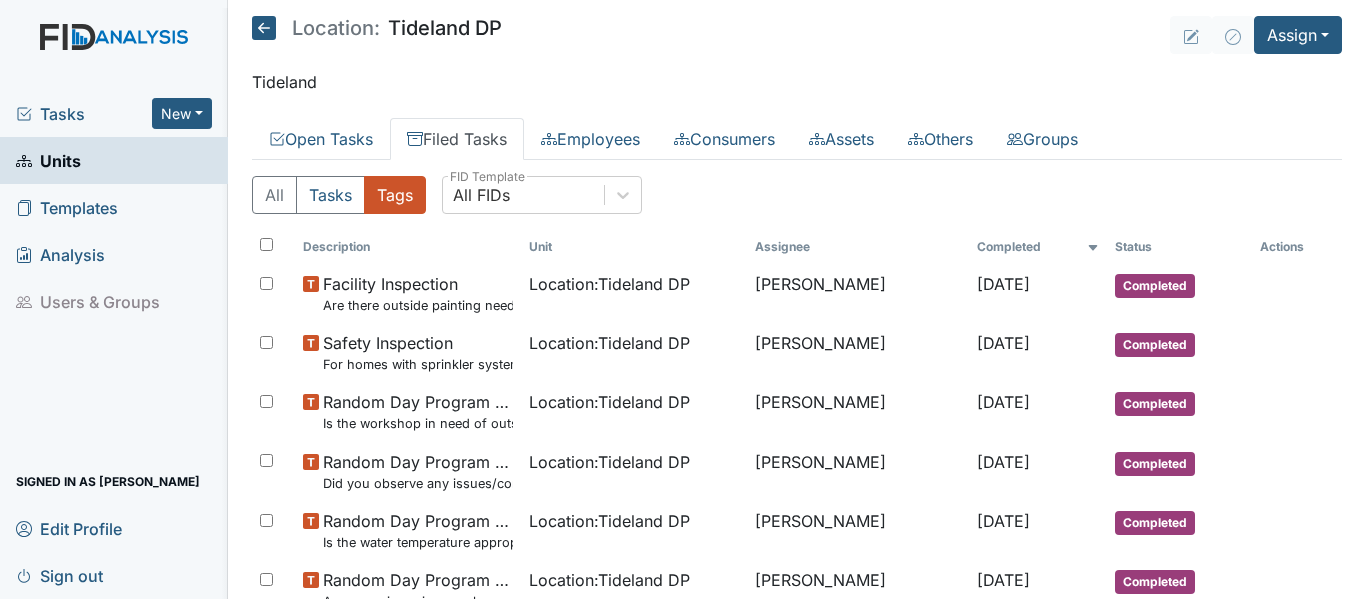 click on "Filed Tasks" at bounding box center [457, 139] 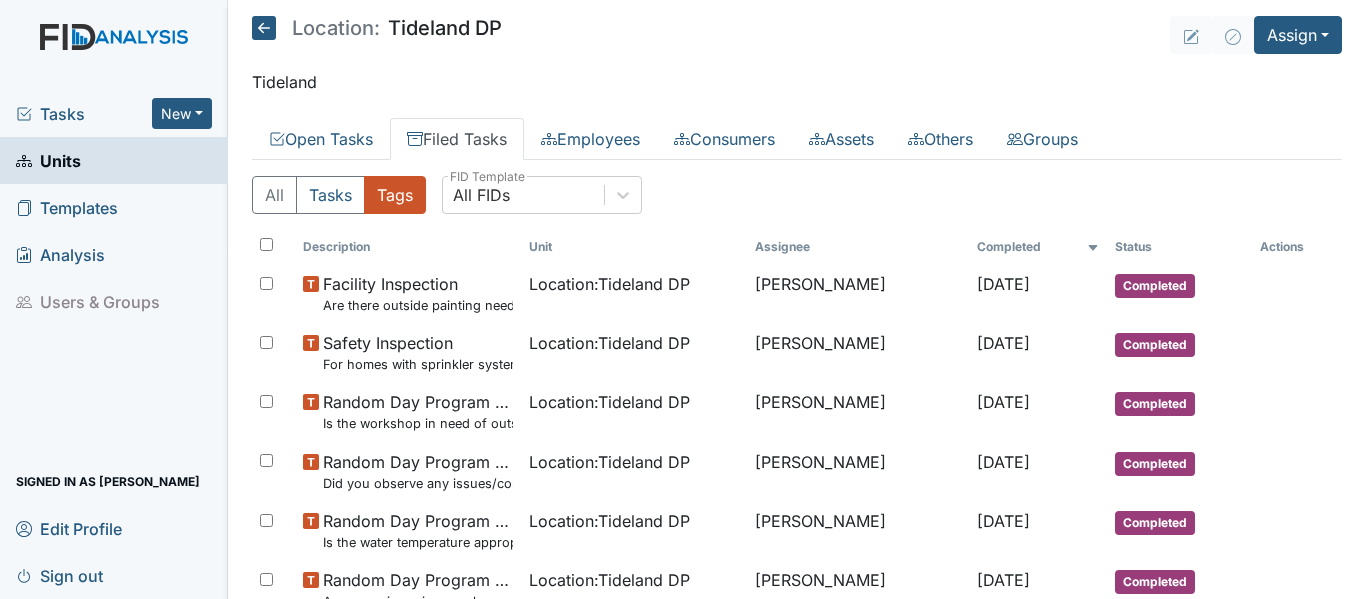 click on "Filed Tasks" at bounding box center [457, 139] 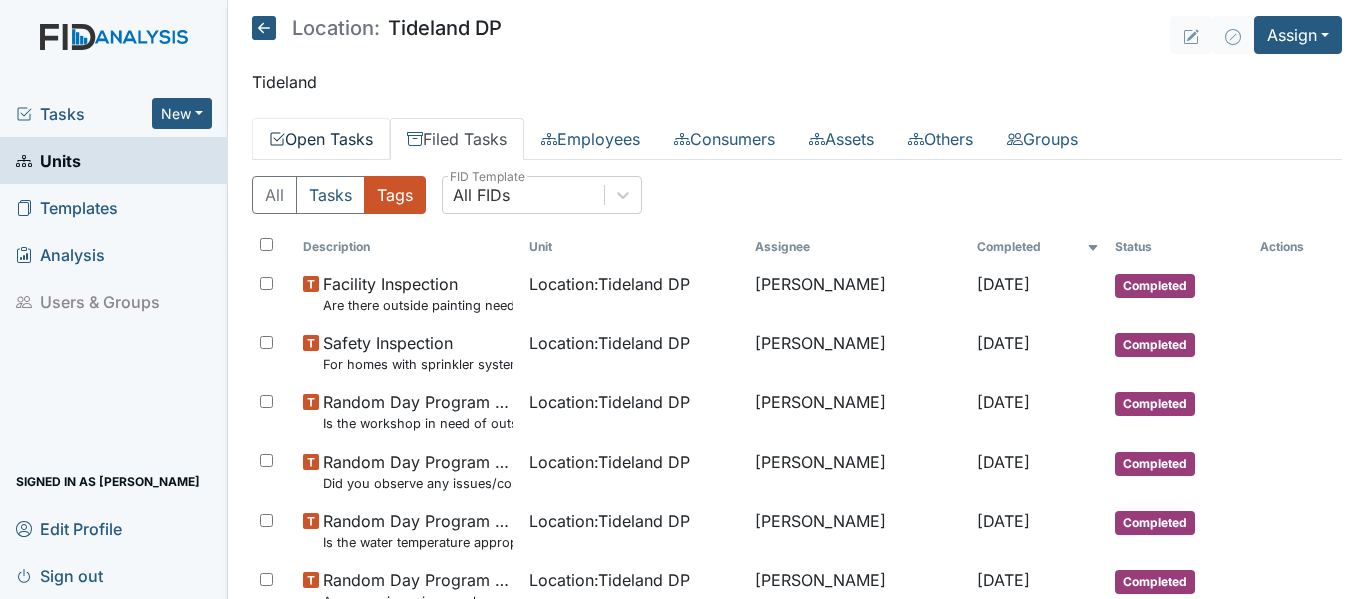click on "Open Tasks" at bounding box center (321, 139) 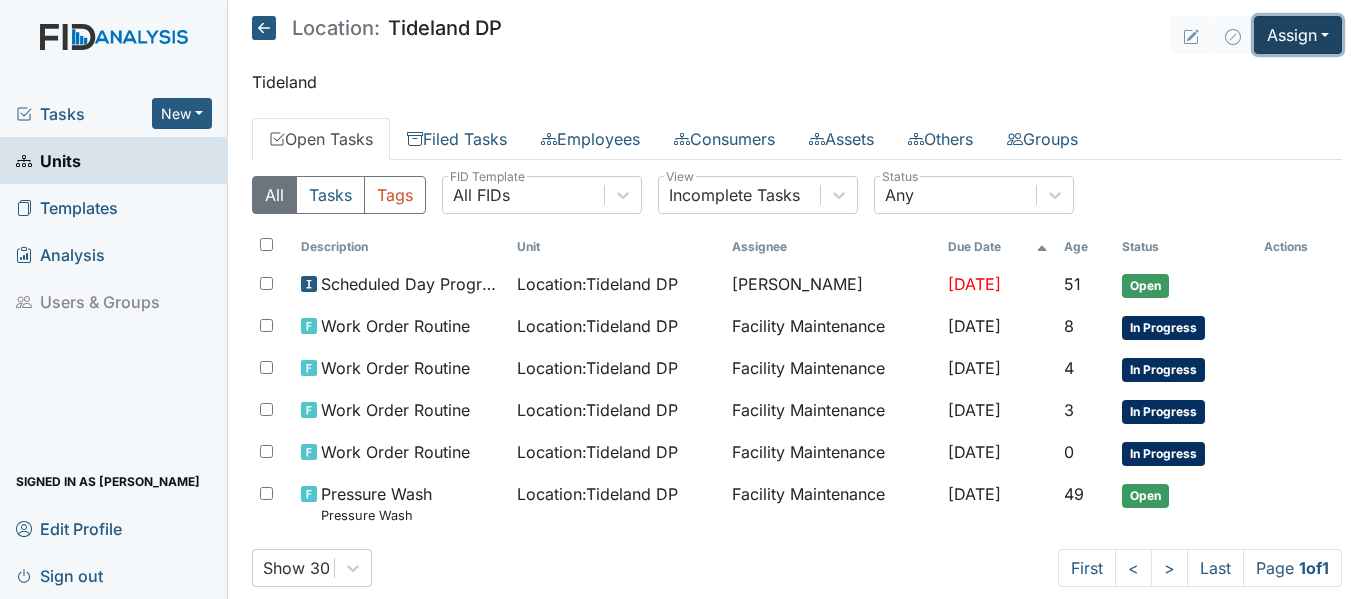 click on "Assign" at bounding box center [1298, 35] 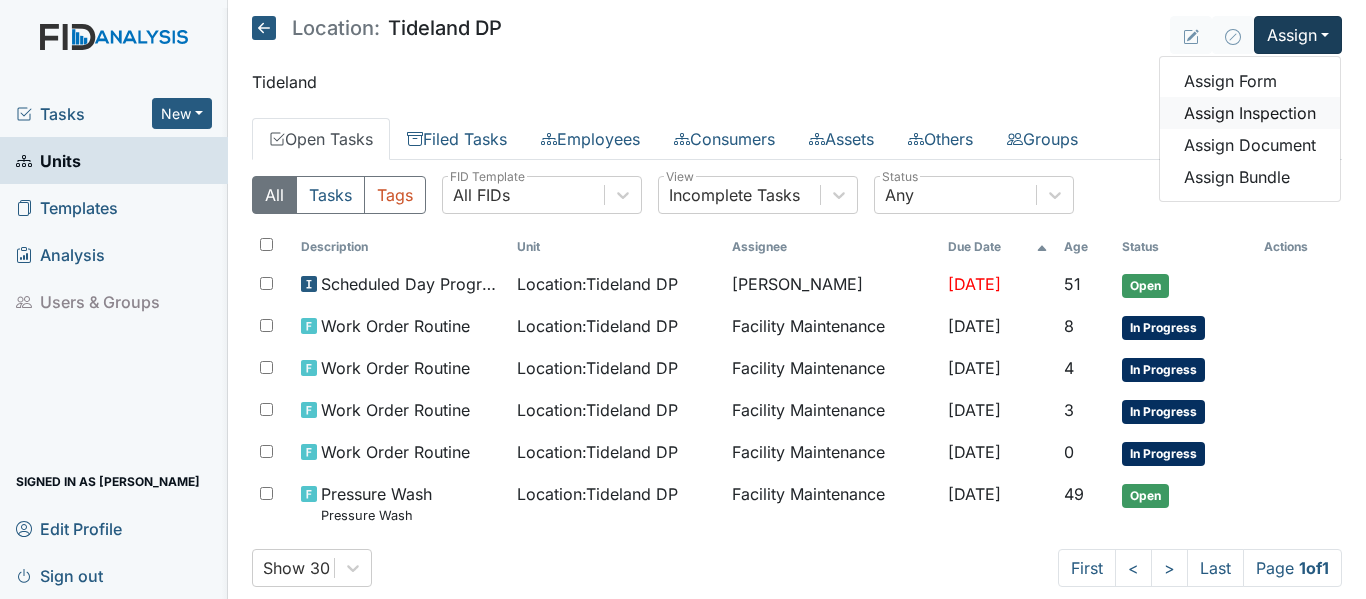 click on "Assign Inspection" at bounding box center (1250, 113) 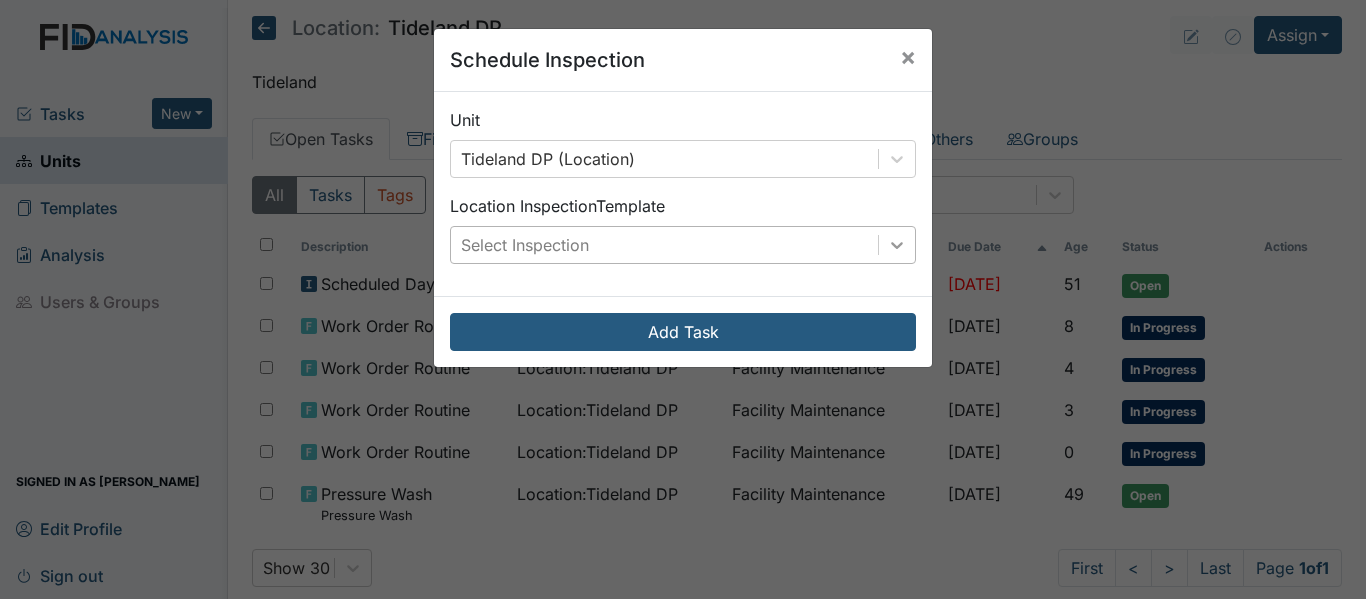 click at bounding box center (897, 245) 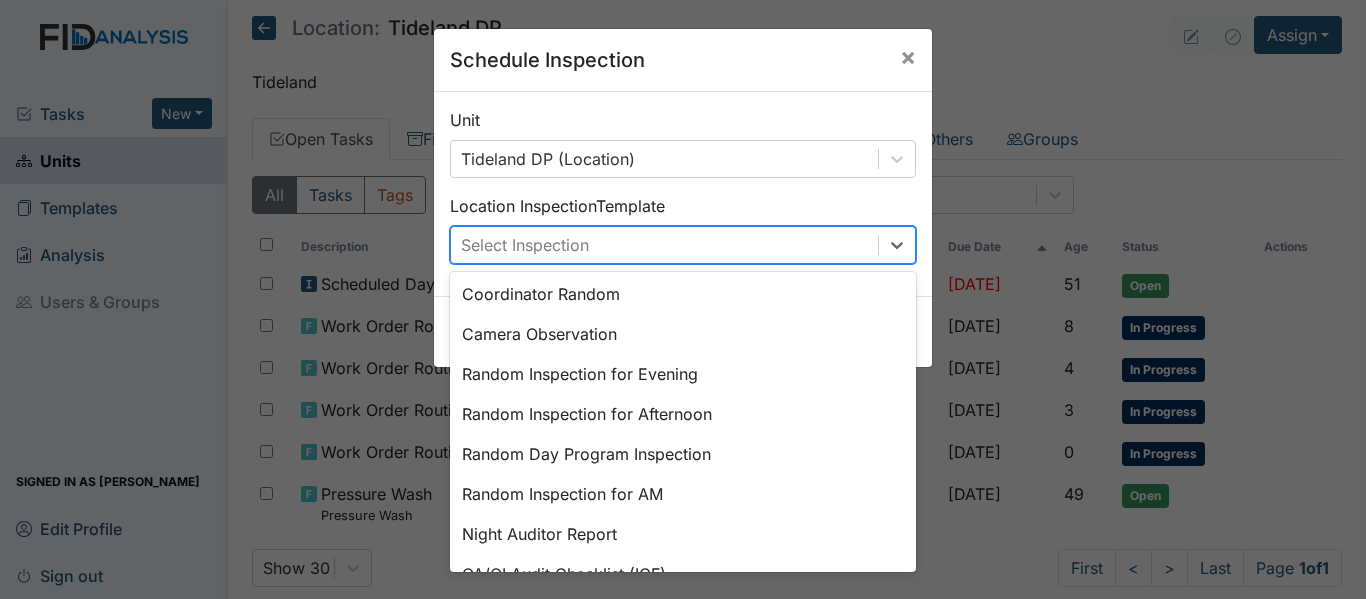 scroll, scrollTop: 198, scrollLeft: 0, axis: vertical 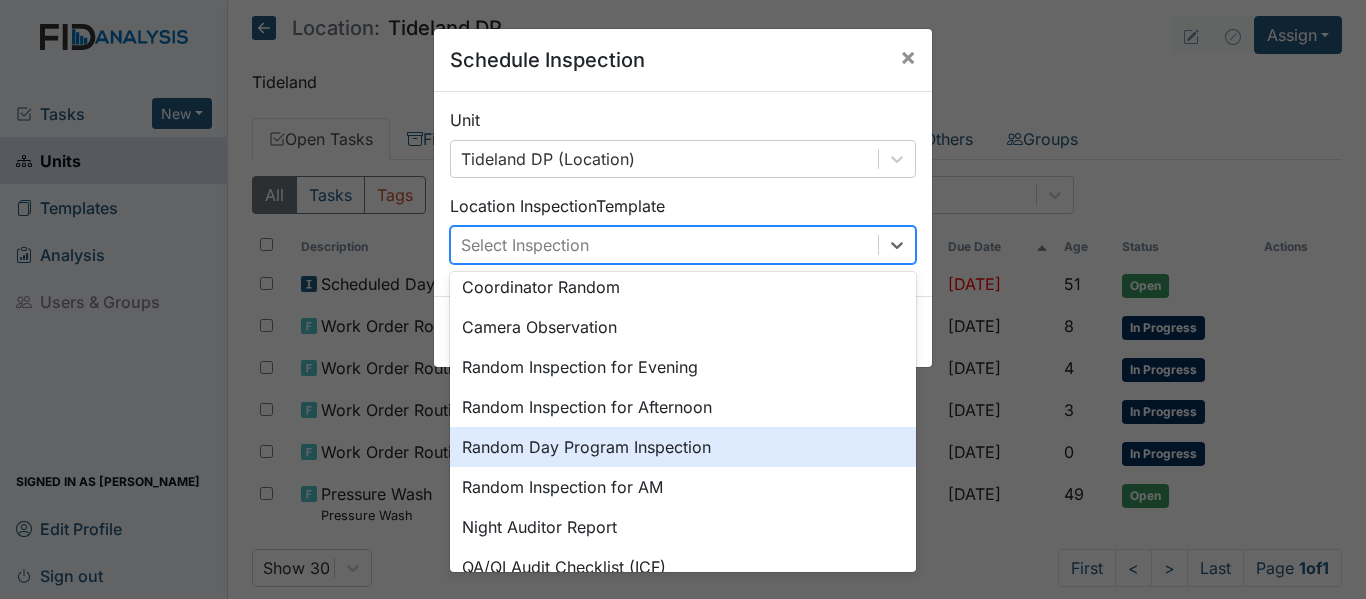 click on "Random Day Program Inspection" at bounding box center (683, 447) 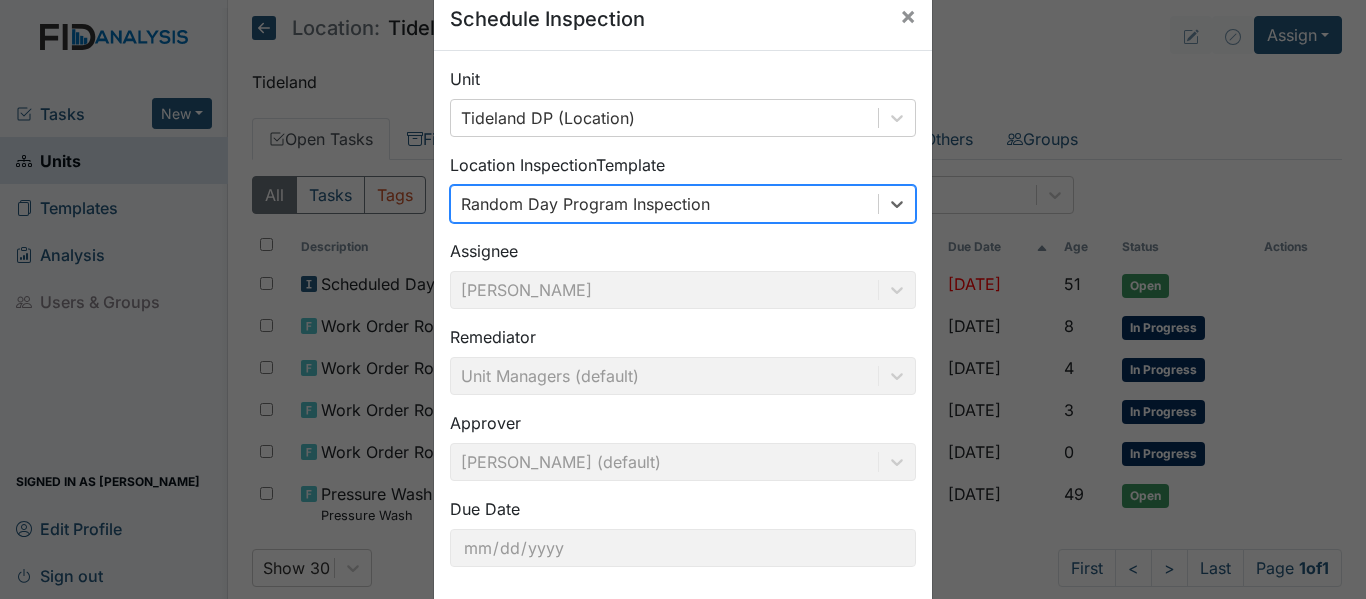 scroll, scrollTop: 141, scrollLeft: 0, axis: vertical 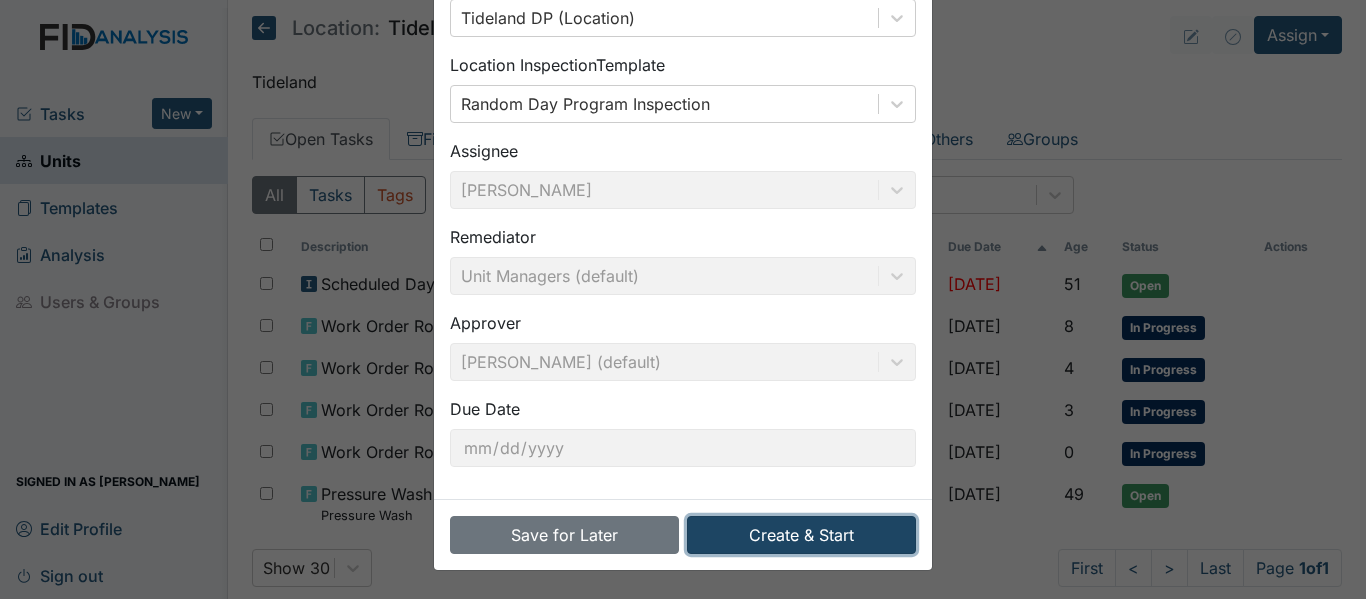 click on "Create & Start" at bounding box center (801, 535) 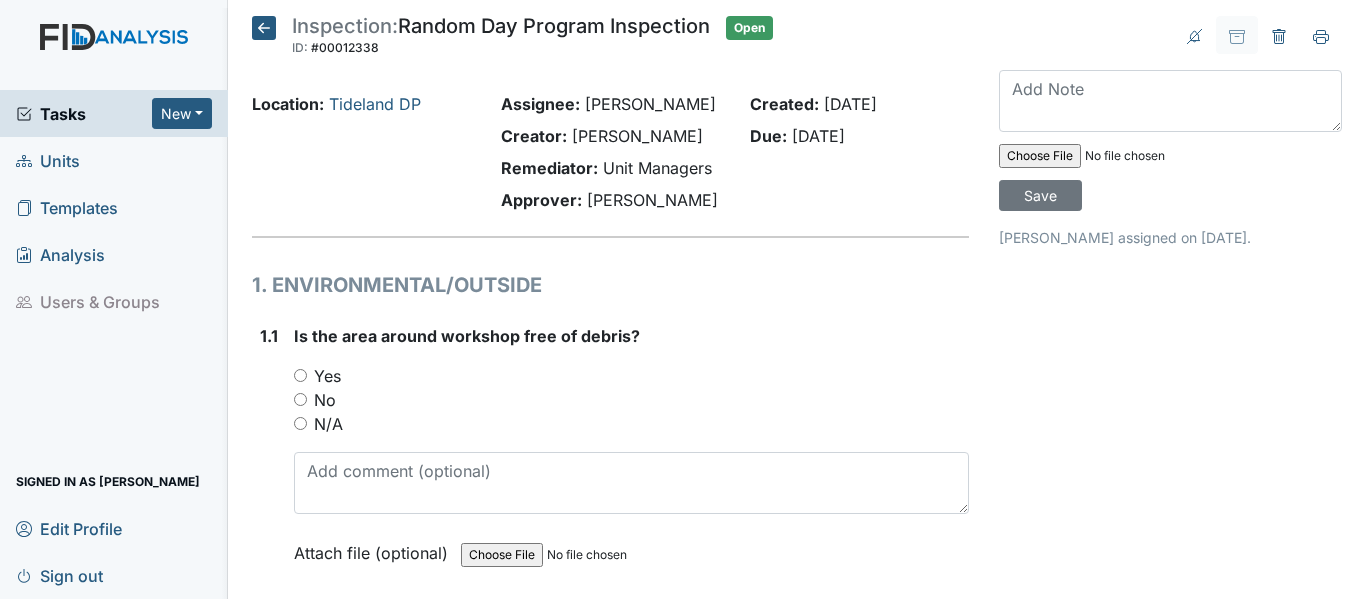 scroll, scrollTop: 0, scrollLeft: 0, axis: both 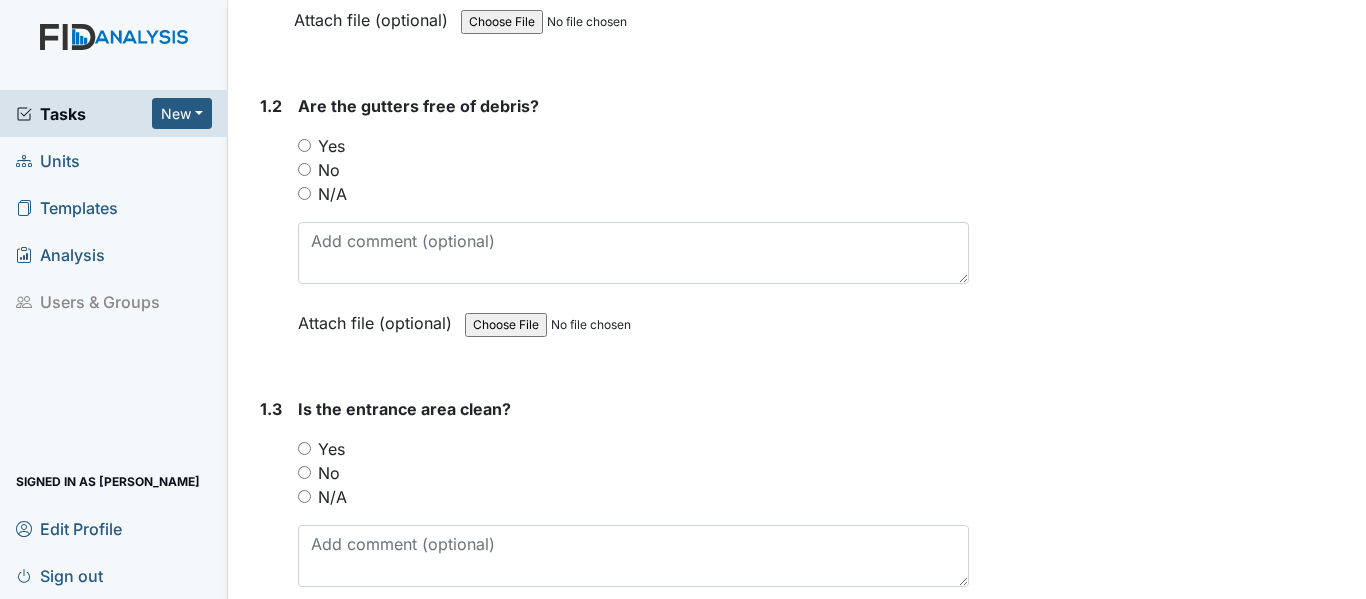 click on "Yes" at bounding box center [633, 146] 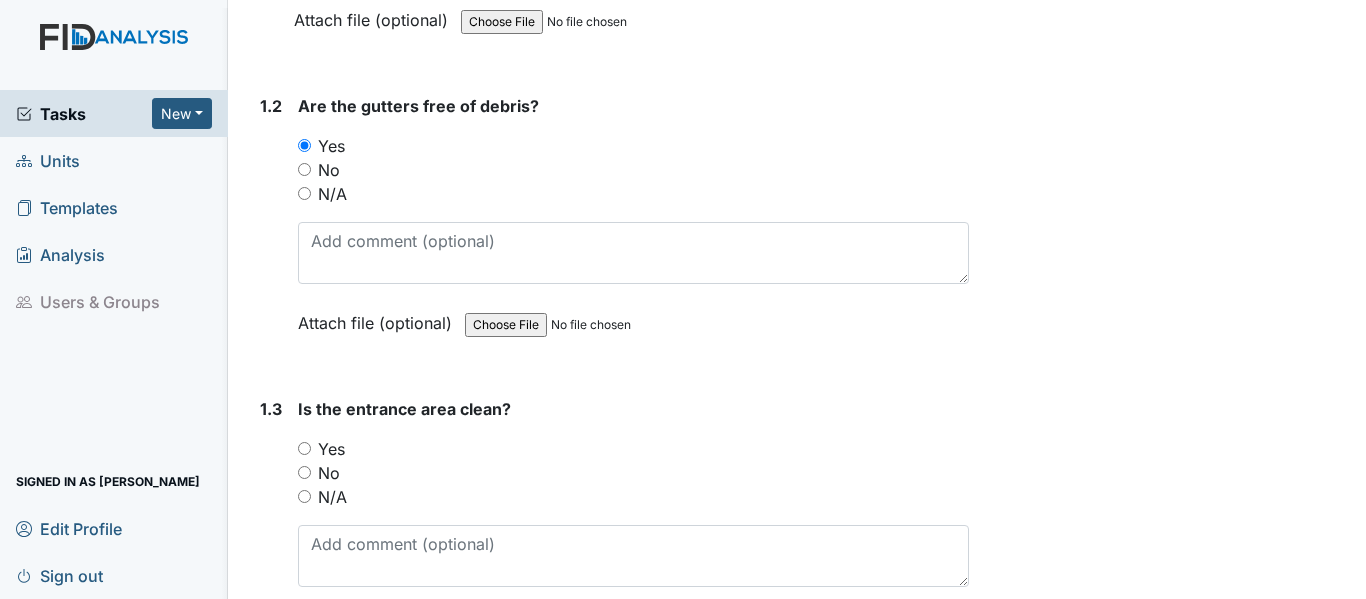 click on "Yes" at bounding box center [304, 448] 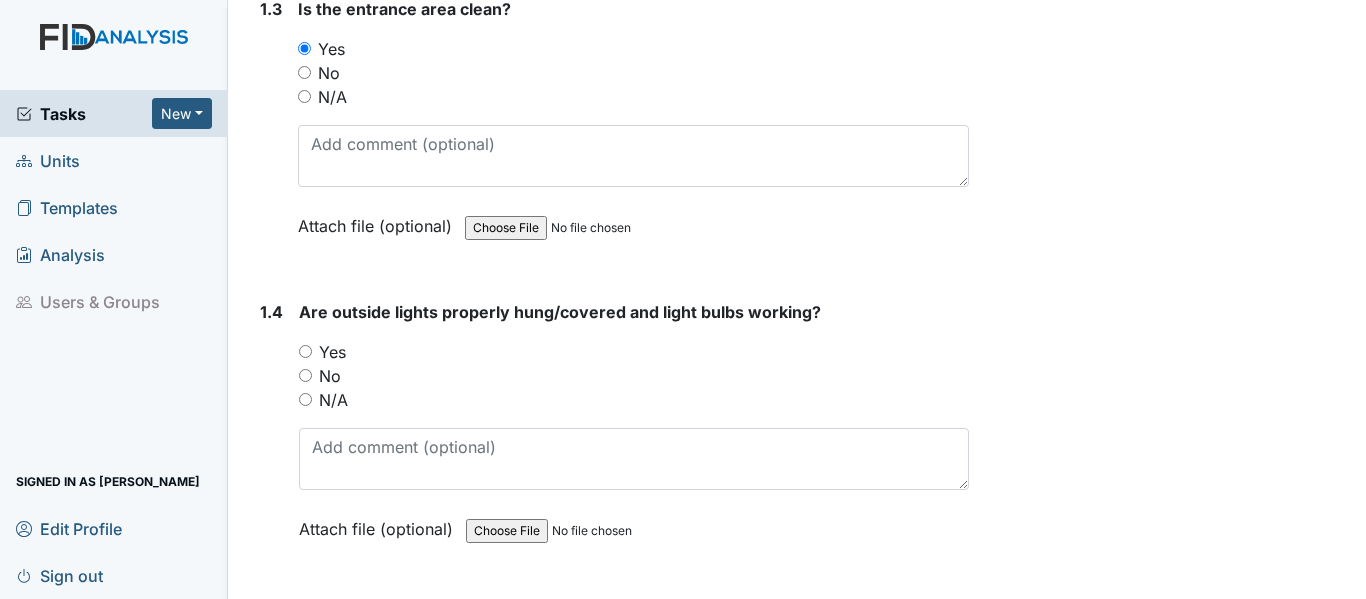 scroll, scrollTop: 1120, scrollLeft: 0, axis: vertical 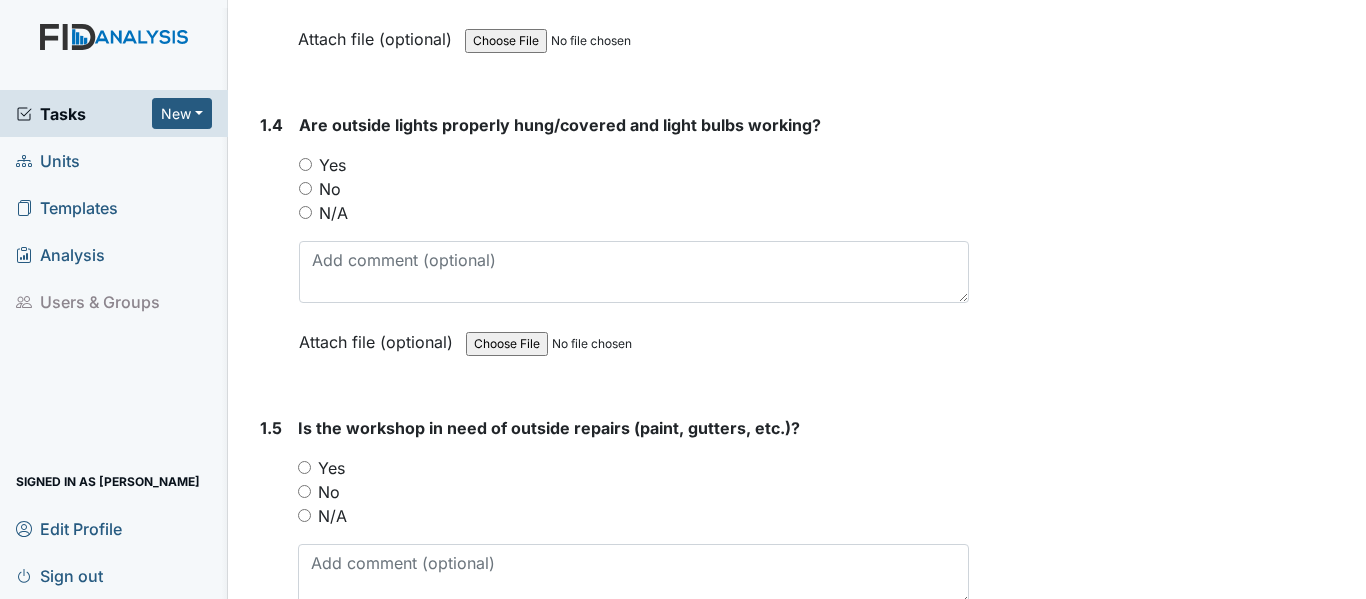 click on "Yes" at bounding box center (305, 164) 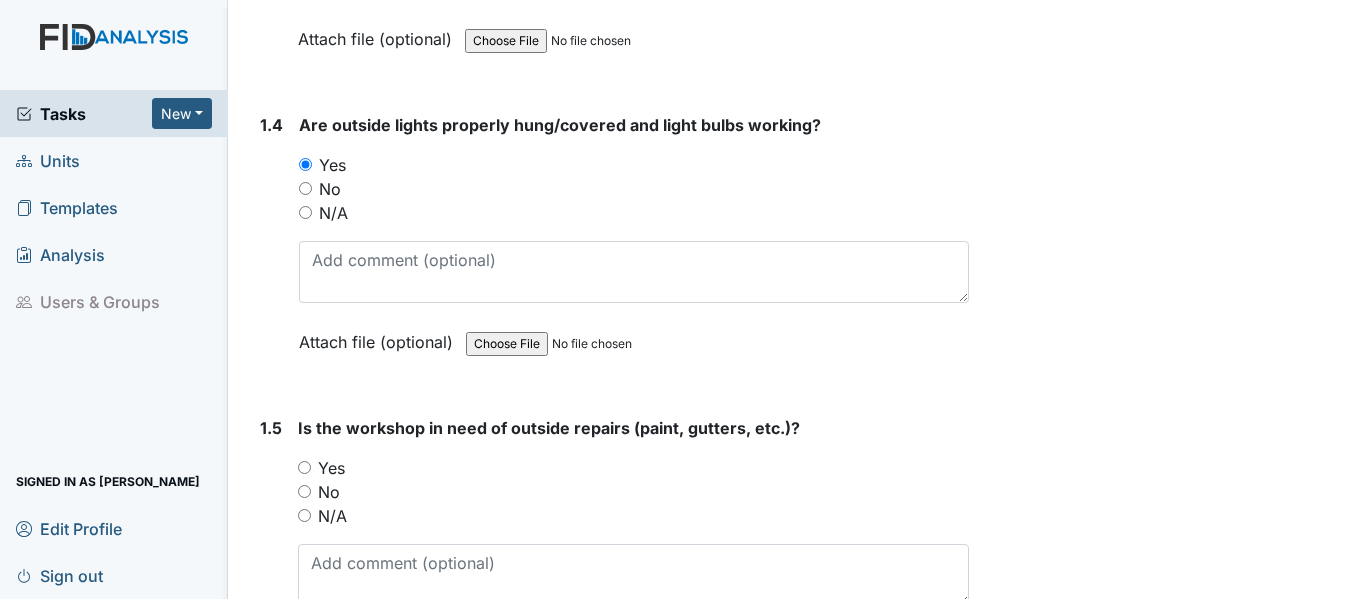 click on "Yes" at bounding box center [304, 467] 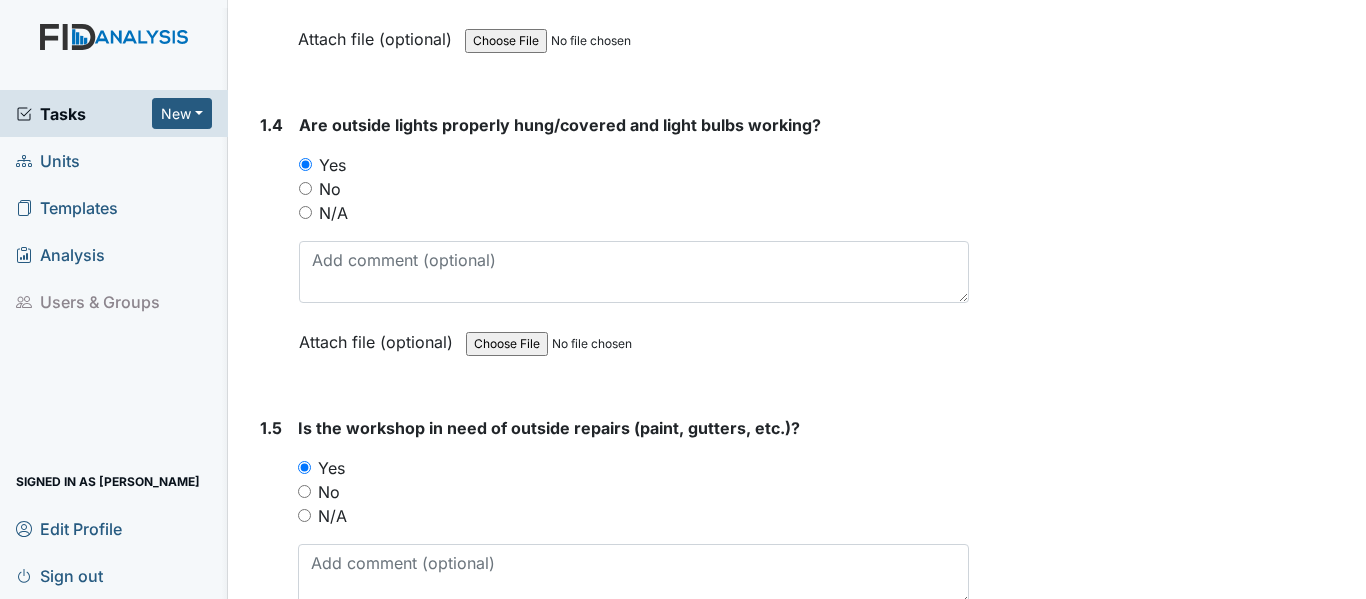 click on "No" at bounding box center [633, 492] 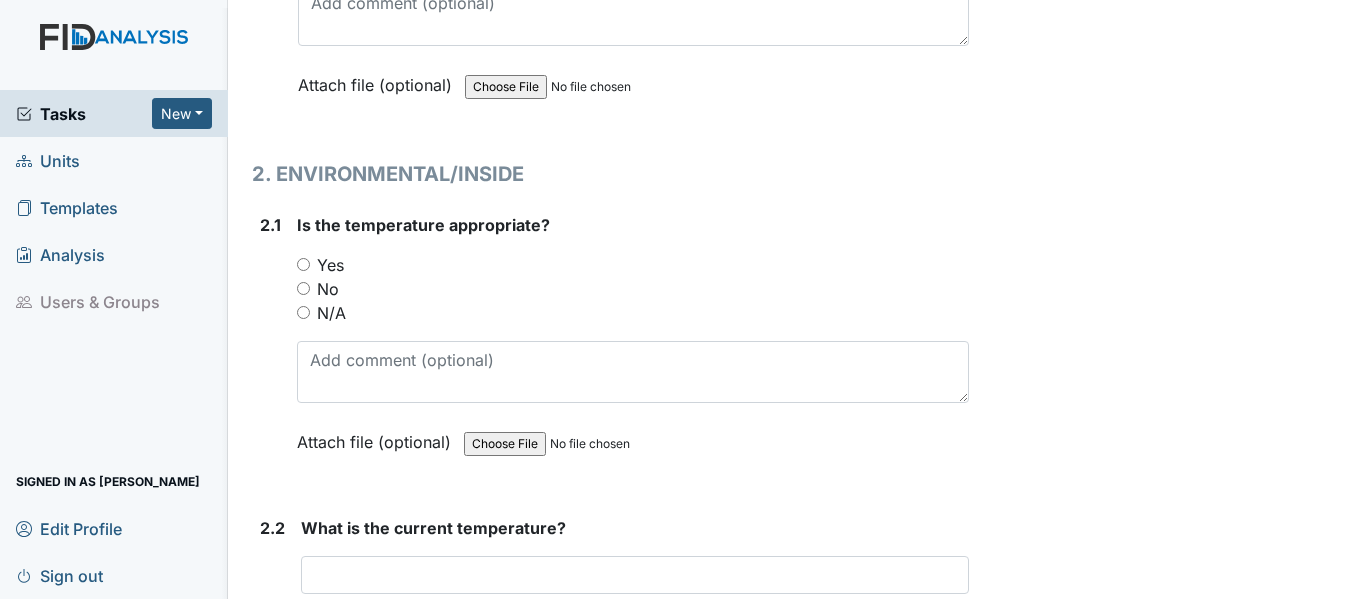 scroll, scrollTop: 1800, scrollLeft: 0, axis: vertical 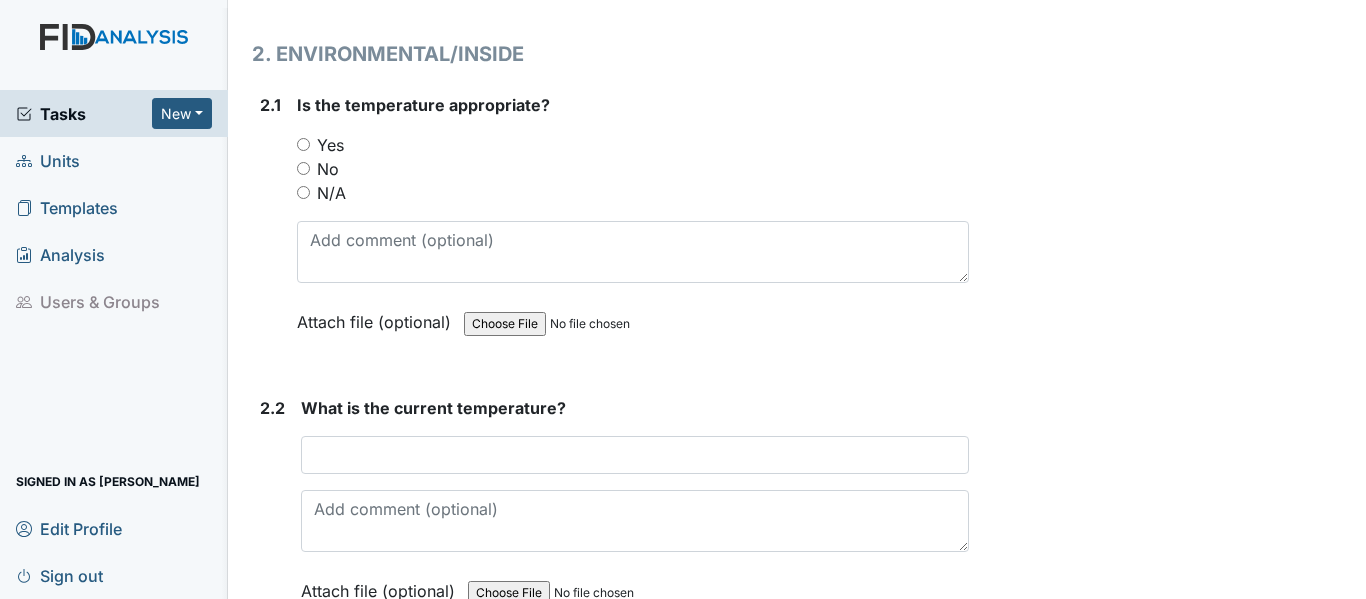 click on "Yes" at bounding box center [303, 144] 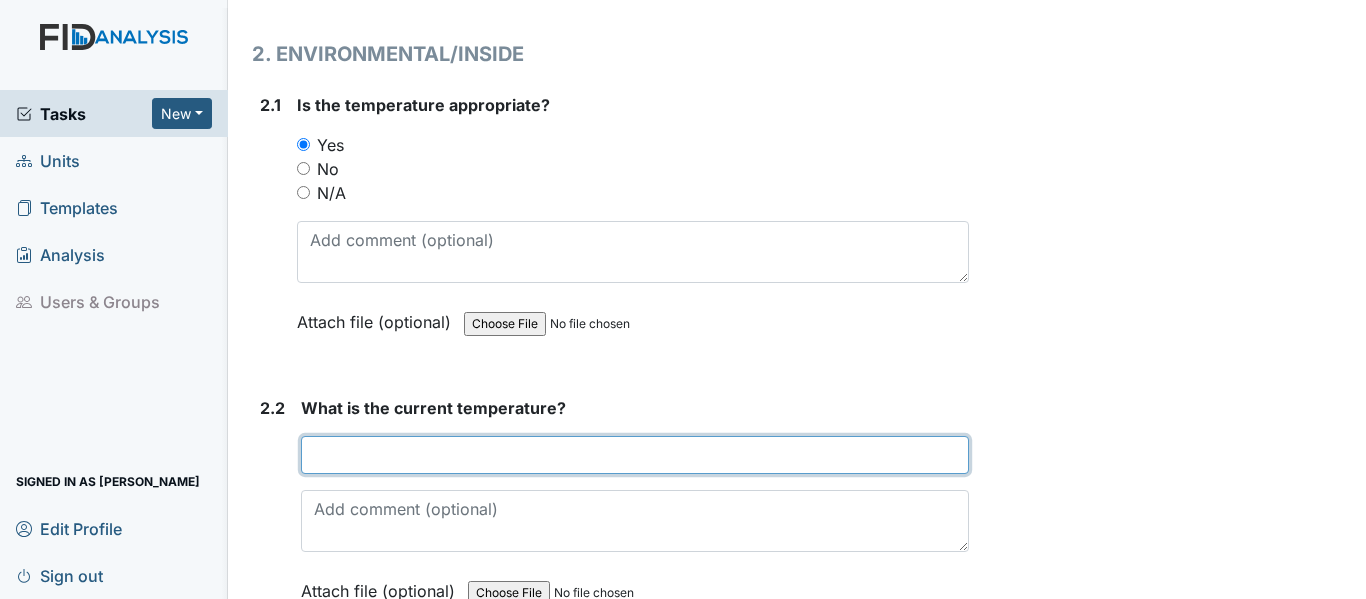 click at bounding box center [635, 455] 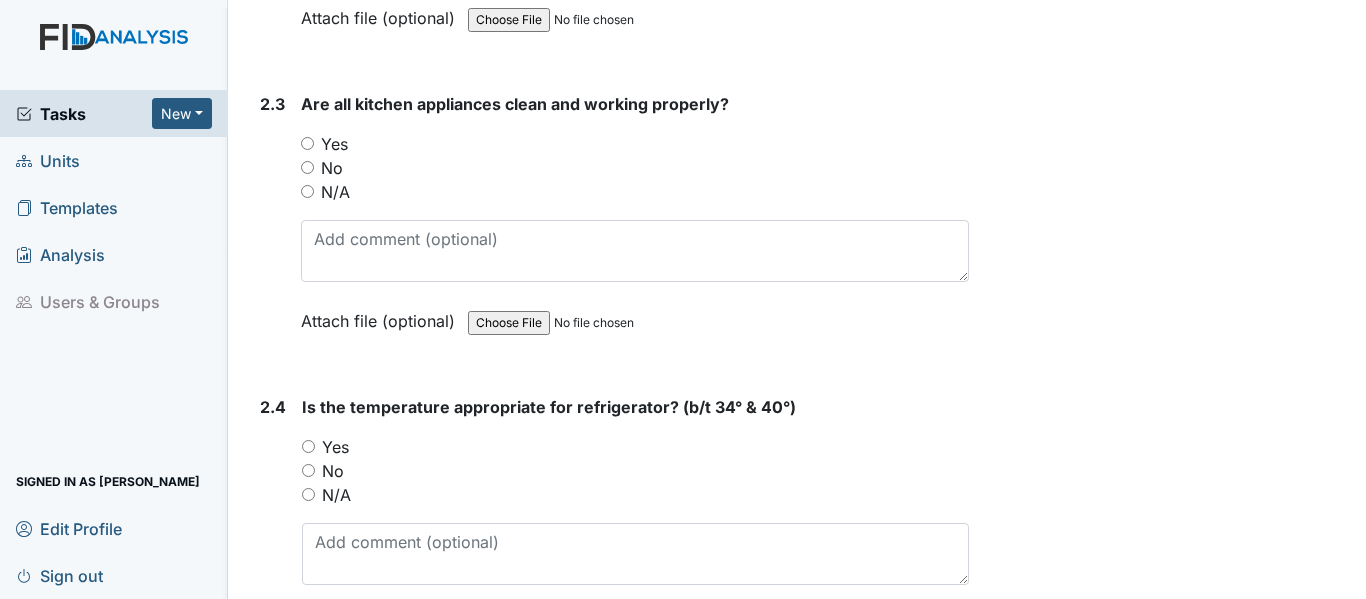 scroll, scrollTop: 2386, scrollLeft: 0, axis: vertical 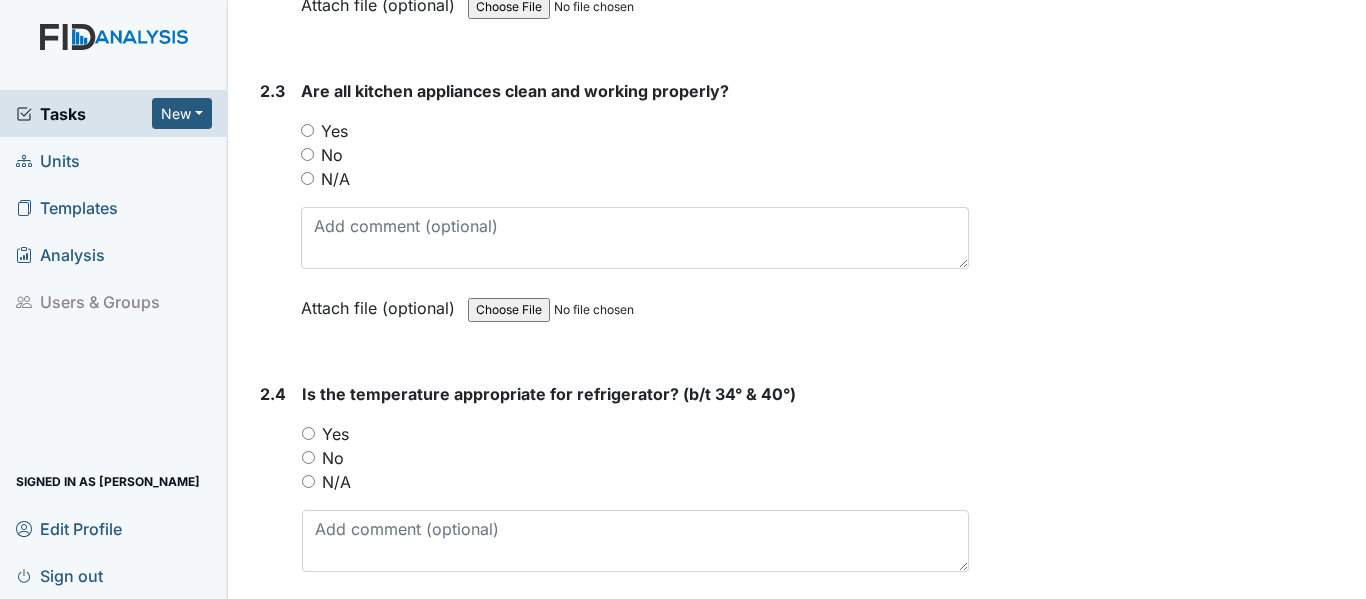 type on "71" 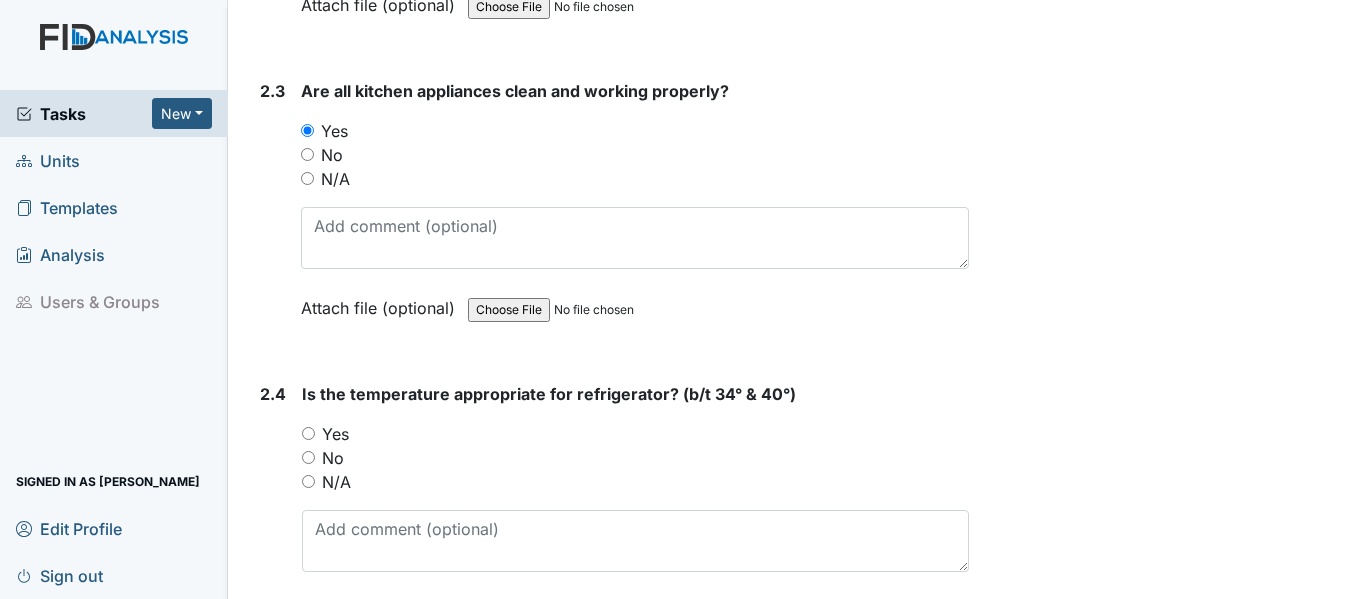 click on "Yes" at bounding box center [308, 433] 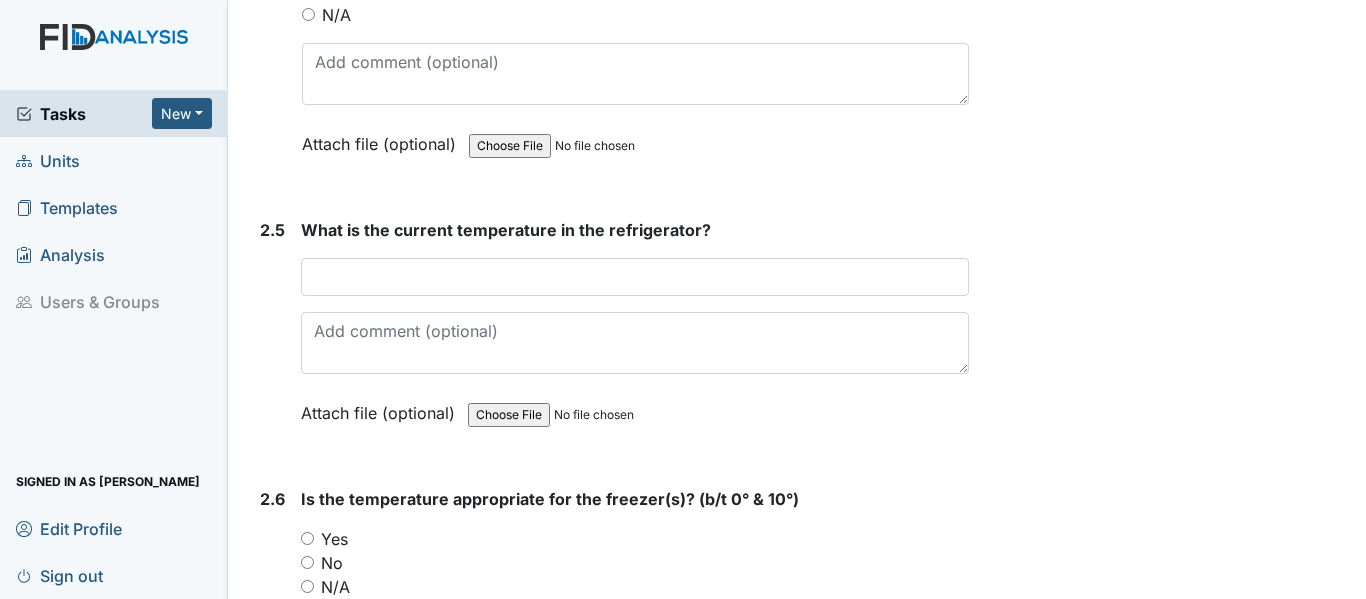 scroll, scrollTop: 2933, scrollLeft: 0, axis: vertical 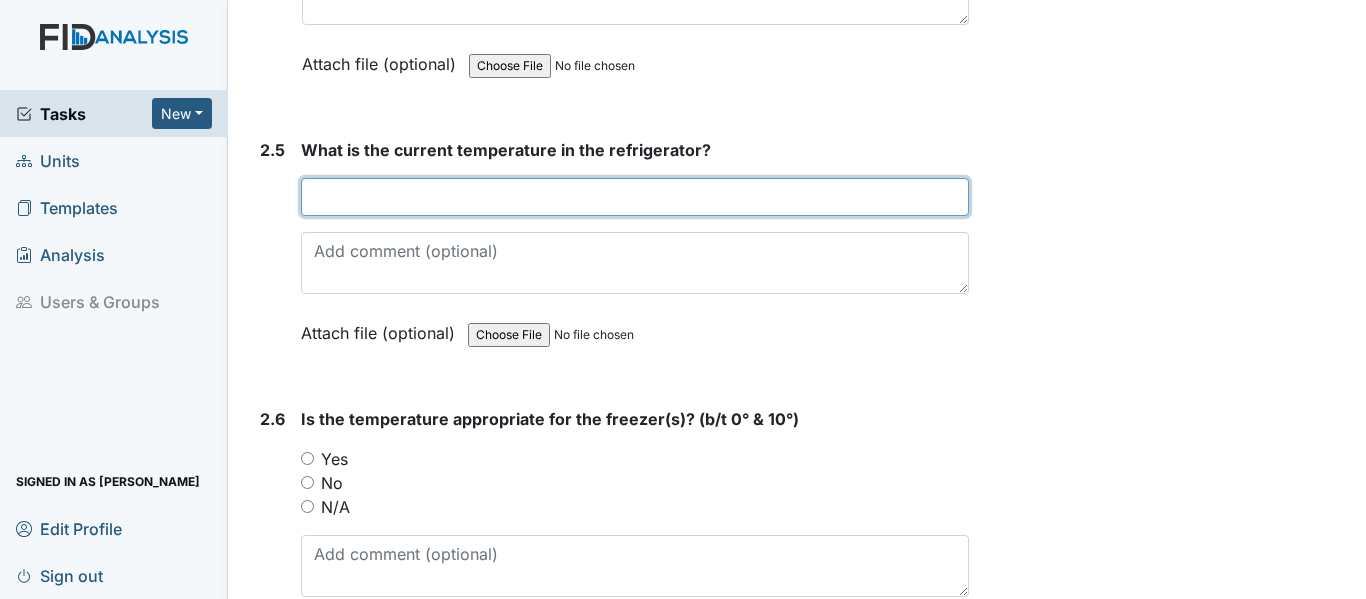 click at bounding box center [635, 197] 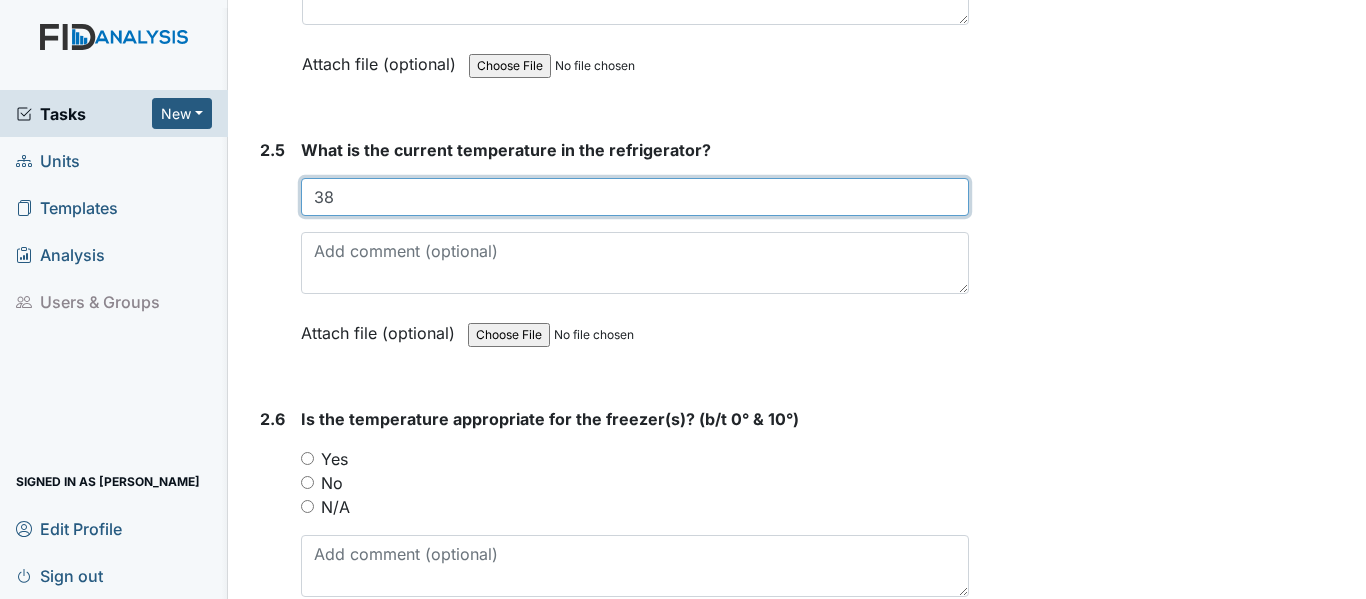 type on "38" 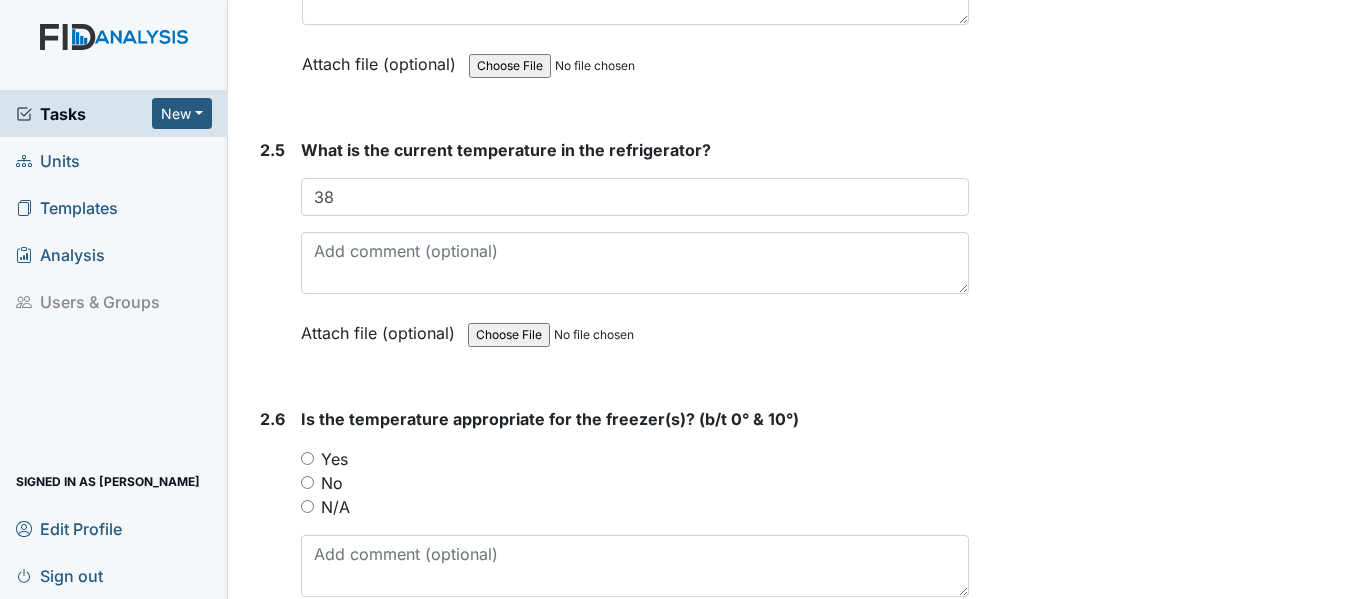 click on "Yes" at bounding box center (307, 458) 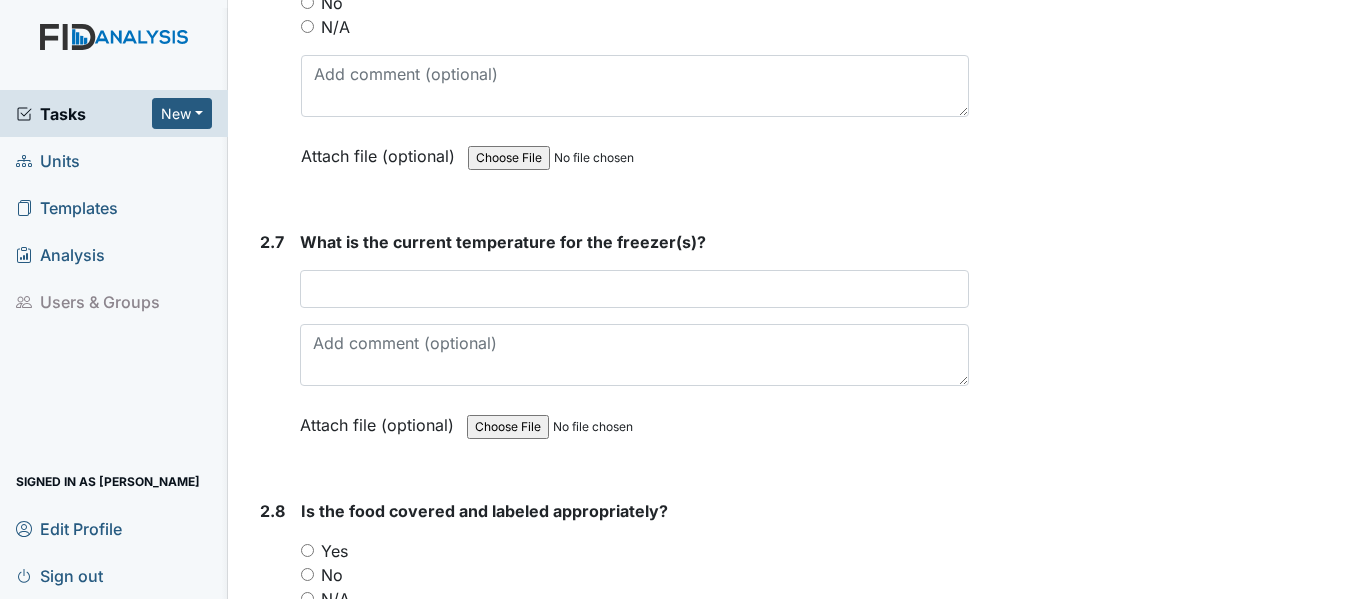 scroll, scrollTop: 3586, scrollLeft: 0, axis: vertical 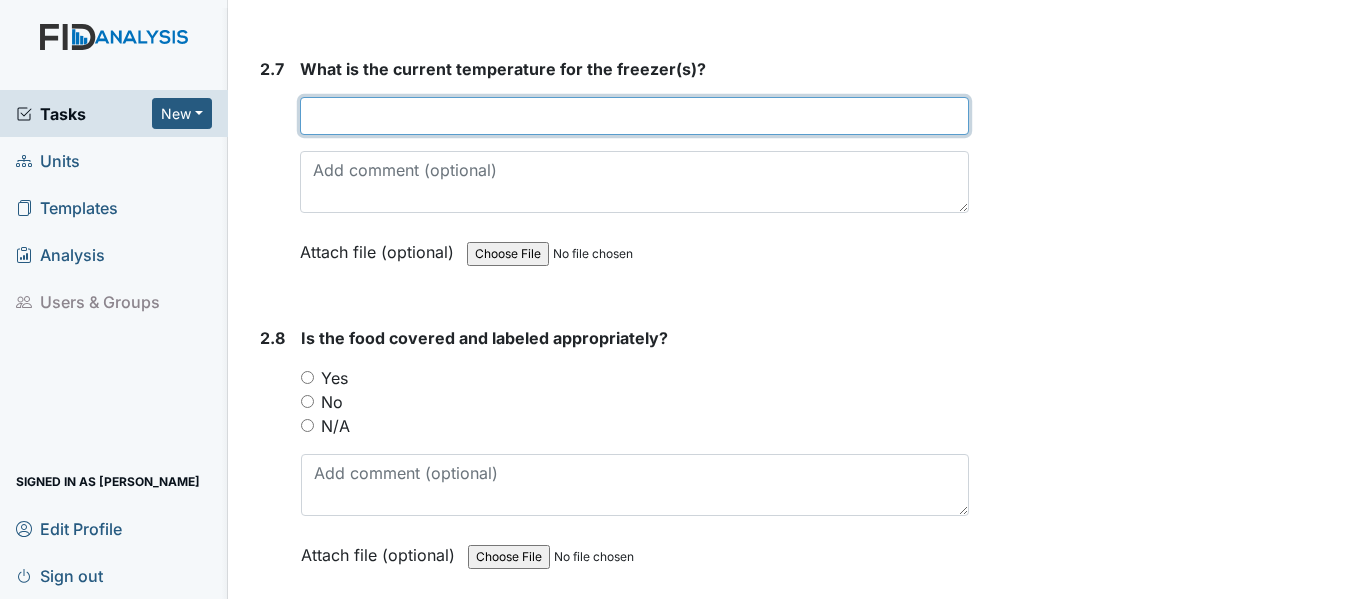 click at bounding box center [634, 116] 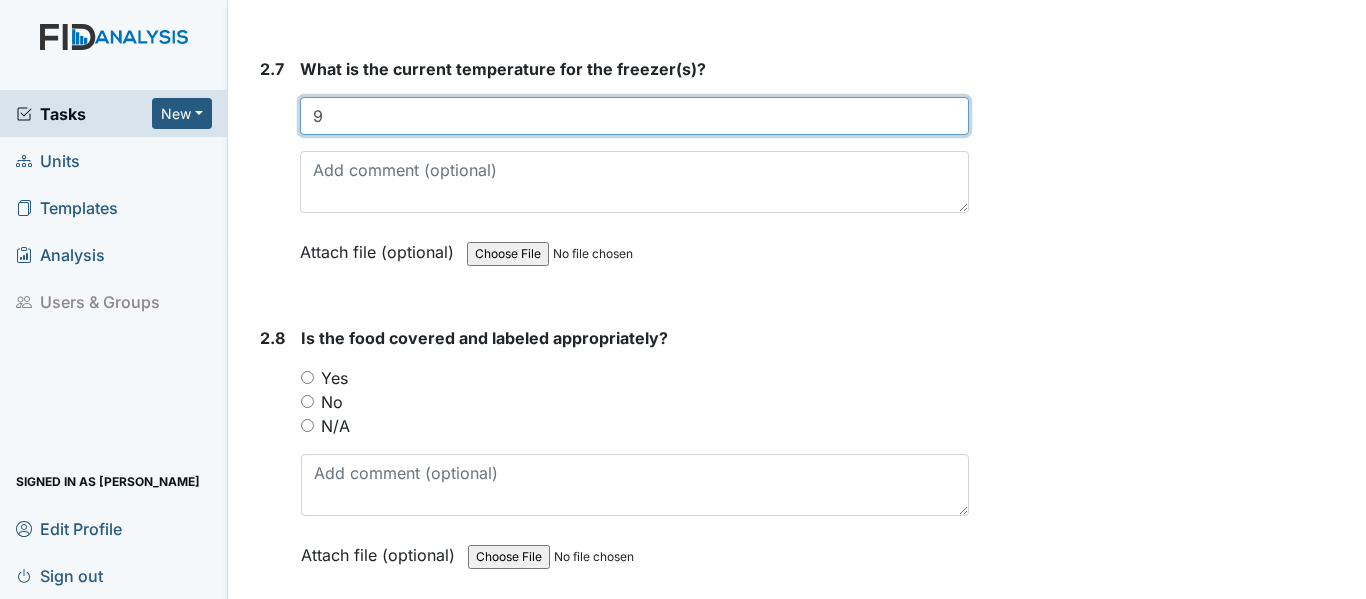 type on "9" 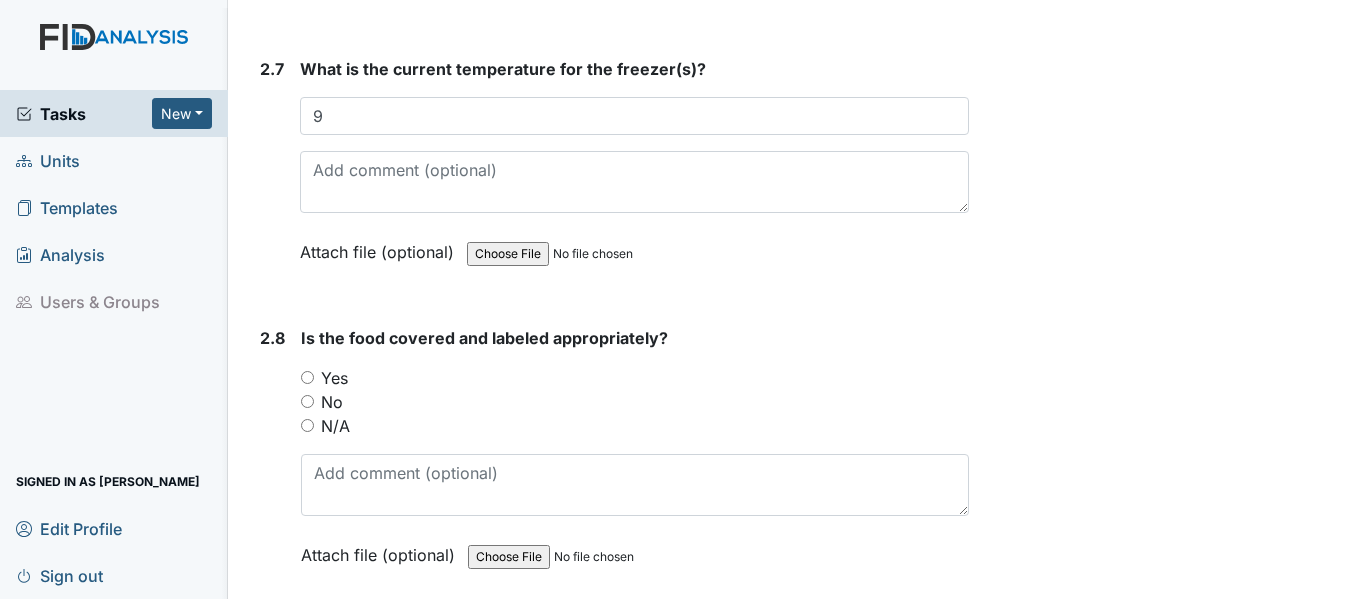 click on "Yes" at bounding box center [307, 377] 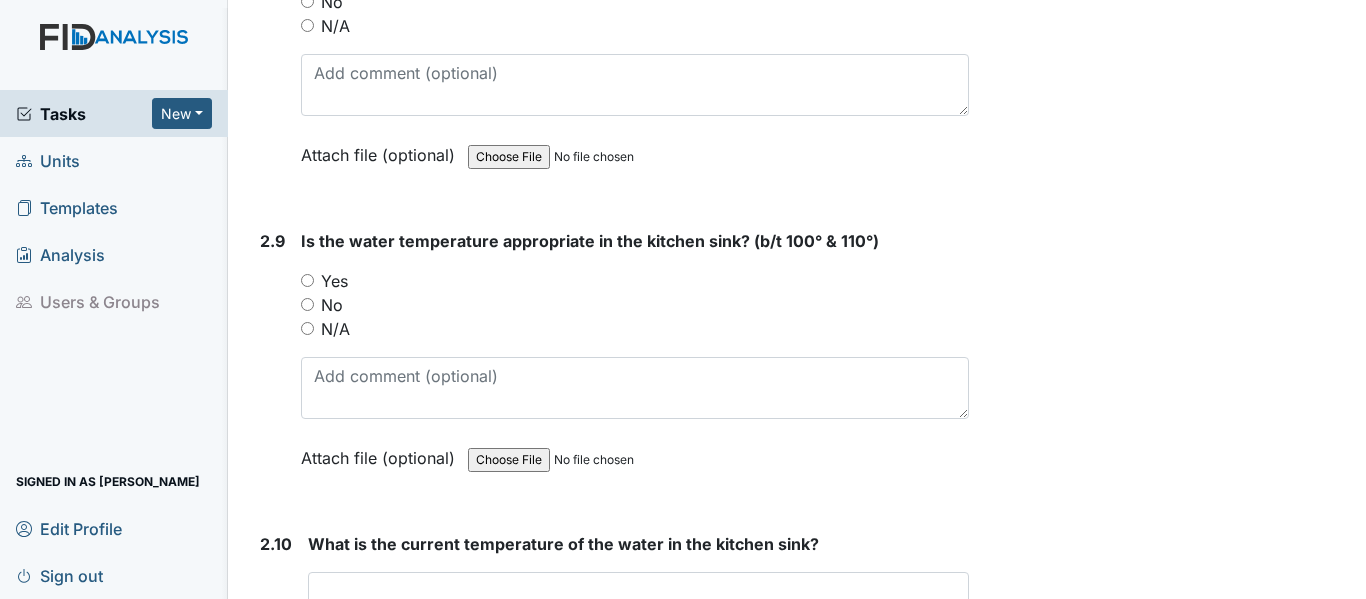 scroll, scrollTop: 4107, scrollLeft: 0, axis: vertical 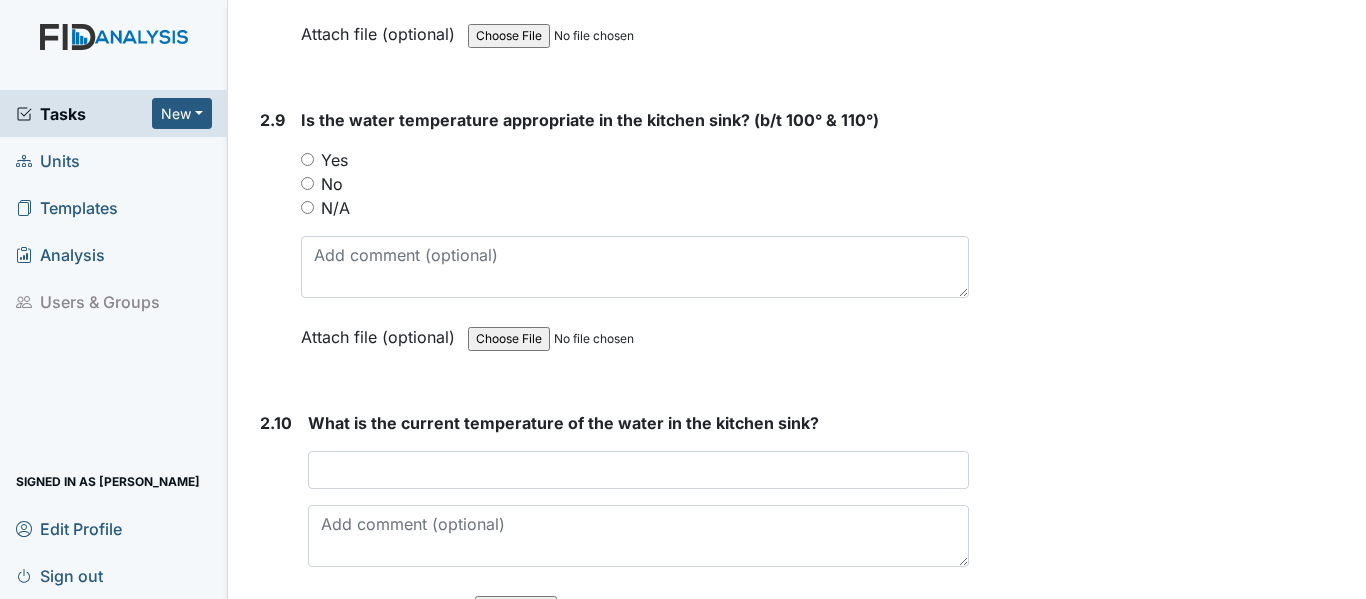 click on "No" at bounding box center [307, 183] 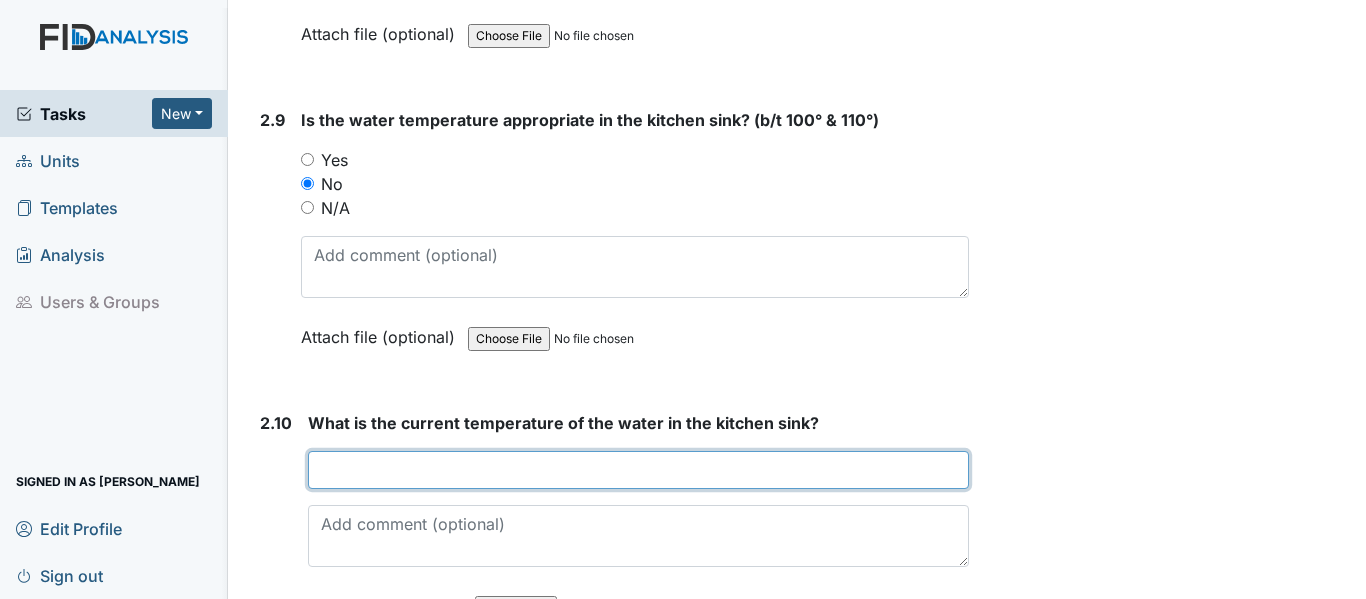 click at bounding box center (638, 470) 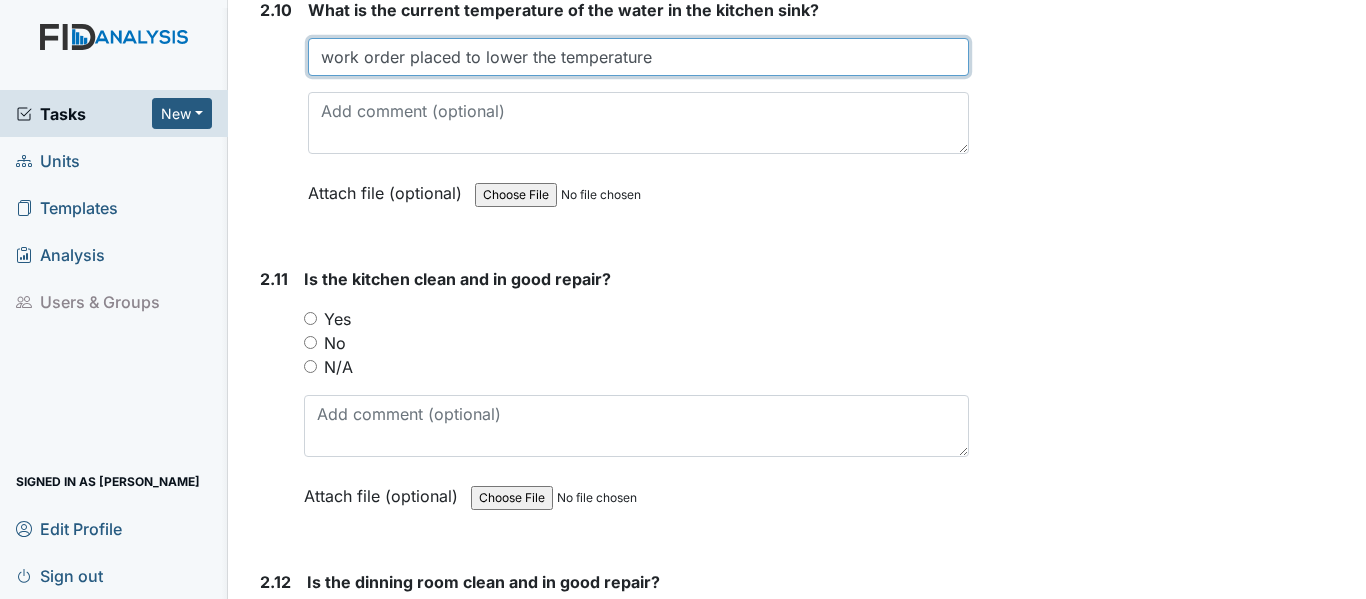 scroll, scrollTop: 4560, scrollLeft: 0, axis: vertical 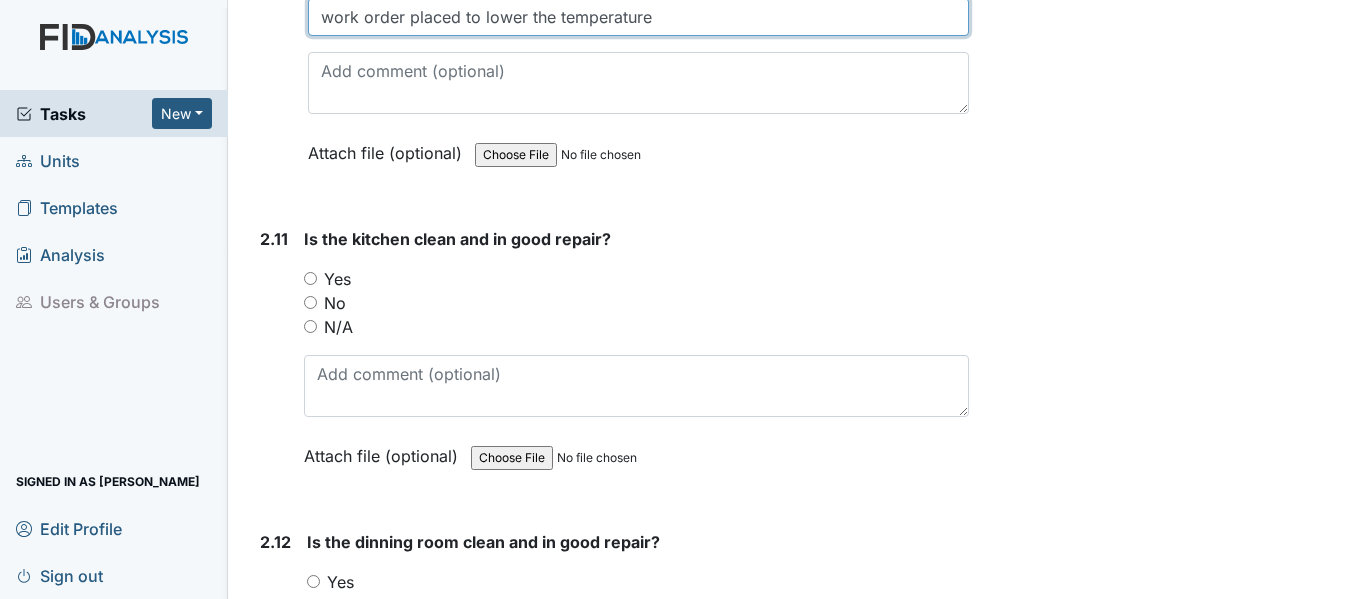 type on "work order placed to lower the temperature" 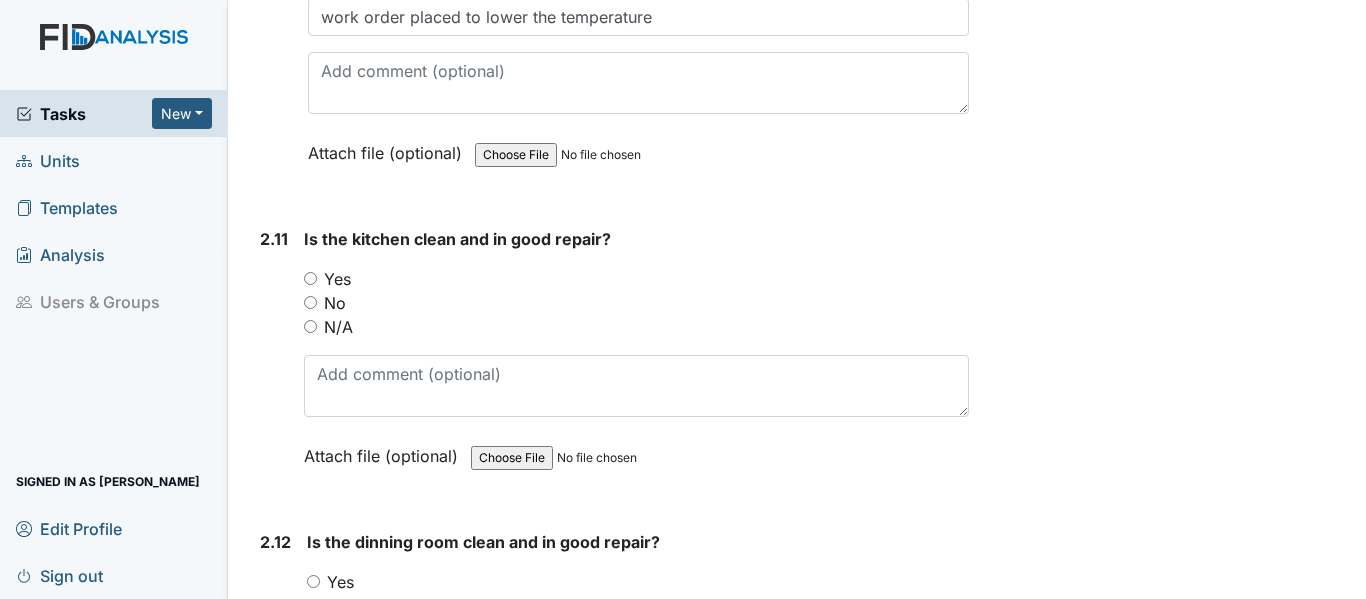 click on "Yes" at bounding box center [310, 278] 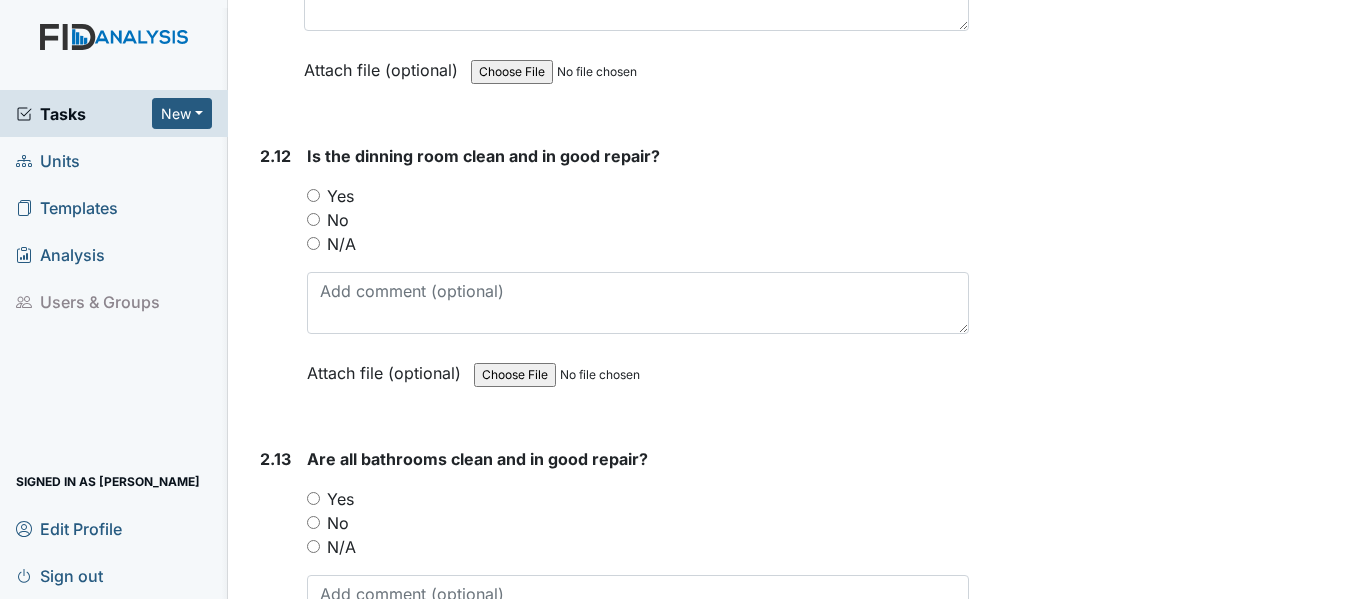 scroll, scrollTop: 5000, scrollLeft: 0, axis: vertical 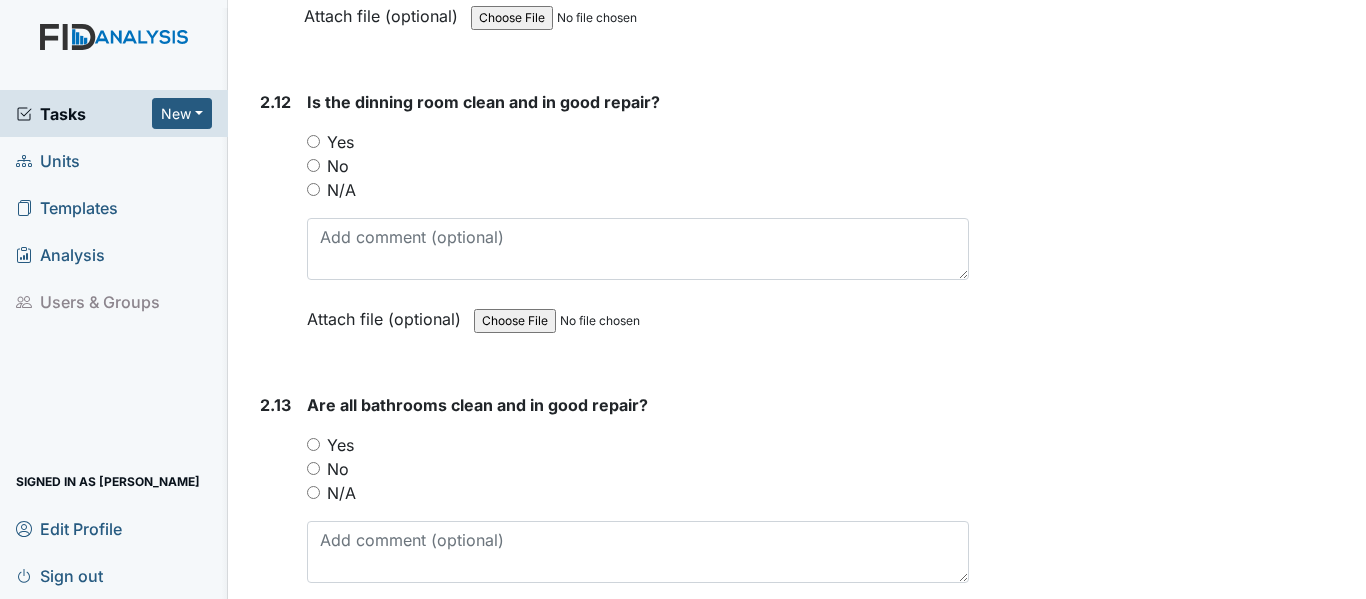 click on "Yes" at bounding box center (313, 141) 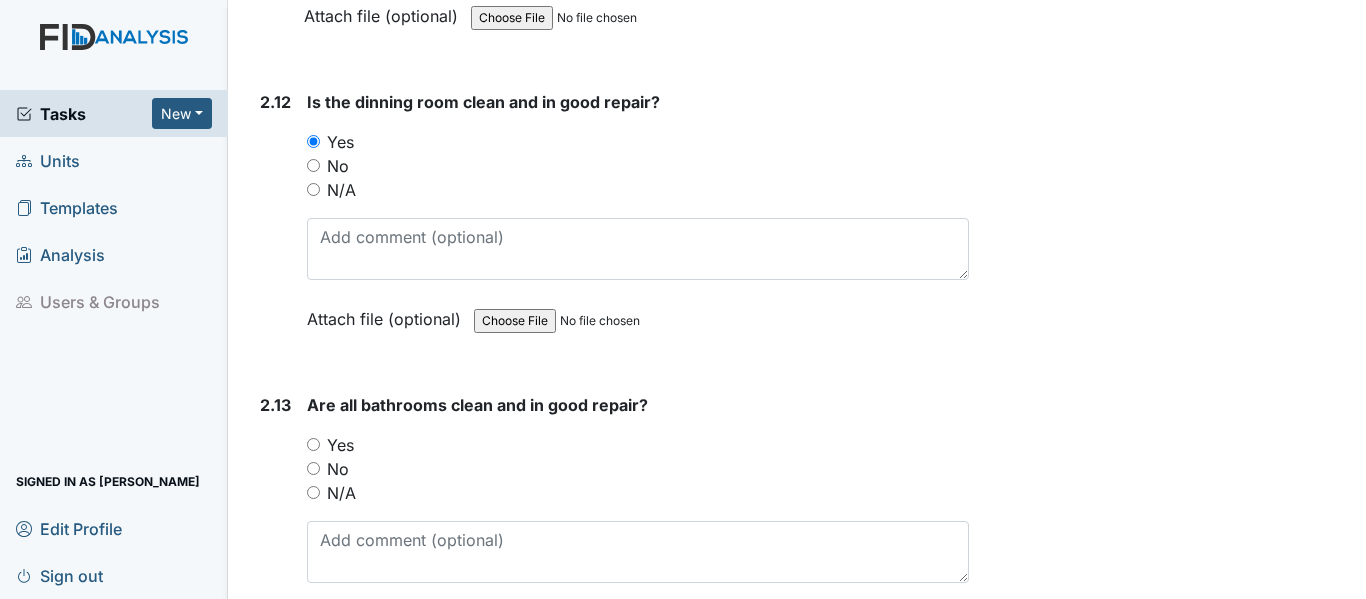 click on "Yes" at bounding box center (313, 444) 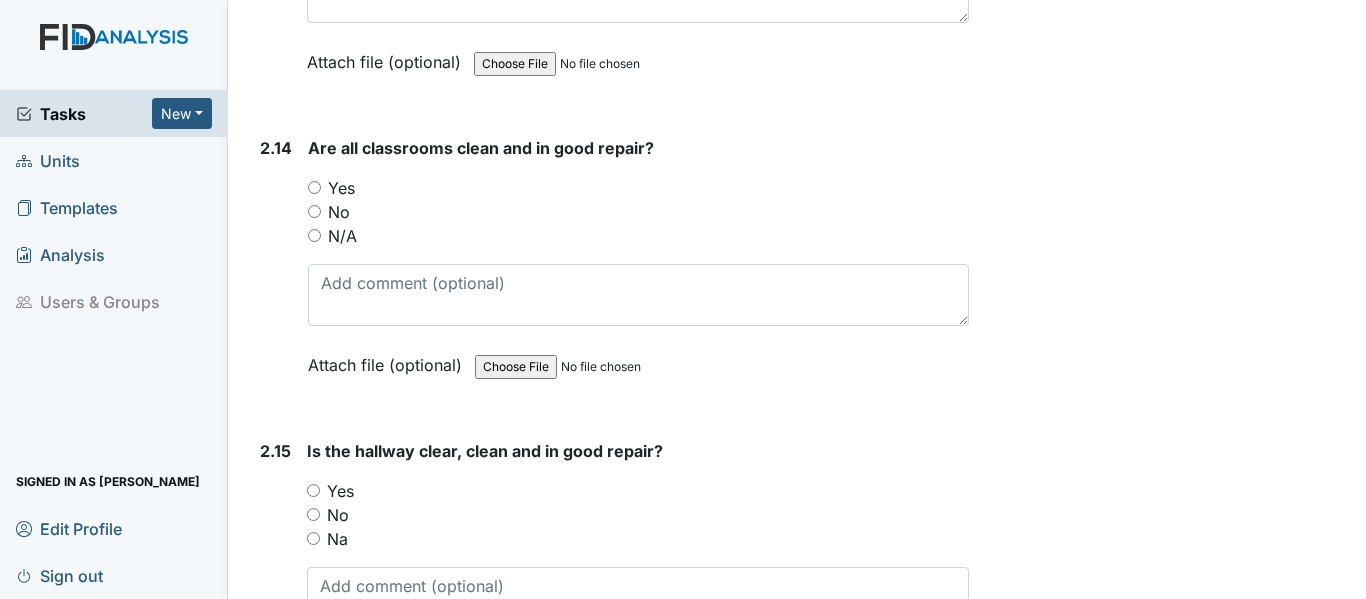 scroll, scrollTop: 5600, scrollLeft: 0, axis: vertical 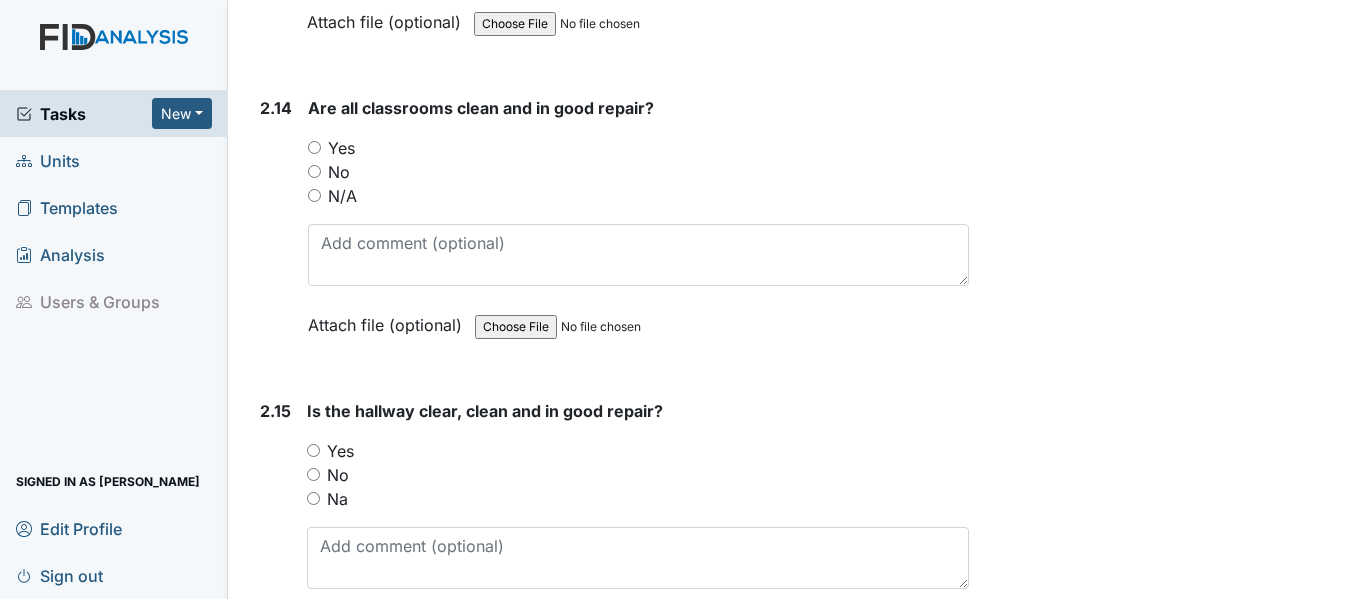 click on "Yes" at bounding box center (314, 147) 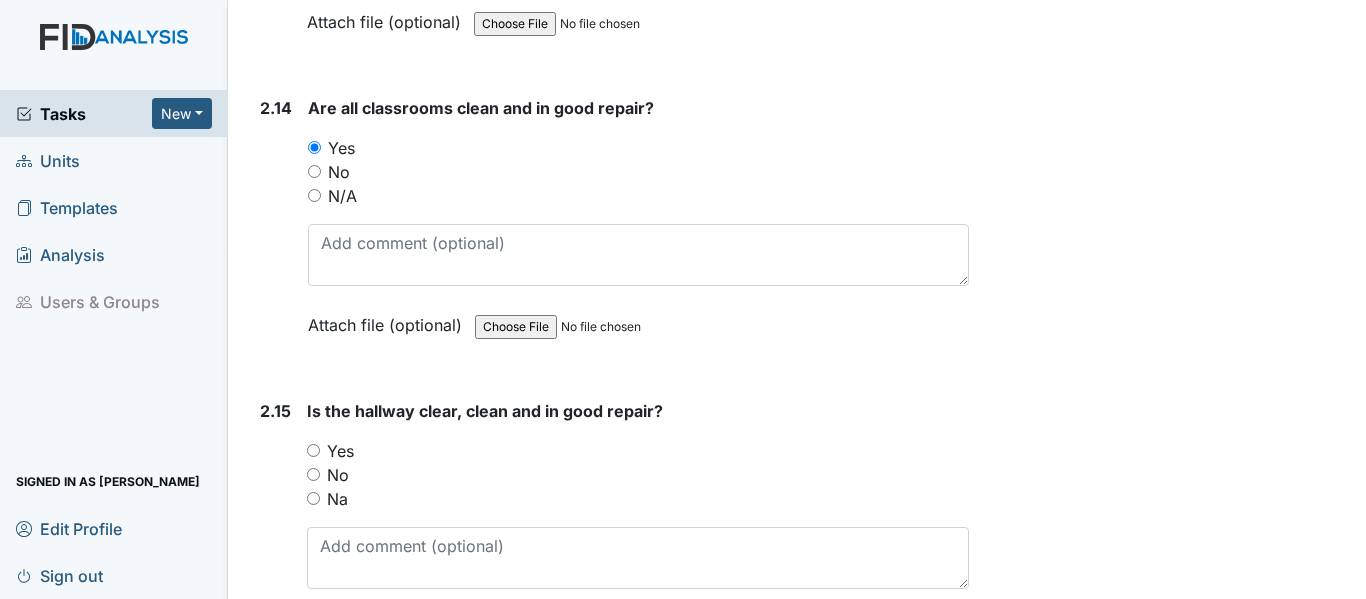 click on "Yes" at bounding box center [313, 450] 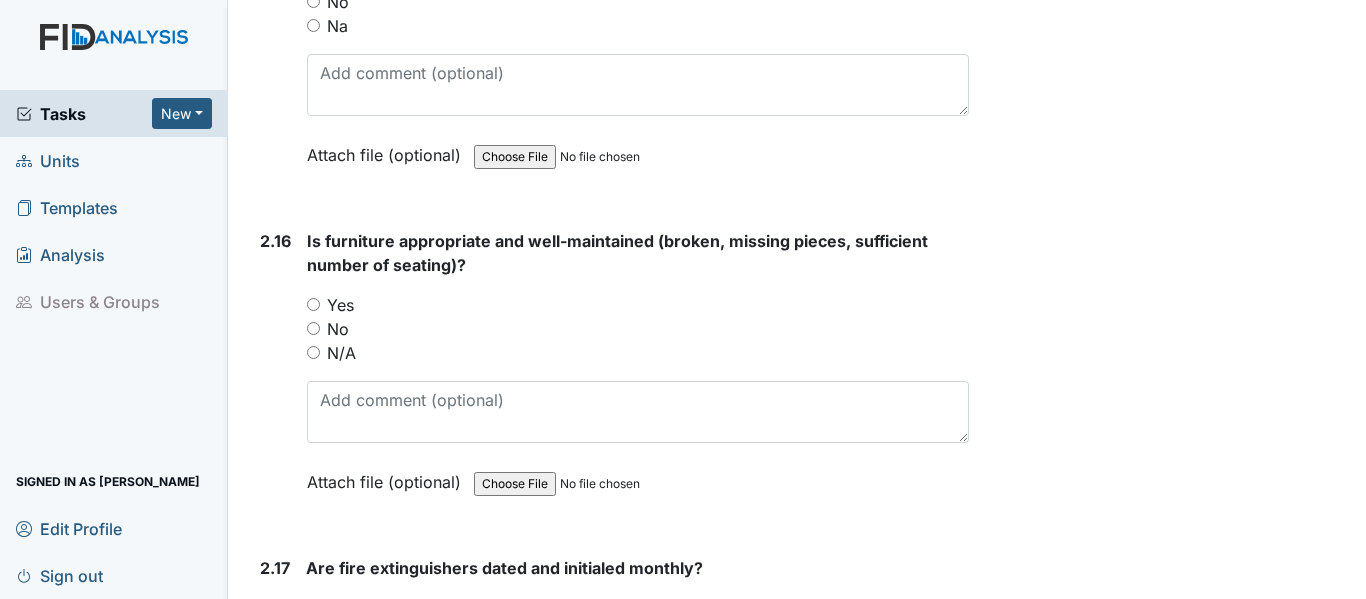 scroll, scrollTop: 6116, scrollLeft: 0, axis: vertical 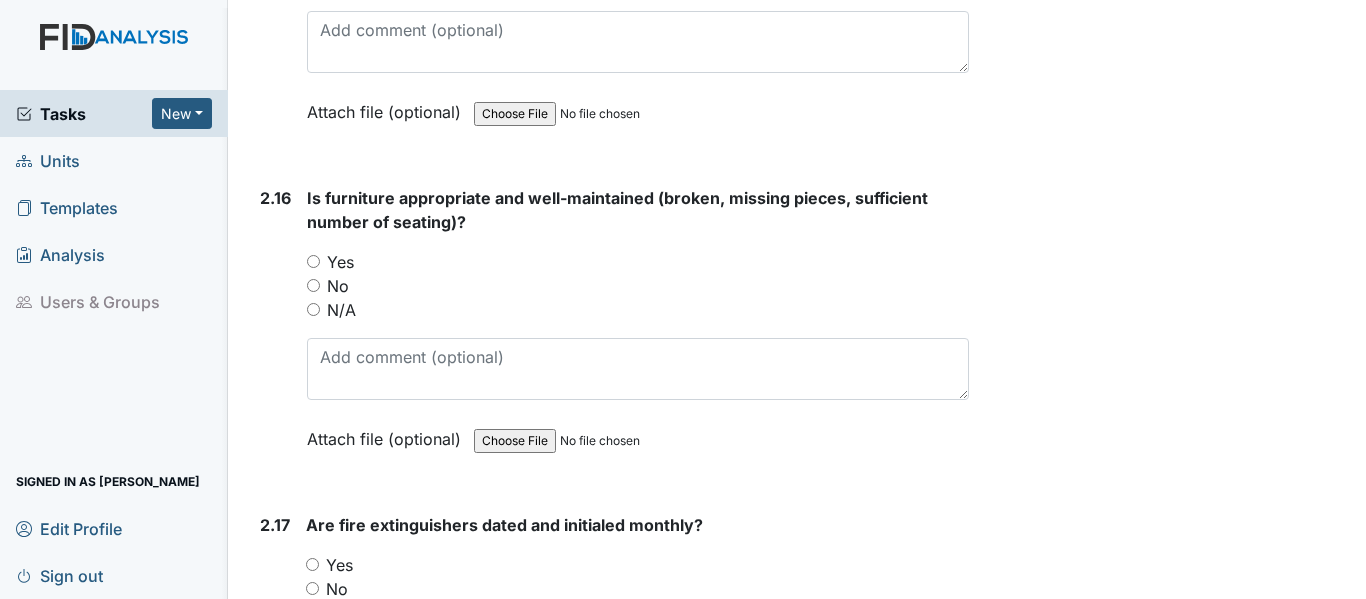 click on "Yes" at bounding box center (313, 261) 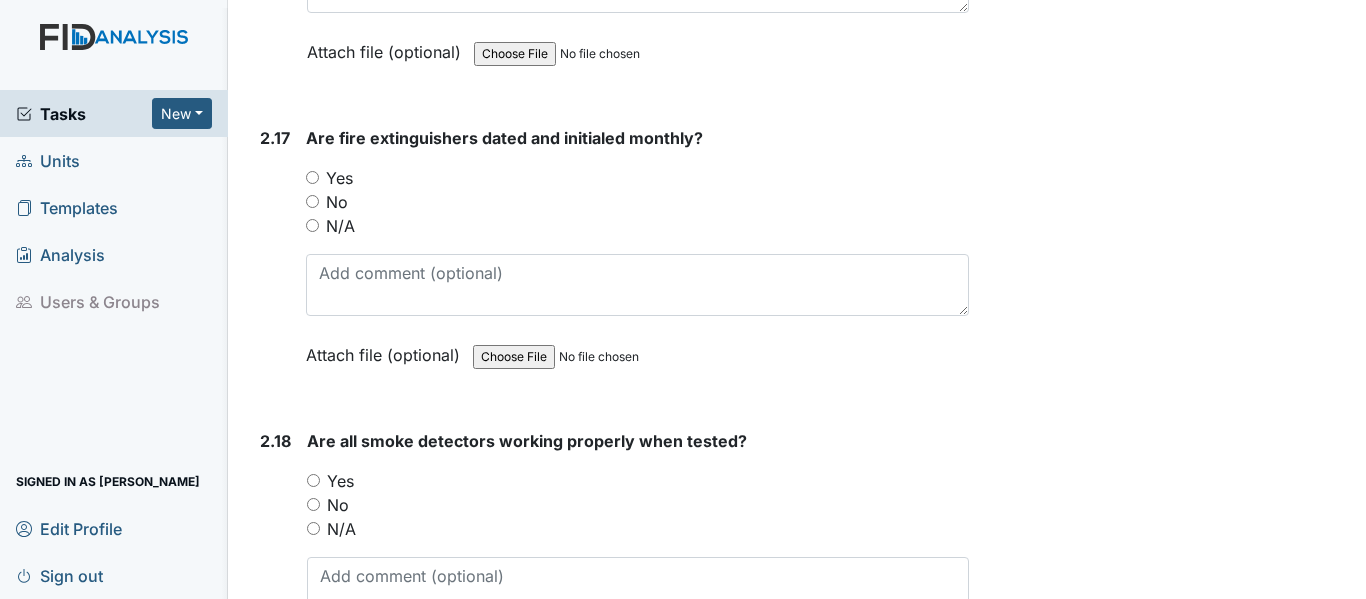 scroll, scrollTop: 6623, scrollLeft: 0, axis: vertical 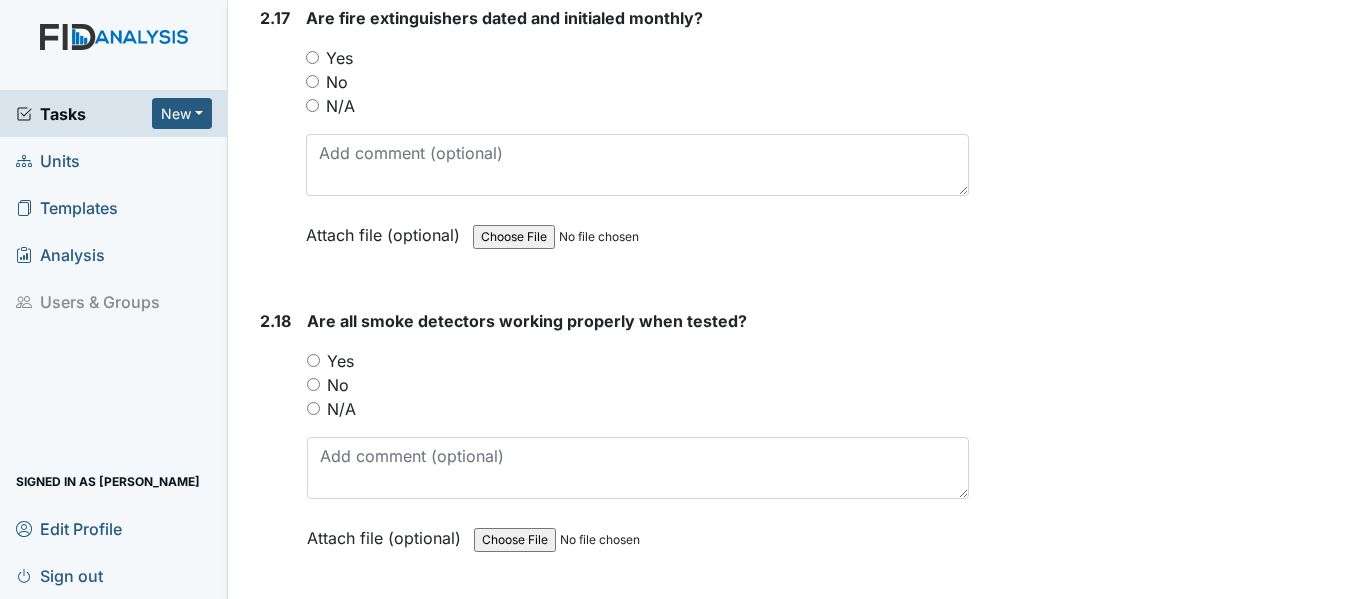 click on "Yes" at bounding box center (312, 57) 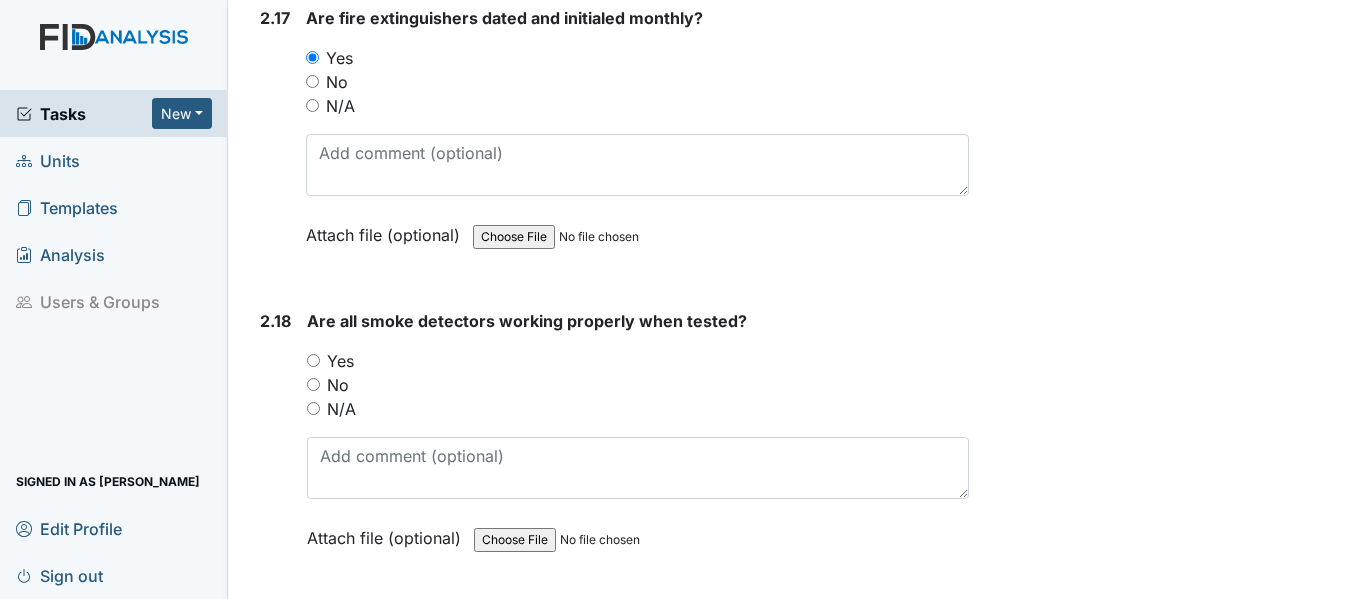click on "N/A" at bounding box center [313, 408] 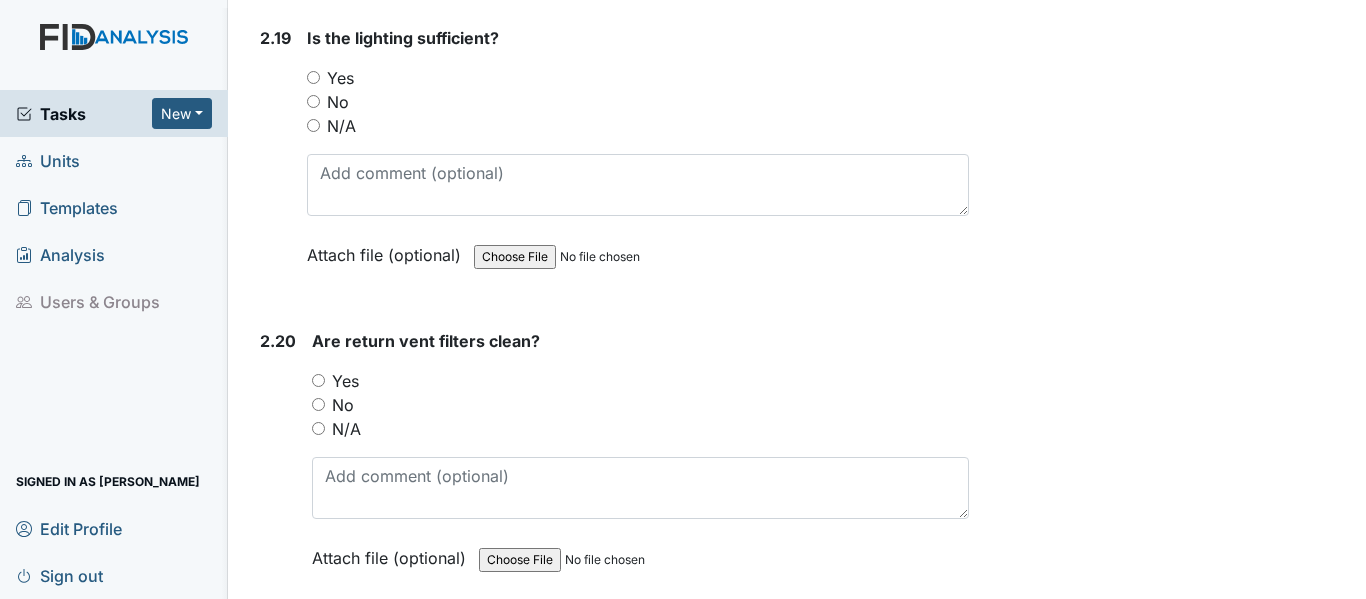 scroll, scrollTop: 7249, scrollLeft: 0, axis: vertical 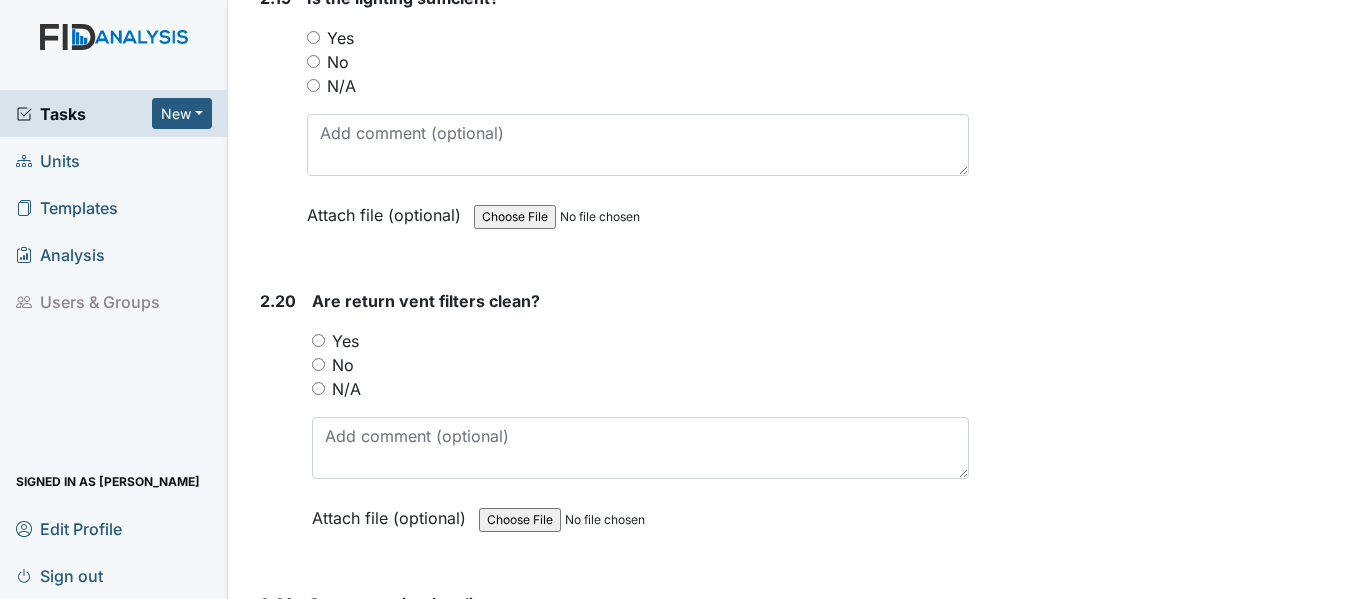 click on "Yes" at bounding box center [313, 37] 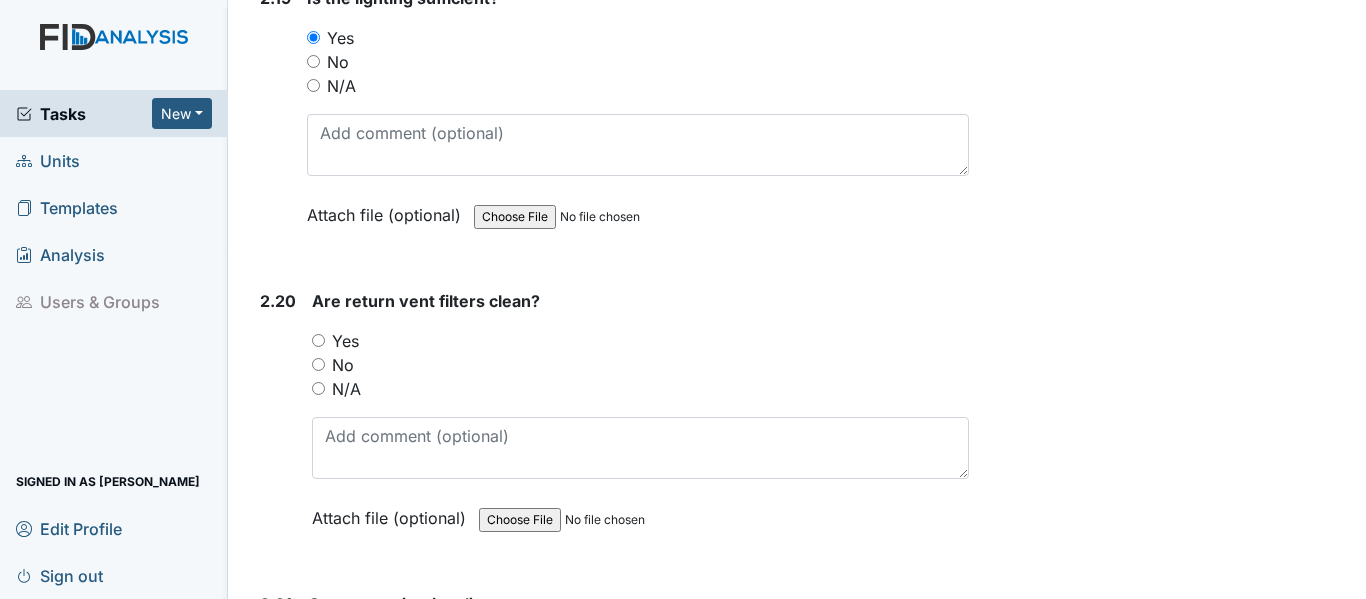 click on "Yes" at bounding box center (318, 340) 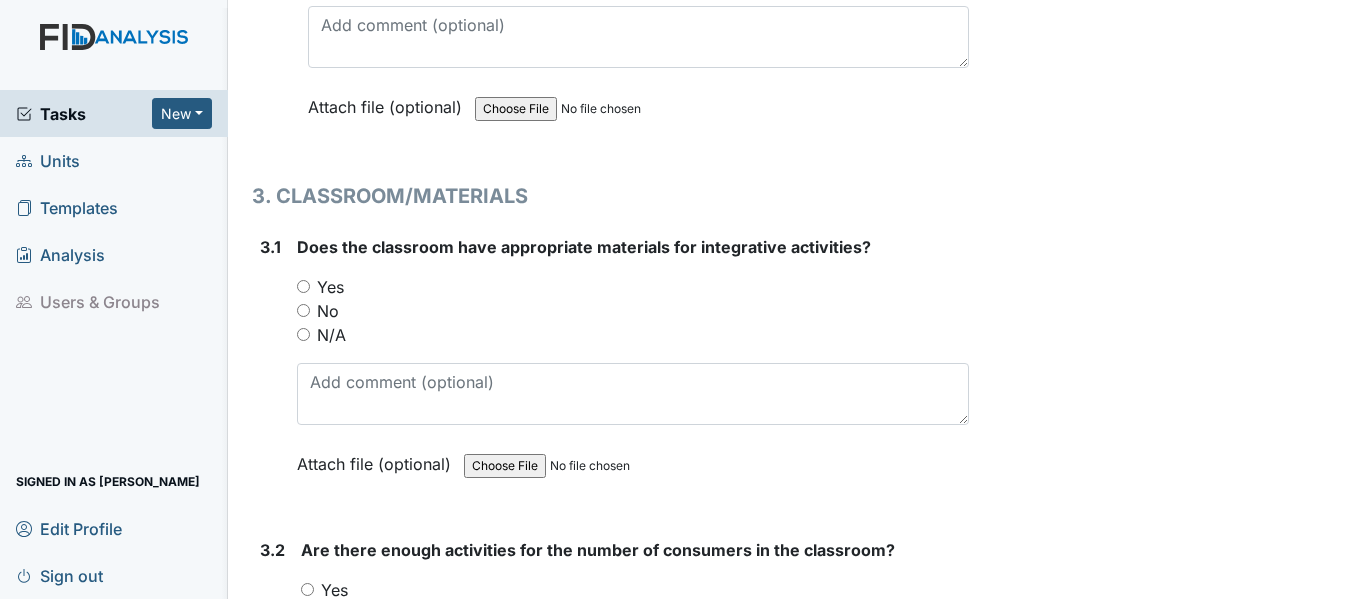 scroll, scrollTop: 7996, scrollLeft: 0, axis: vertical 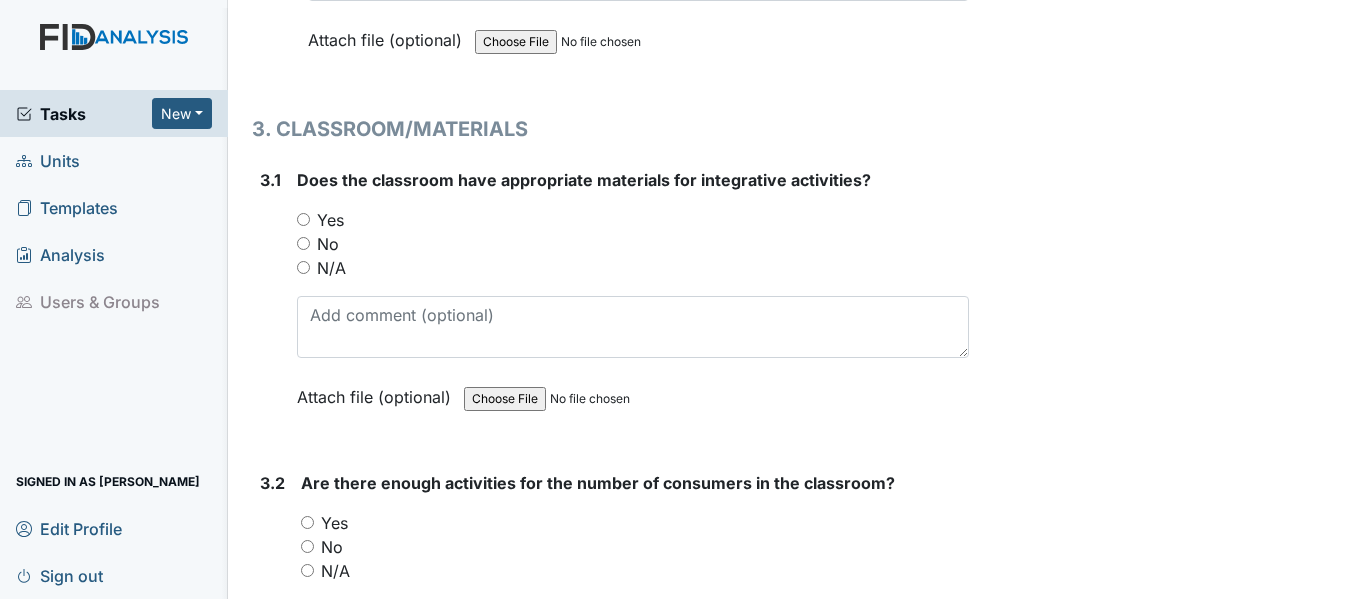 click on "Yes" at bounding box center (303, 219) 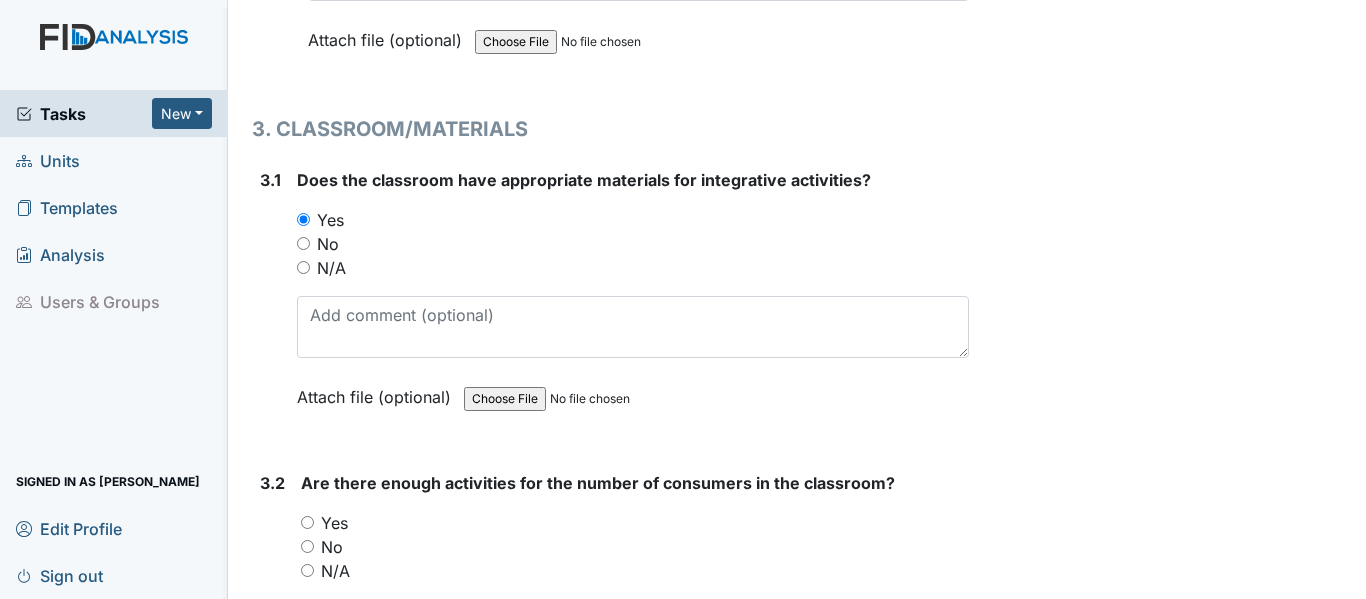 drag, startPoint x: 308, startPoint y: 570, endPoint x: 480, endPoint y: 586, distance: 172.74258 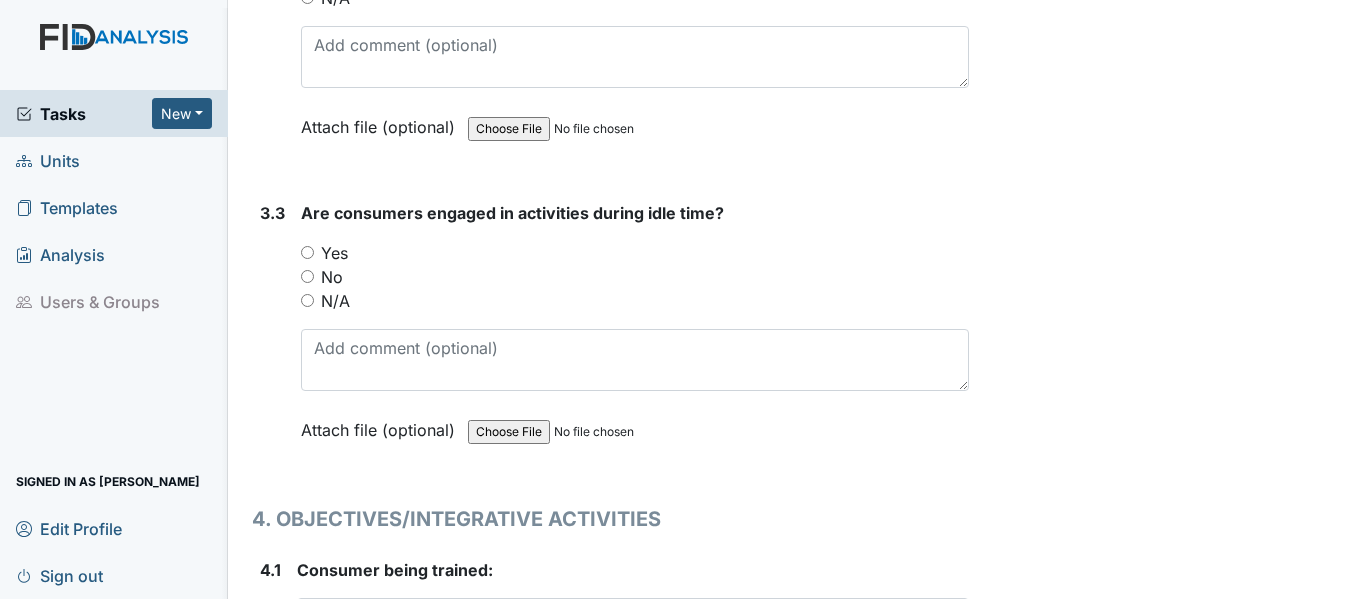 scroll, scrollTop: 8689, scrollLeft: 0, axis: vertical 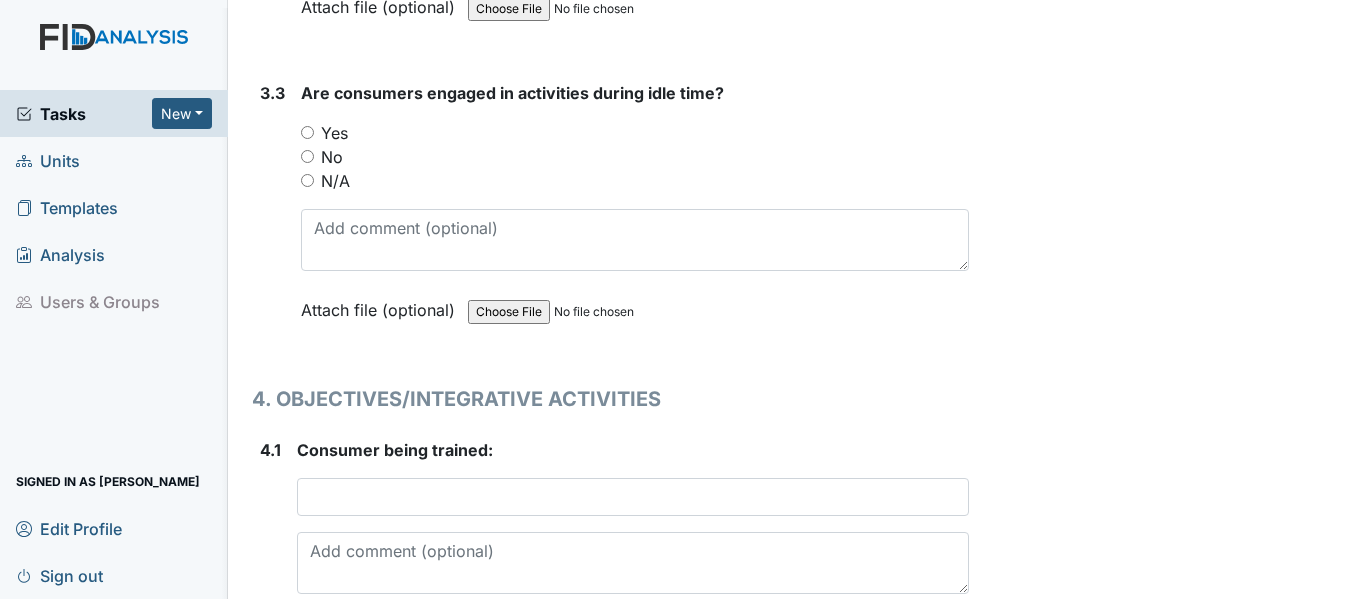 click on "Yes" at bounding box center [307, 132] 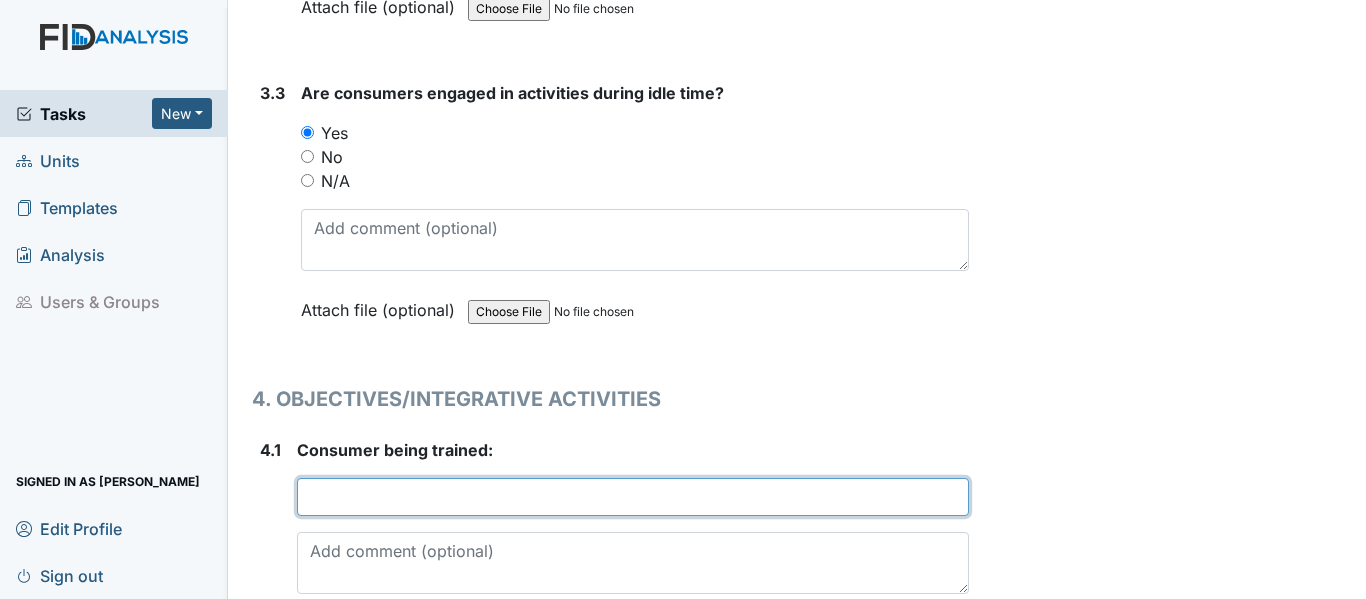 click at bounding box center (633, 497) 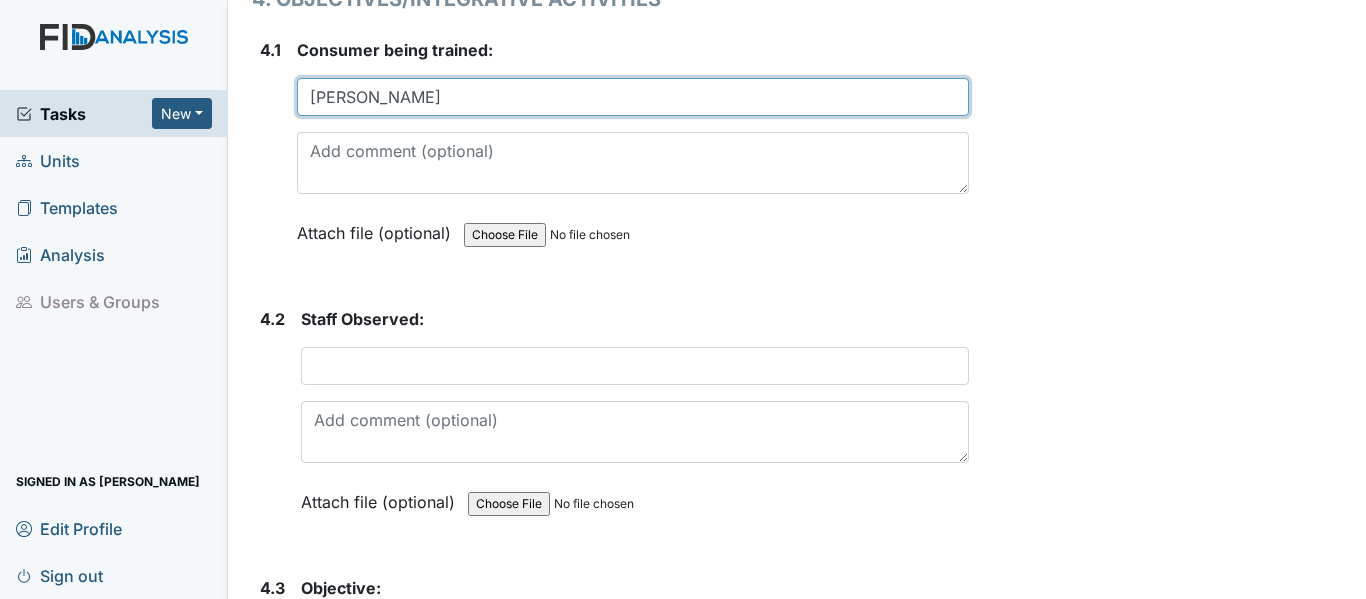 scroll, scrollTop: 9169, scrollLeft: 0, axis: vertical 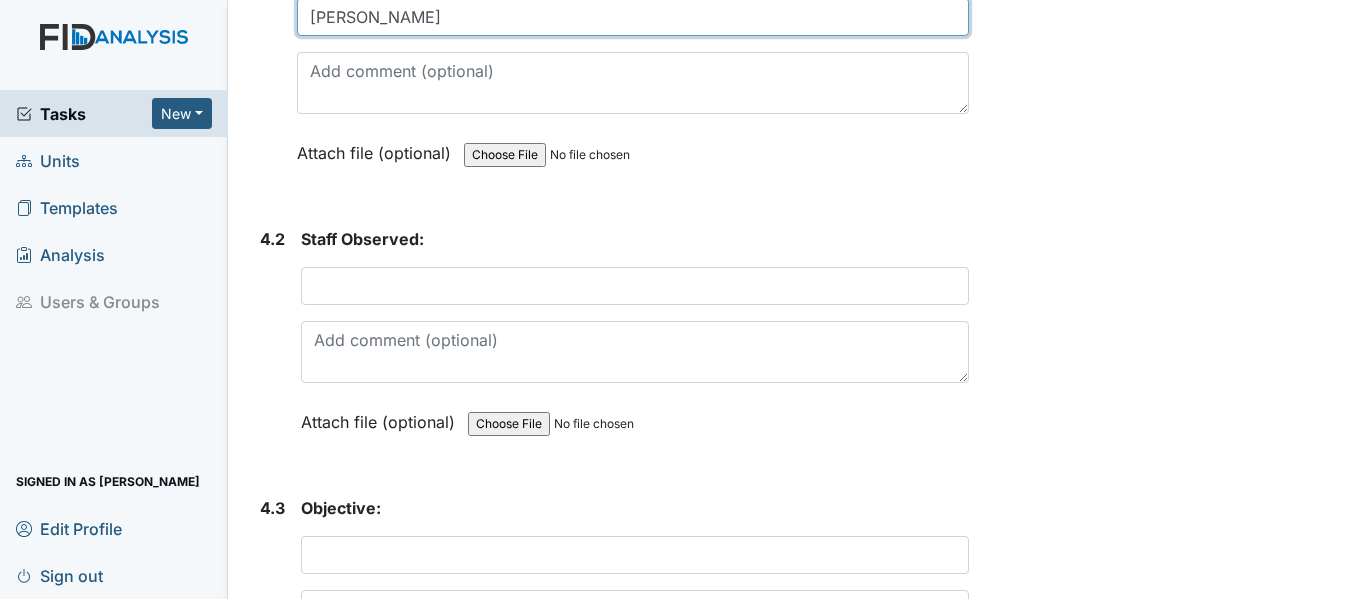 type on "M. Barnett" 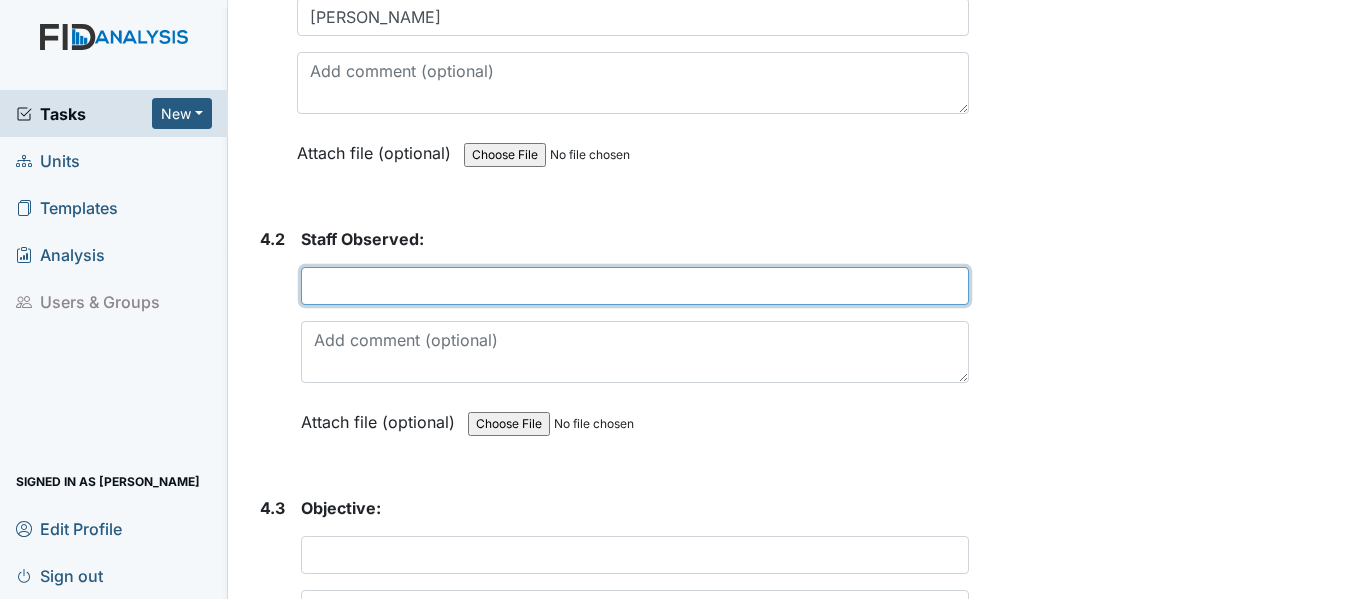 click at bounding box center [635, 286] 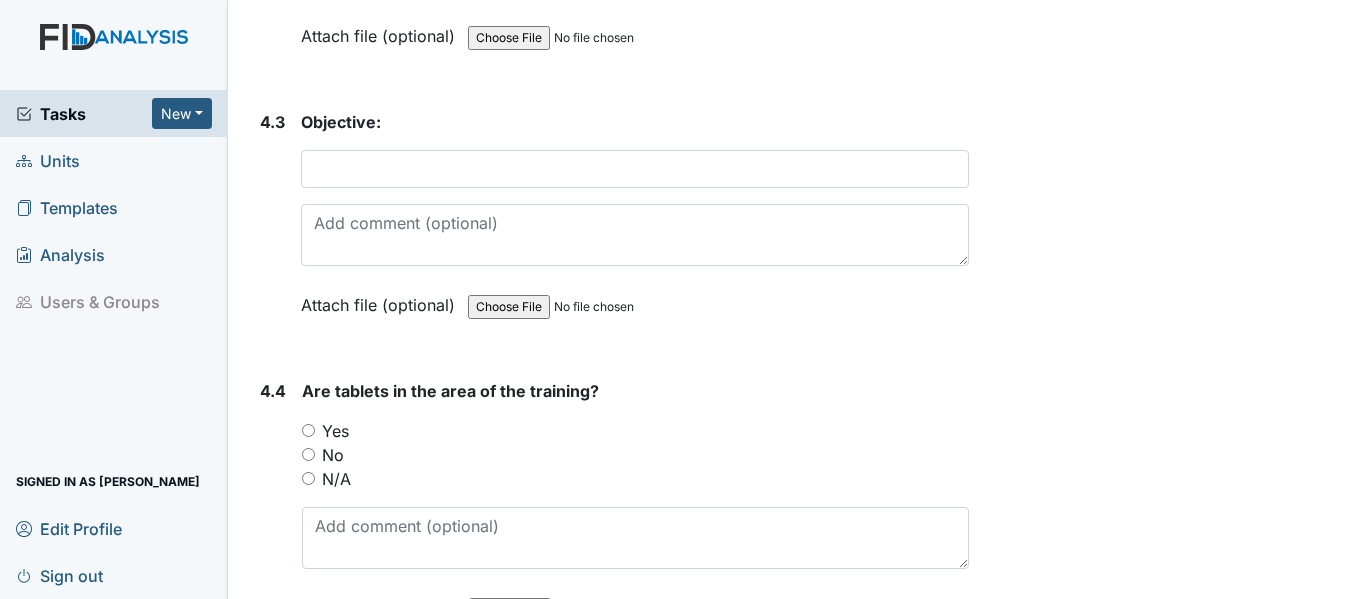 scroll, scrollTop: 9609, scrollLeft: 0, axis: vertical 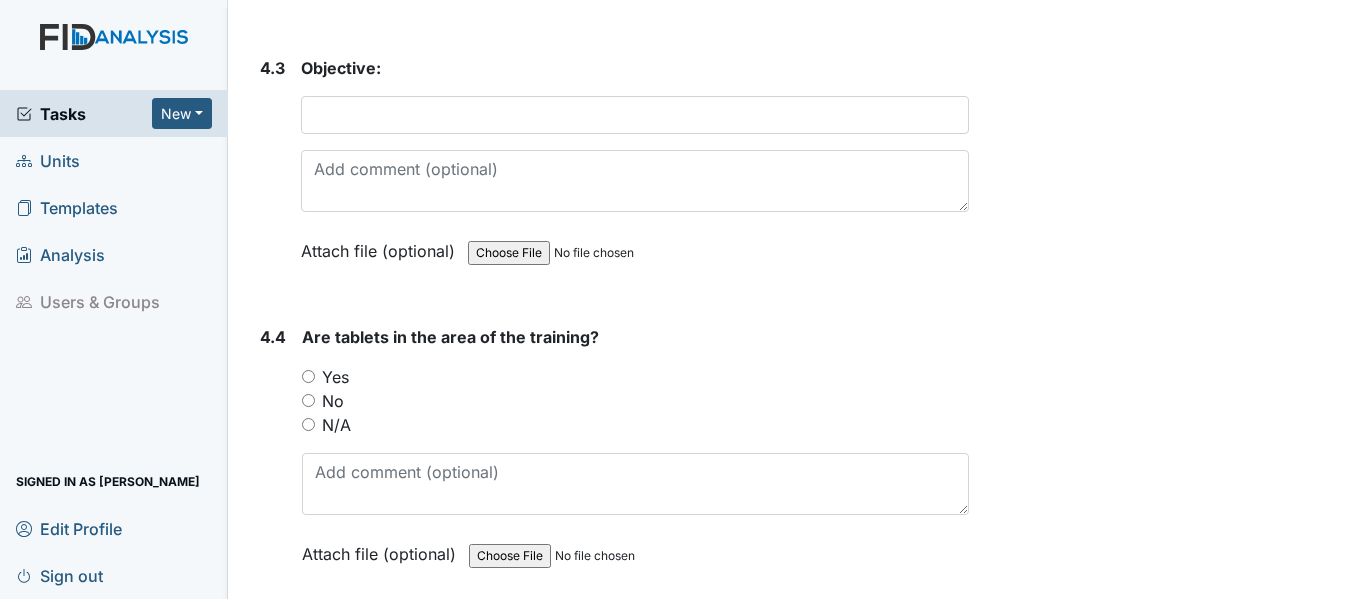 type on "F. Waldron" 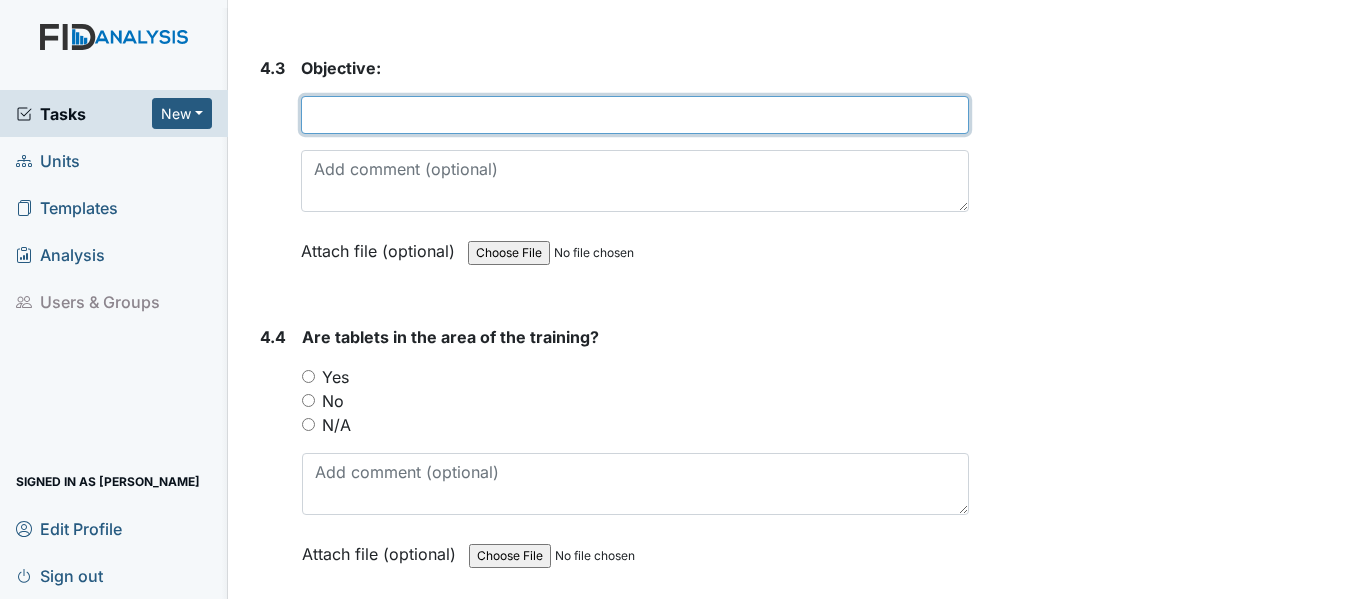 click at bounding box center [635, 115] 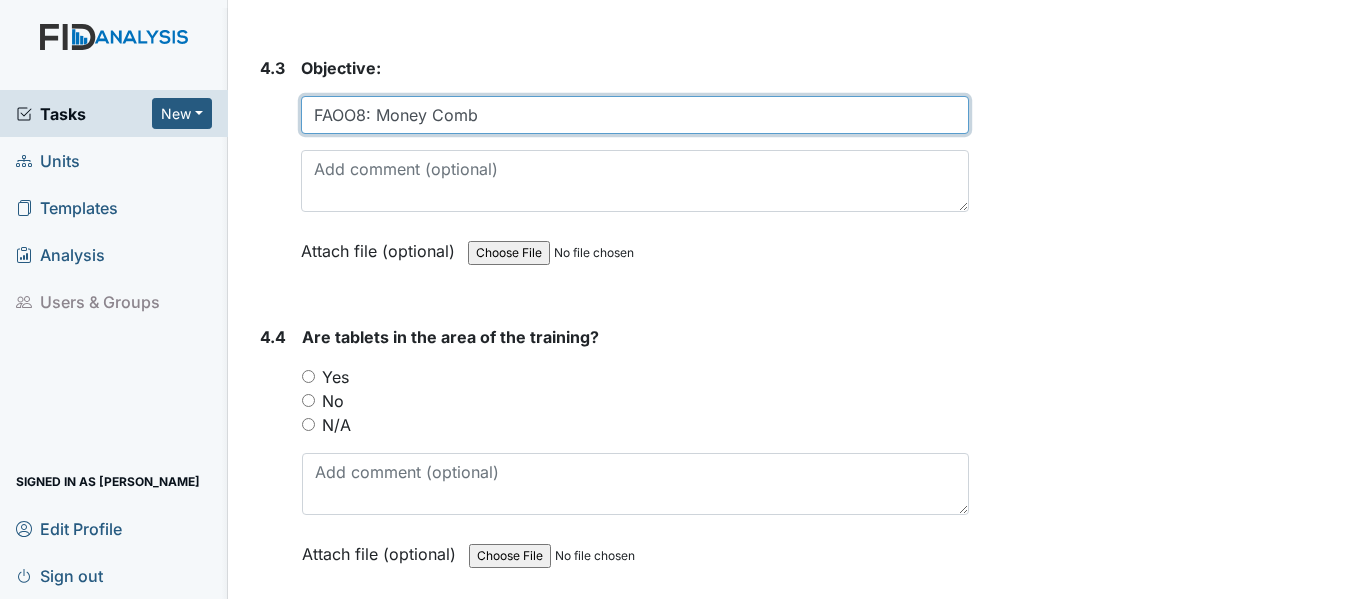 type on "FAOO8: Money Comb" 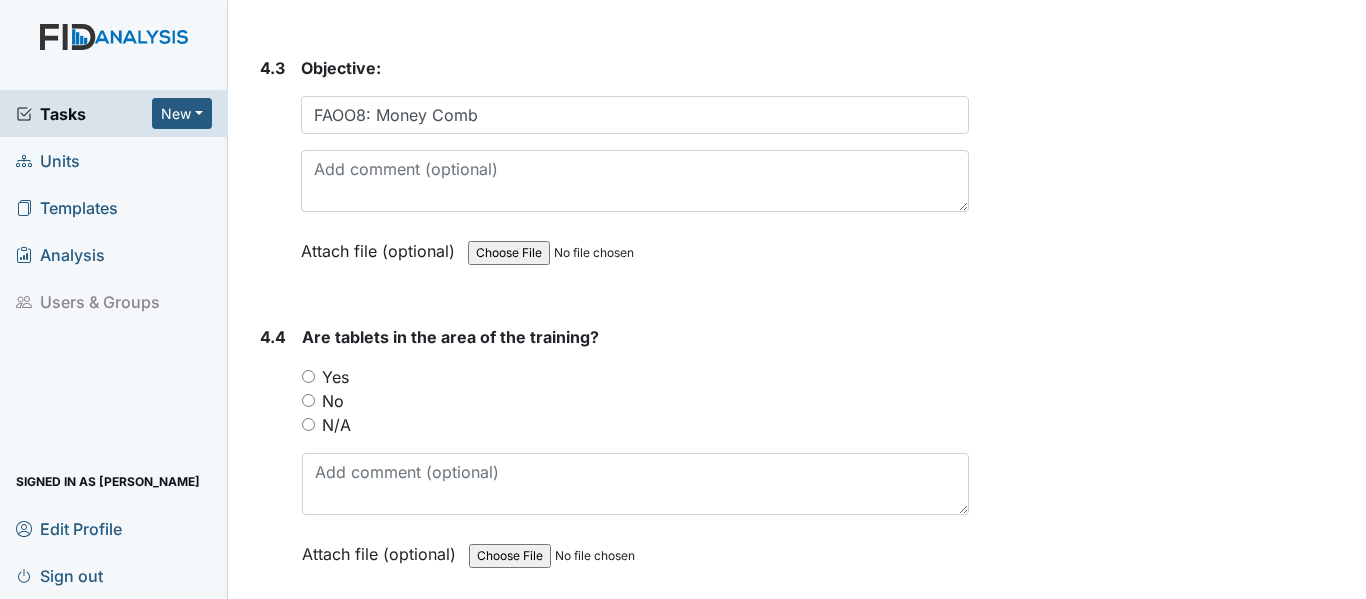 click on "Yes" at bounding box center [308, 376] 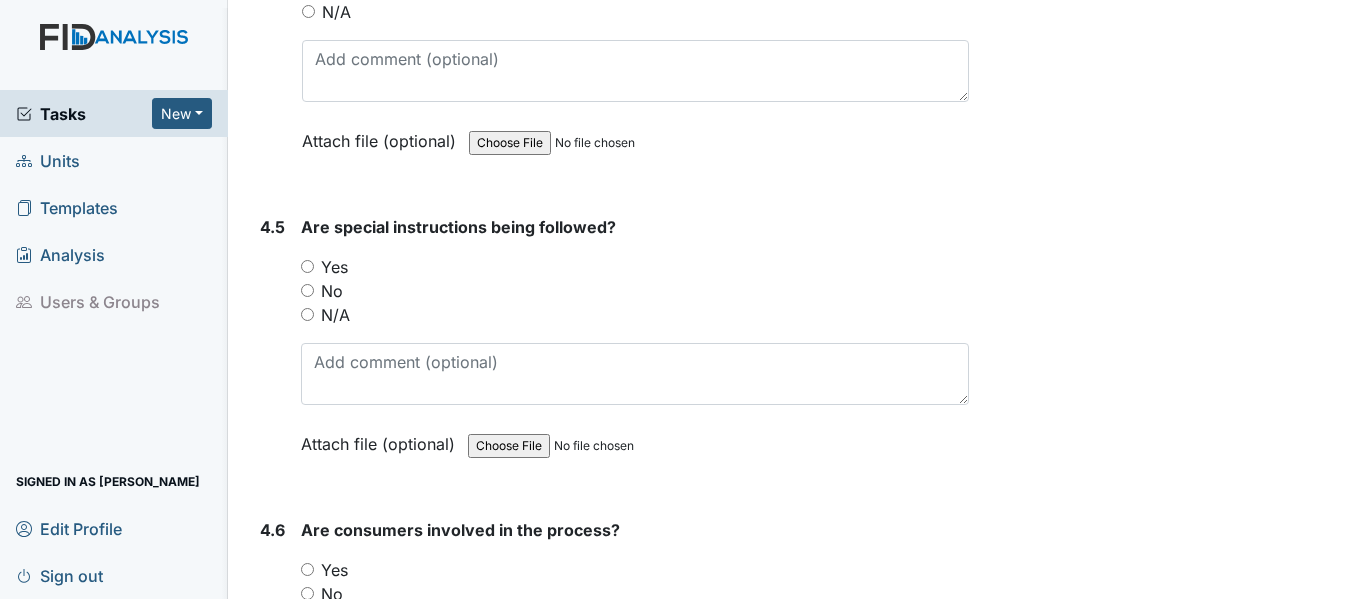 scroll, scrollTop: 10182, scrollLeft: 0, axis: vertical 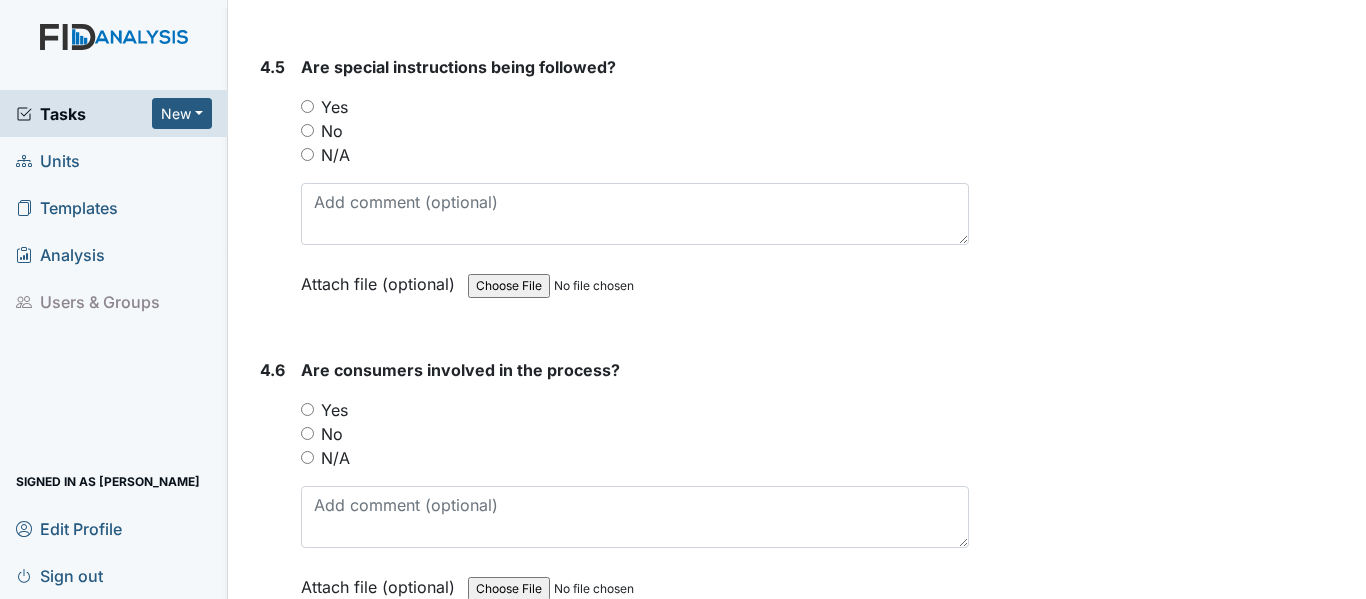 click on "Yes" at bounding box center [307, 106] 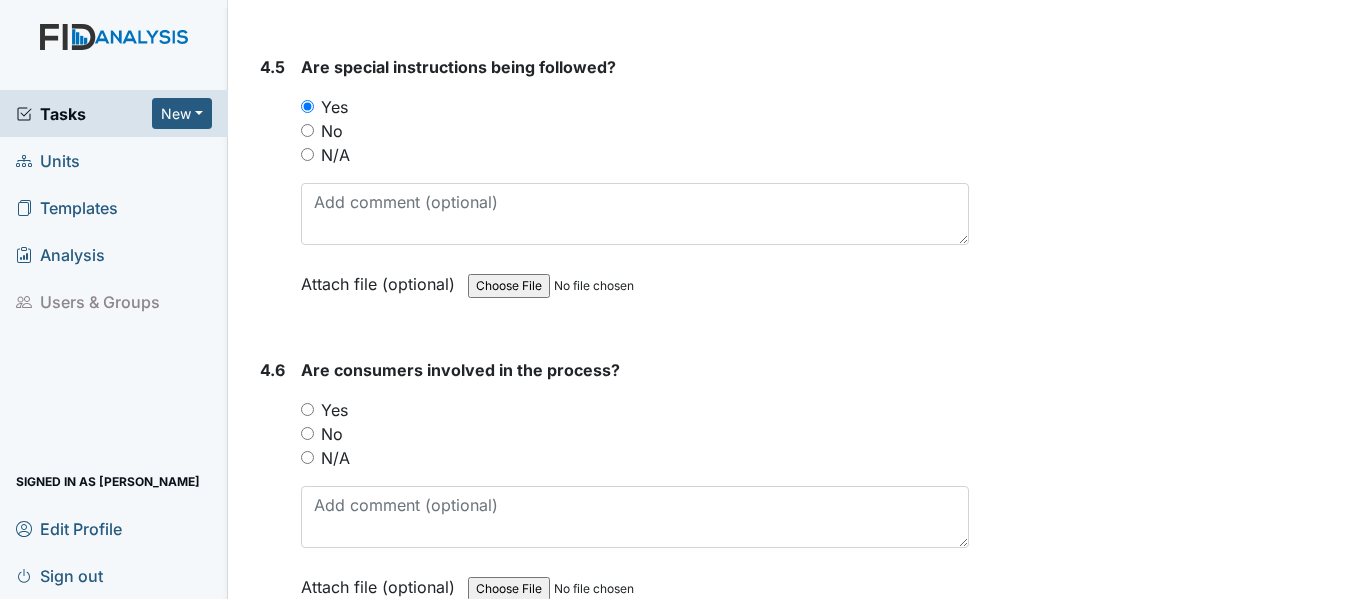 click on "Yes" at bounding box center [307, 409] 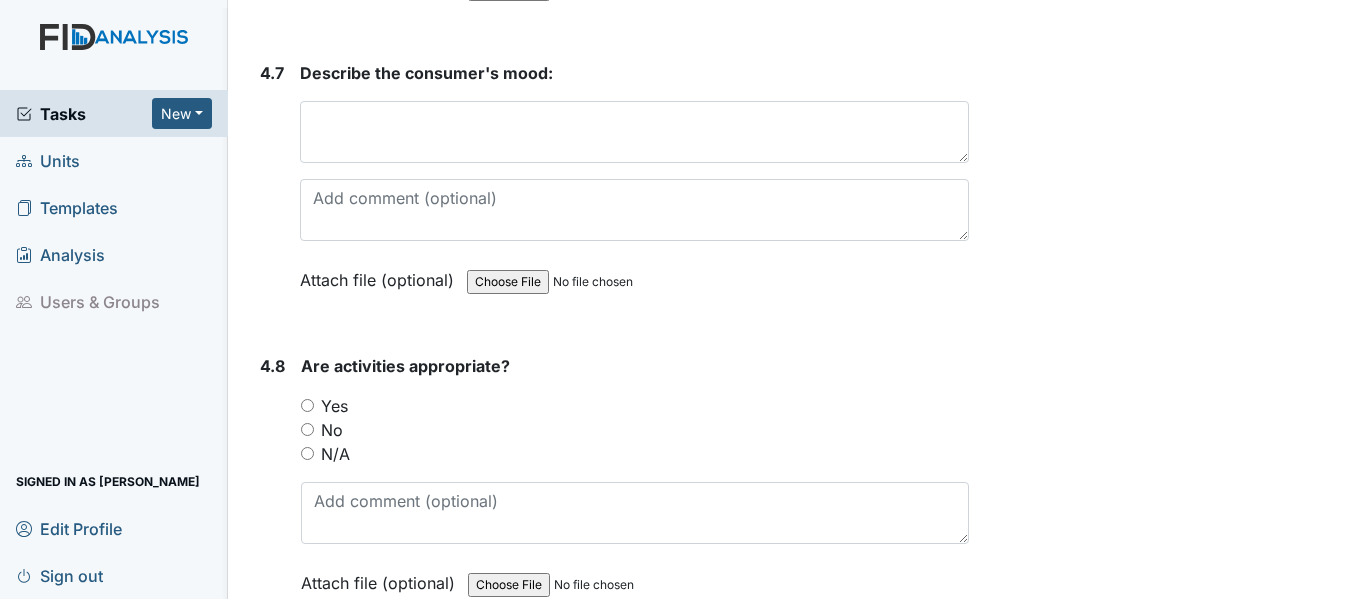 scroll, scrollTop: 10862, scrollLeft: 0, axis: vertical 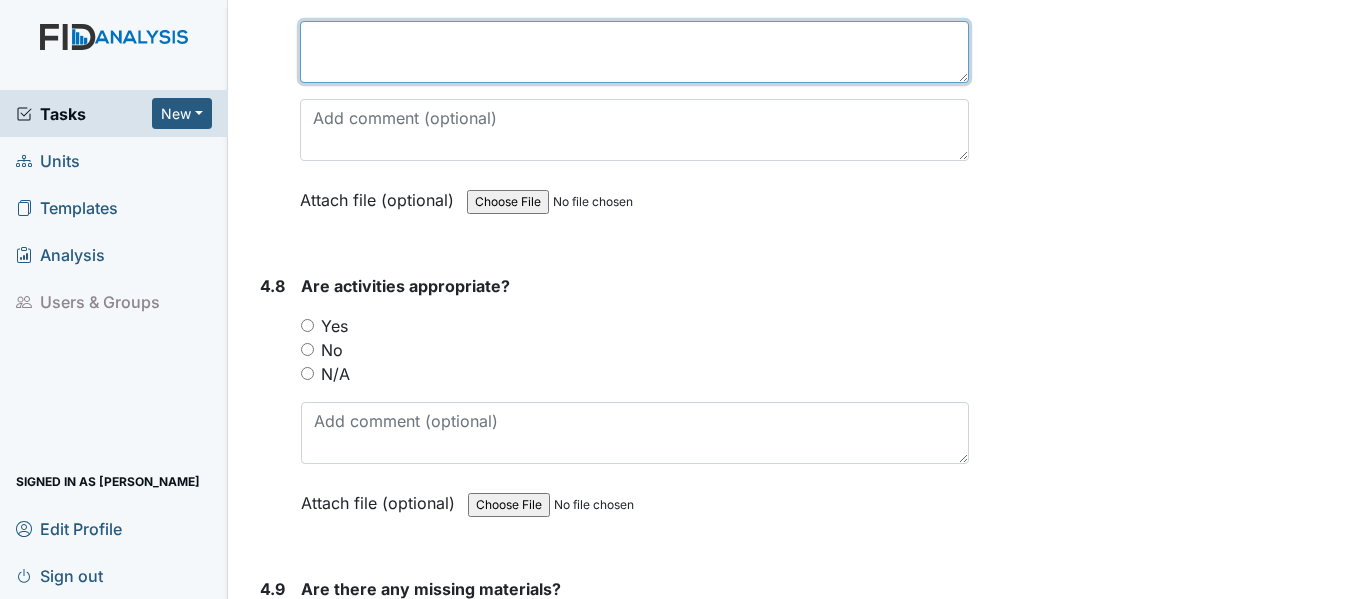 click at bounding box center (634, 52) 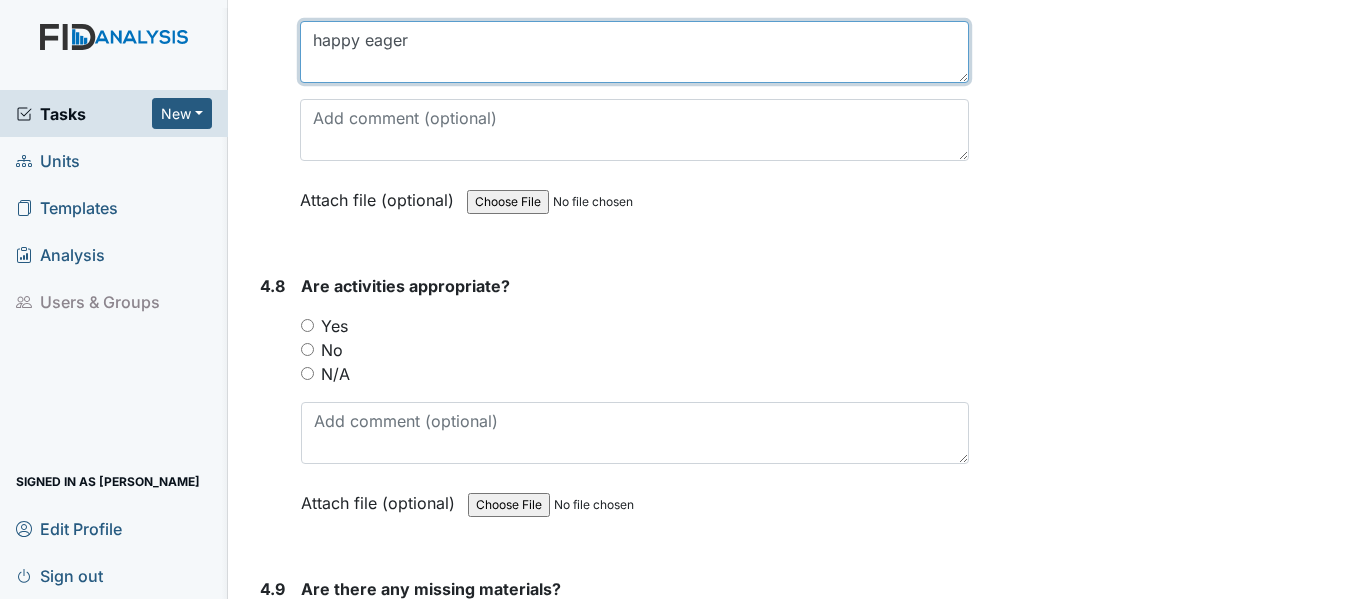 type on "happy eager" 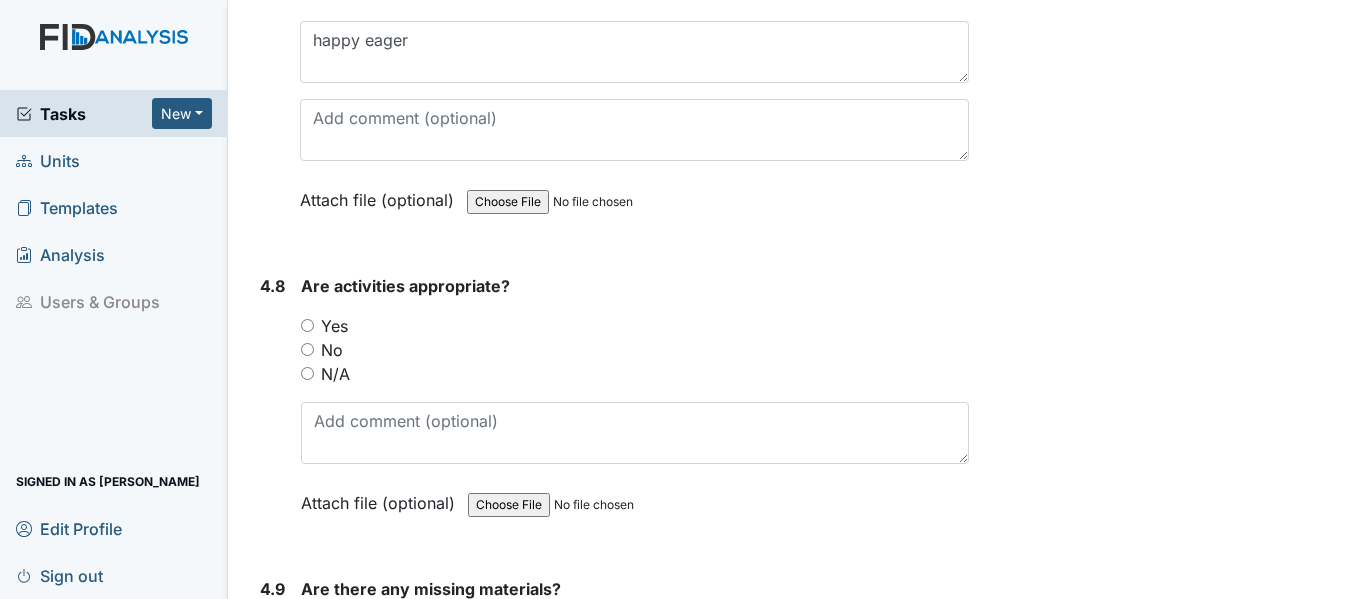 click on "Yes" at bounding box center [307, 325] 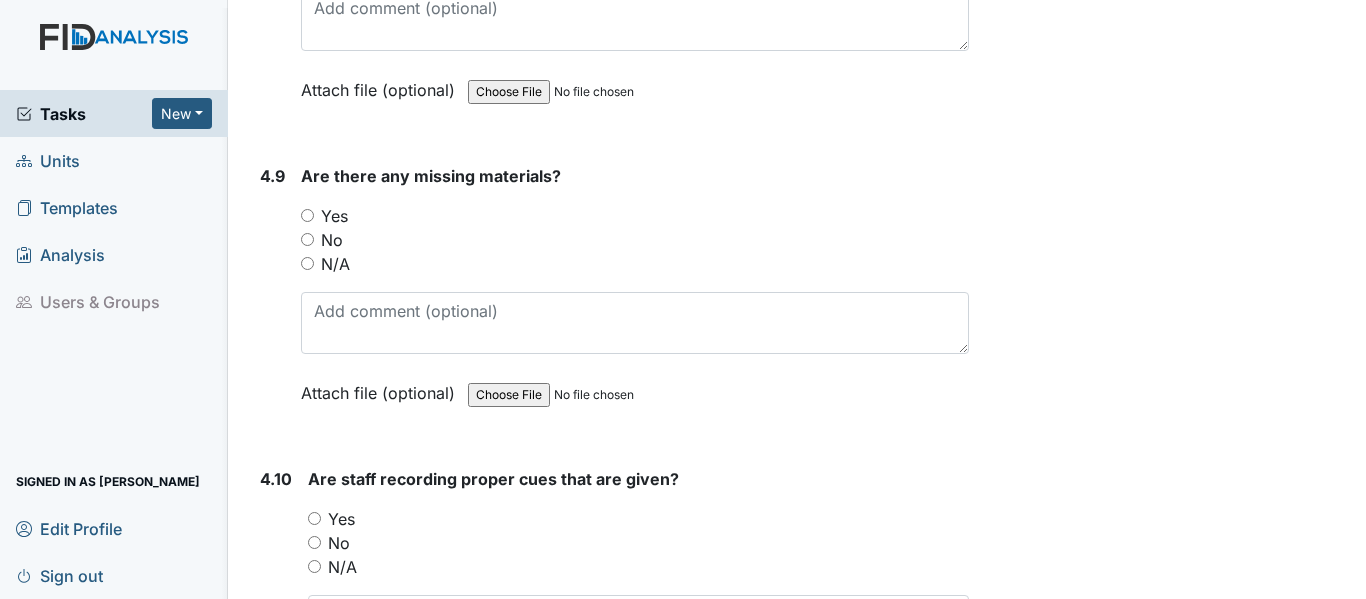 scroll, scrollTop: 11448, scrollLeft: 0, axis: vertical 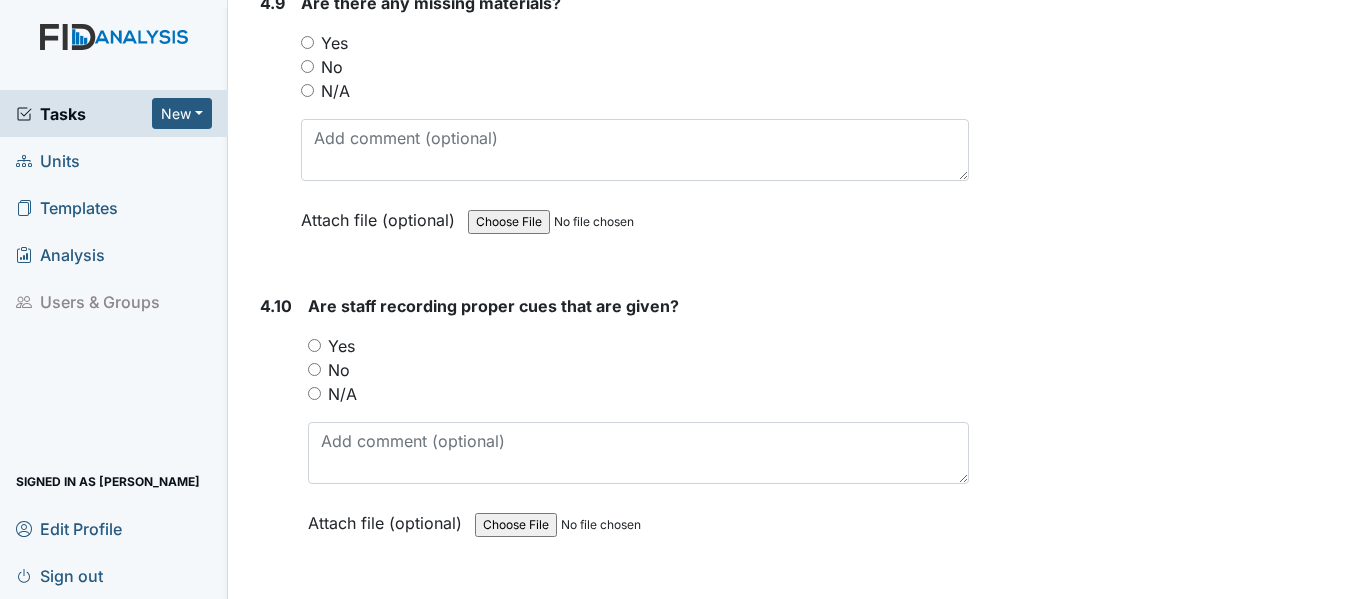 click on "No" at bounding box center [635, 67] 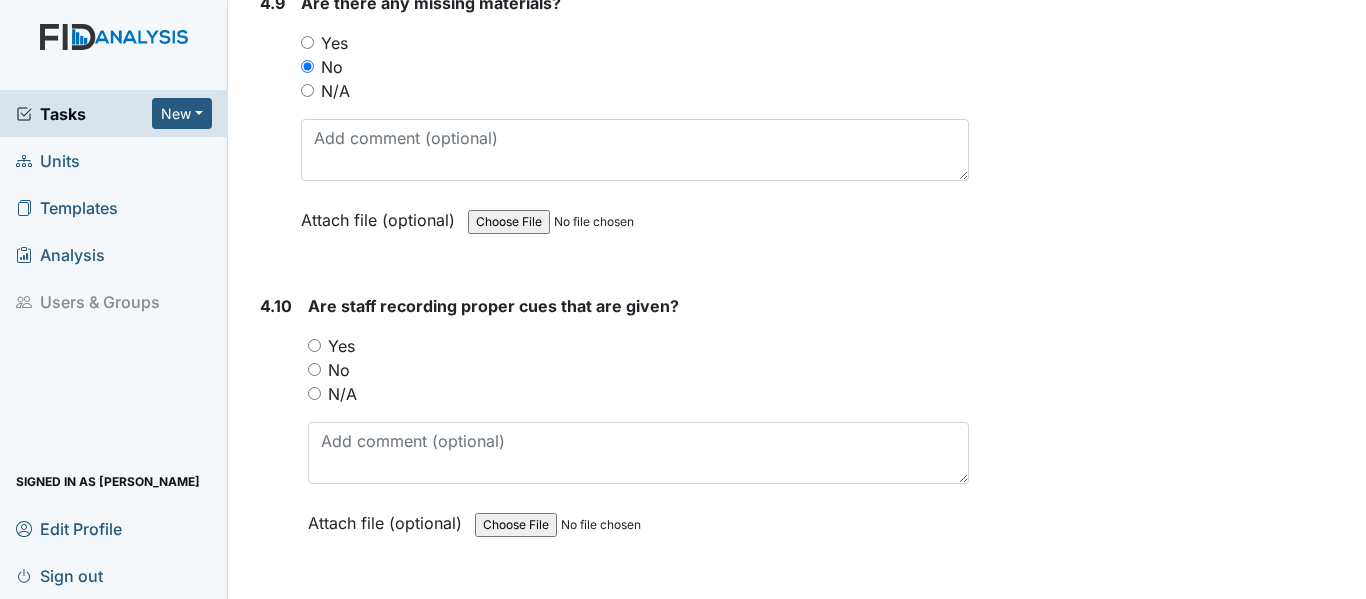 click on "Yes" at bounding box center (314, 345) 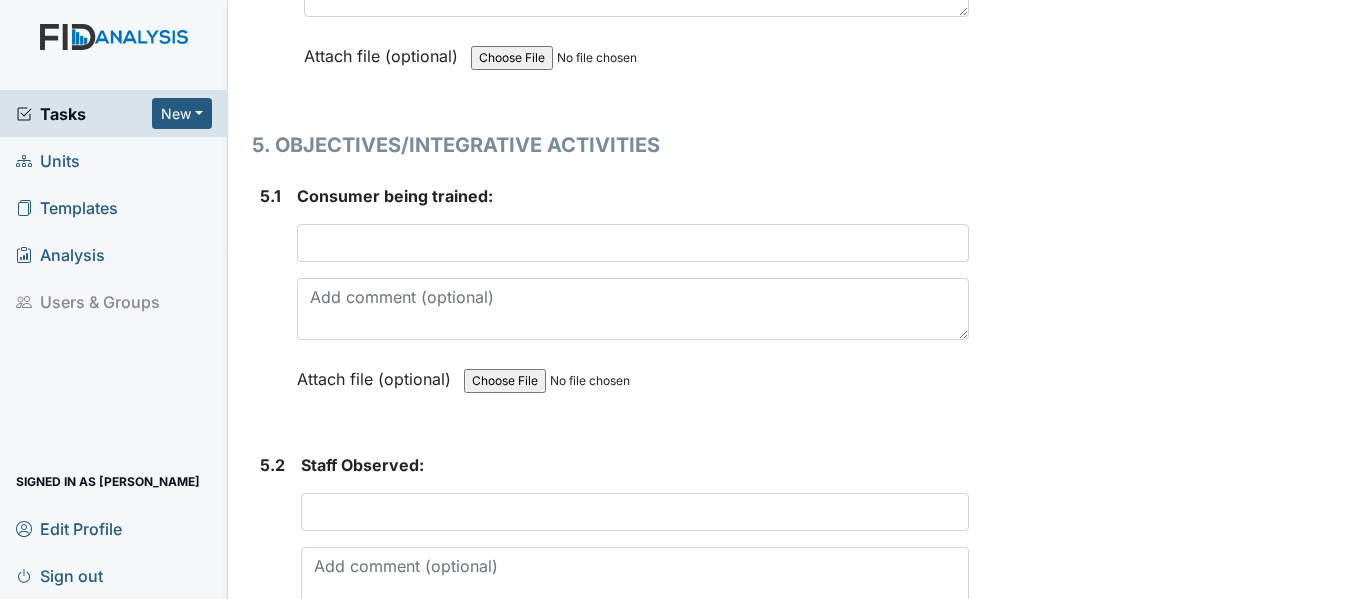 scroll, scrollTop: 12262, scrollLeft: 0, axis: vertical 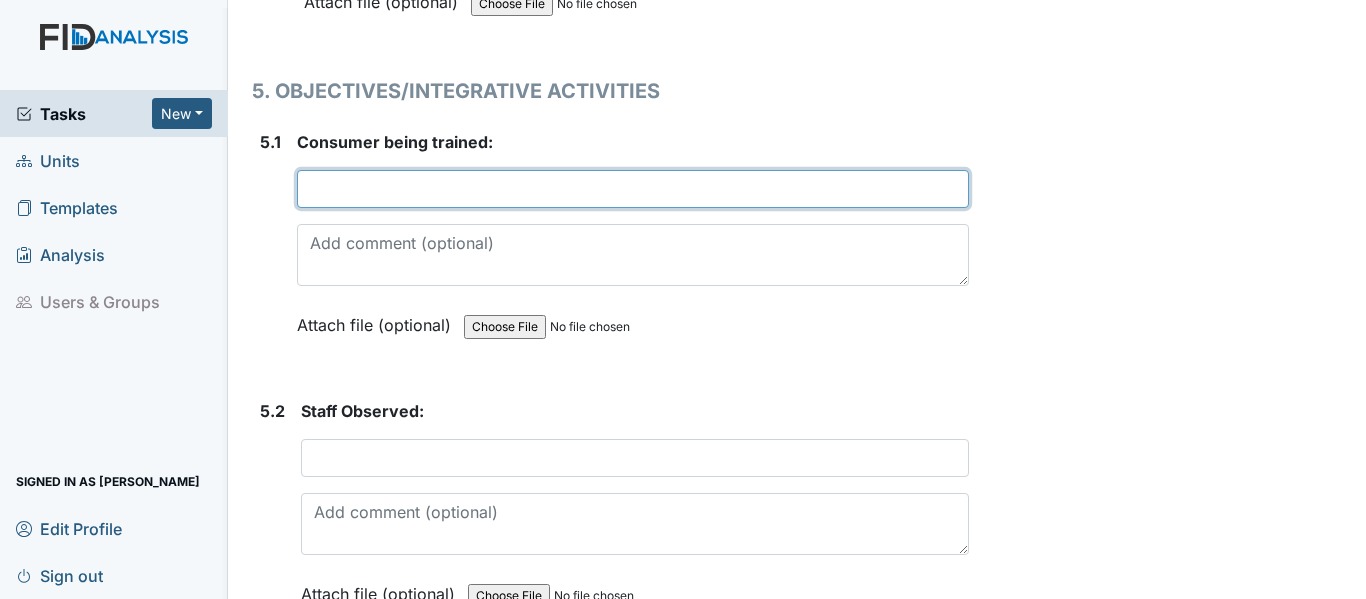 click at bounding box center [633, 189] 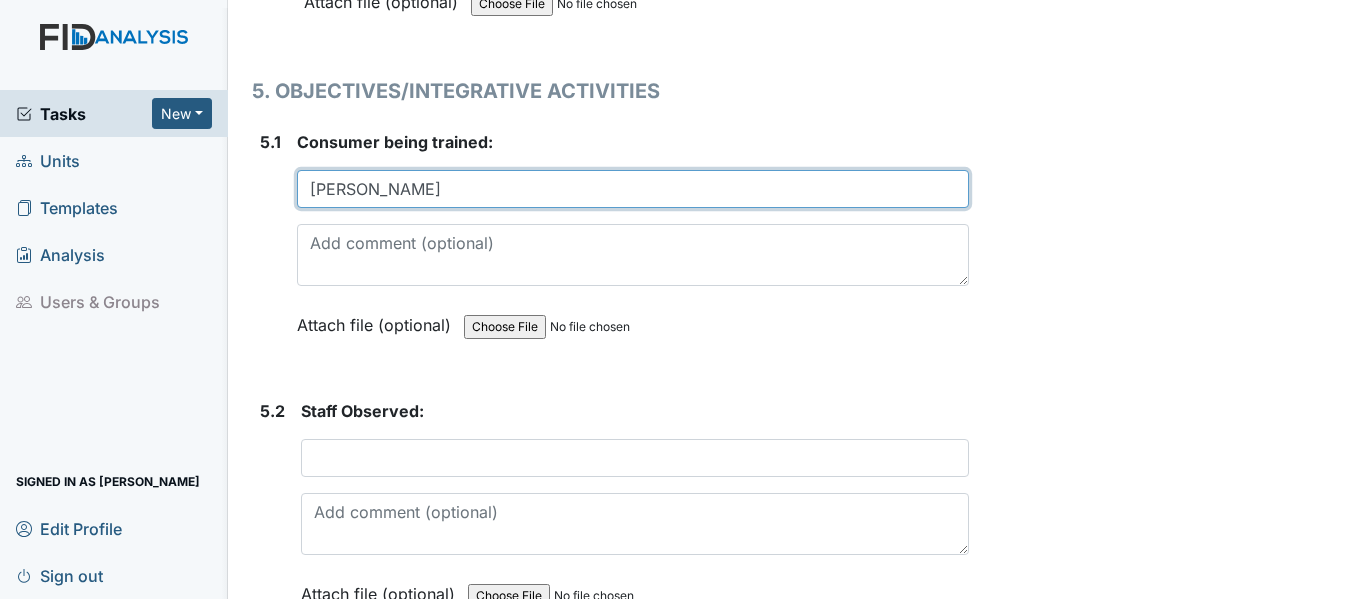 type on "M. McMurrin" 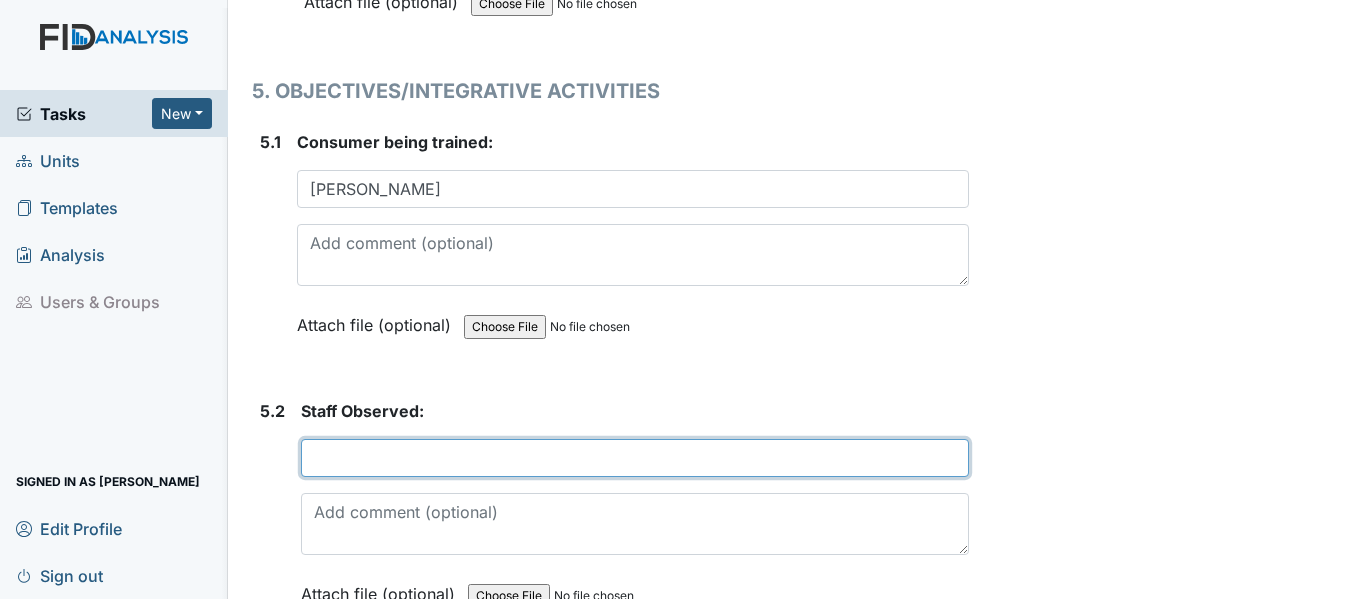 click at bounding box center [635, 458] 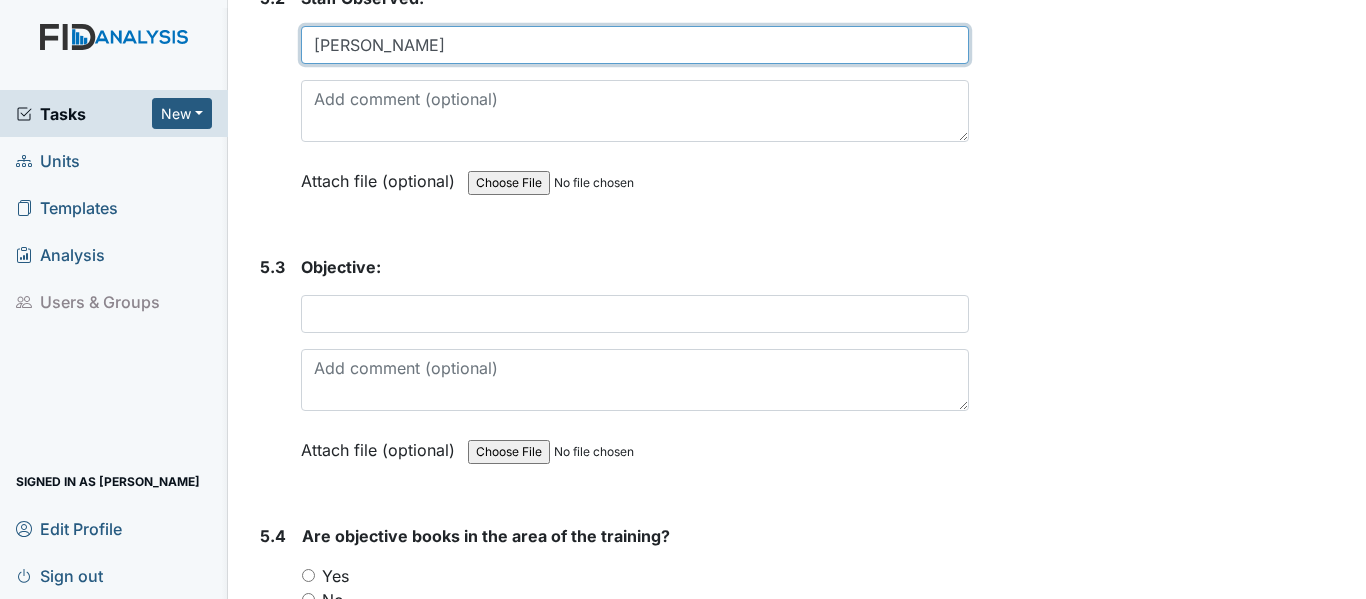 scroll, scrollTop: 12808, scrollLeft: 0, axis: vertical 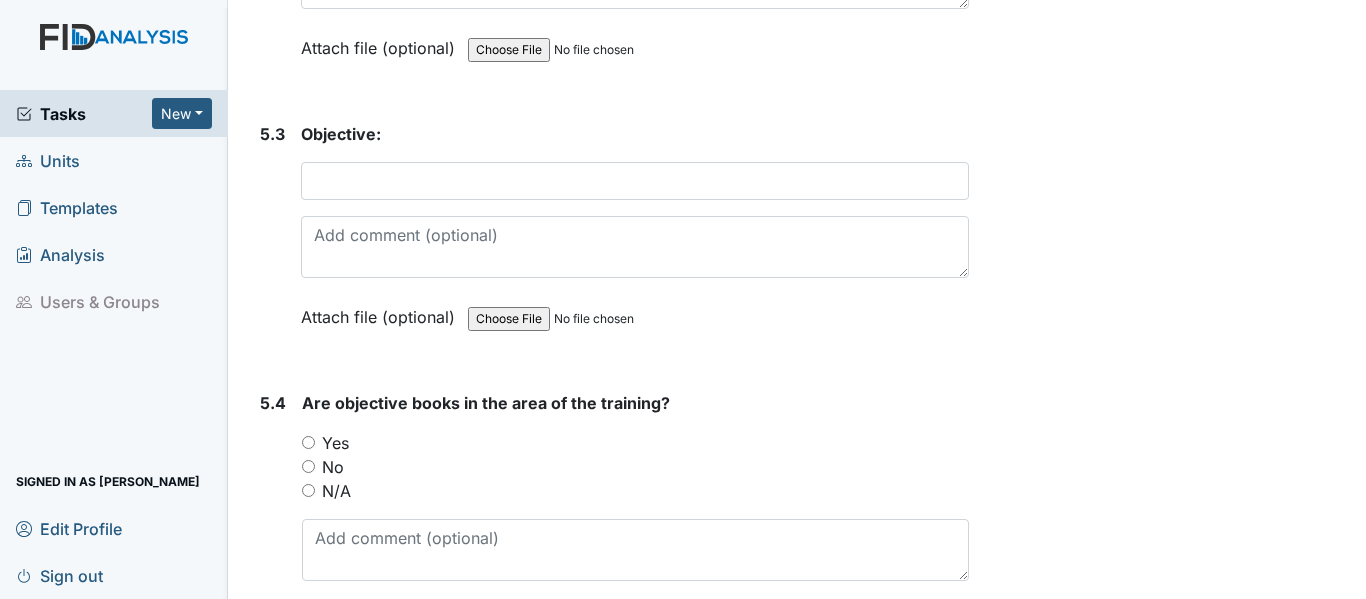 type on "S. Moore" 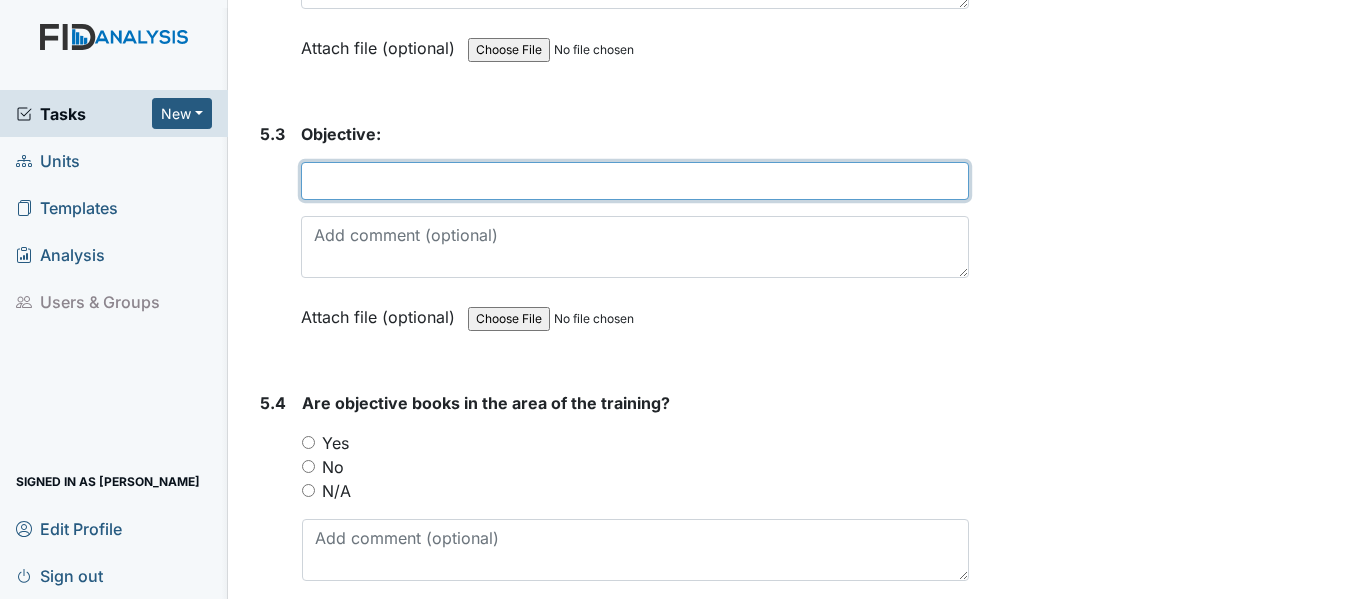 click at bounding box center [635, 181] 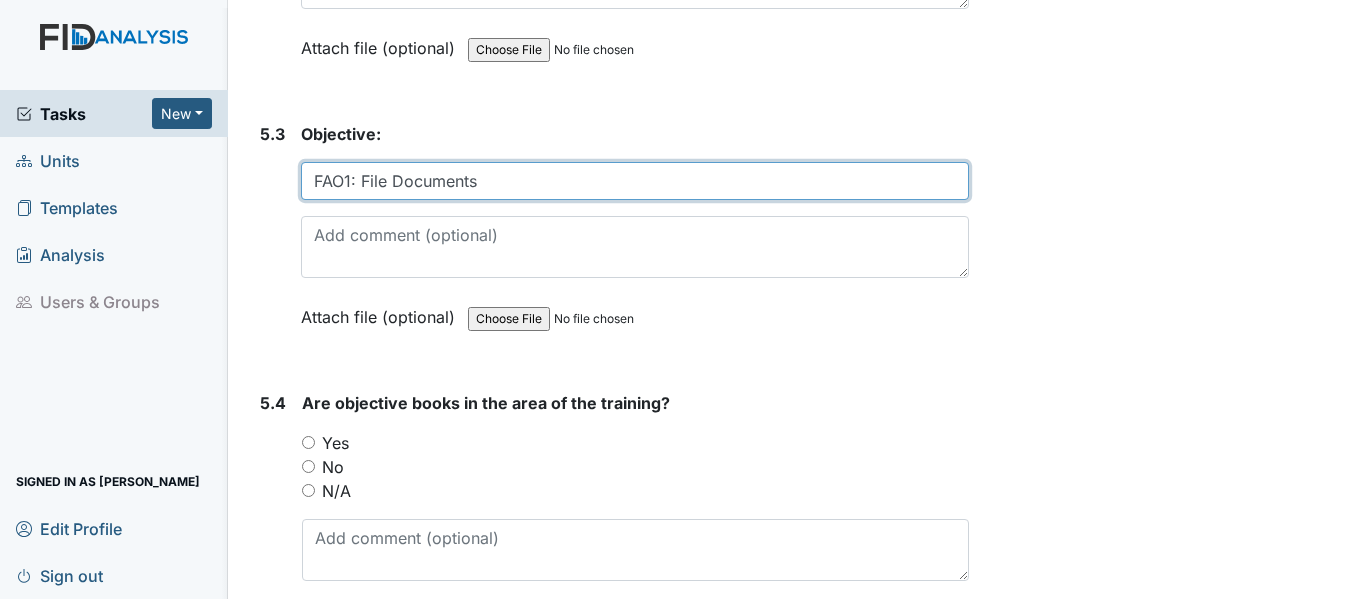 type on "FAO1: File Documents" 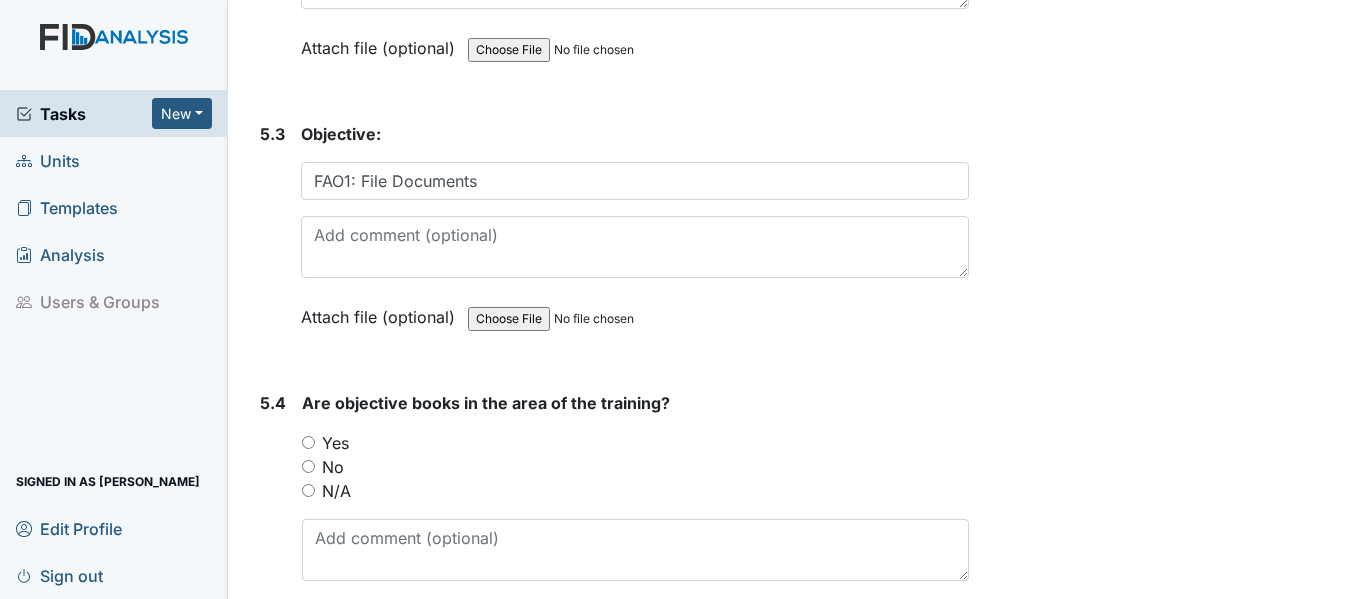click on "5.4
Are objective books in the area of the training?
You must select one of the below options.
Yes
No
N/A
Attach file (optional)
You can upload .pdf, .txt, .jpg, .jpeg, .png, .csv, .xls, or .doc files under 100MB." at bounding box center [610, 526] 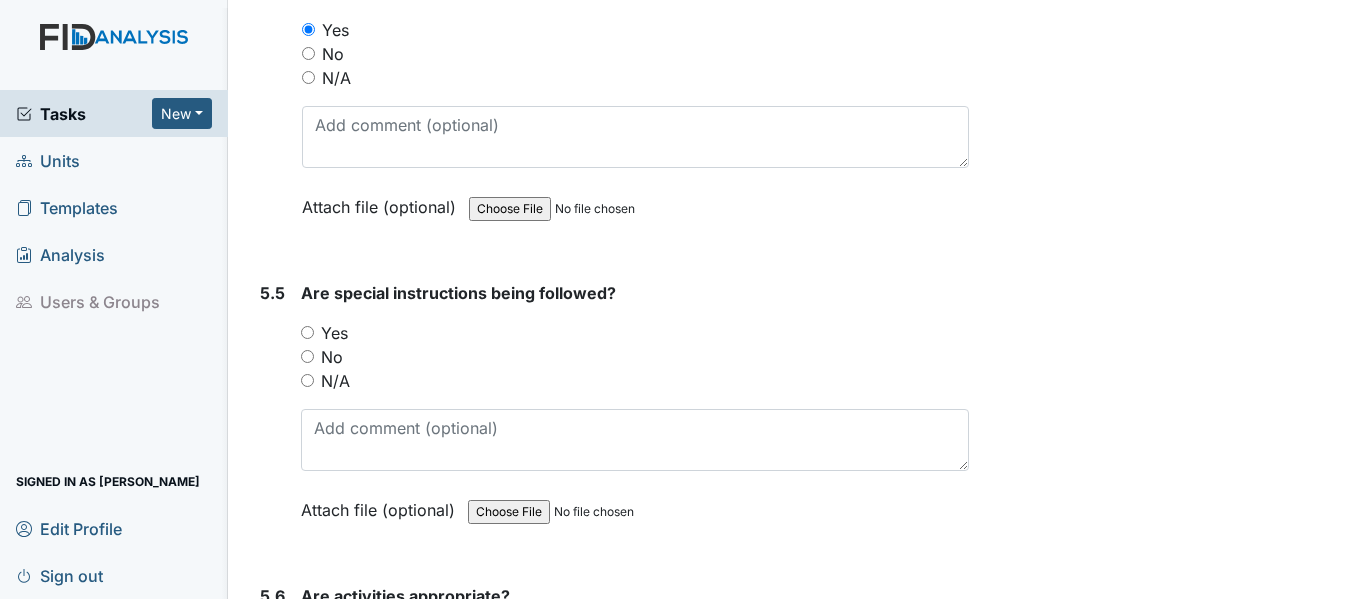 scroll, scrollTop: 13261, scrollLeft: 0, axis: vertical 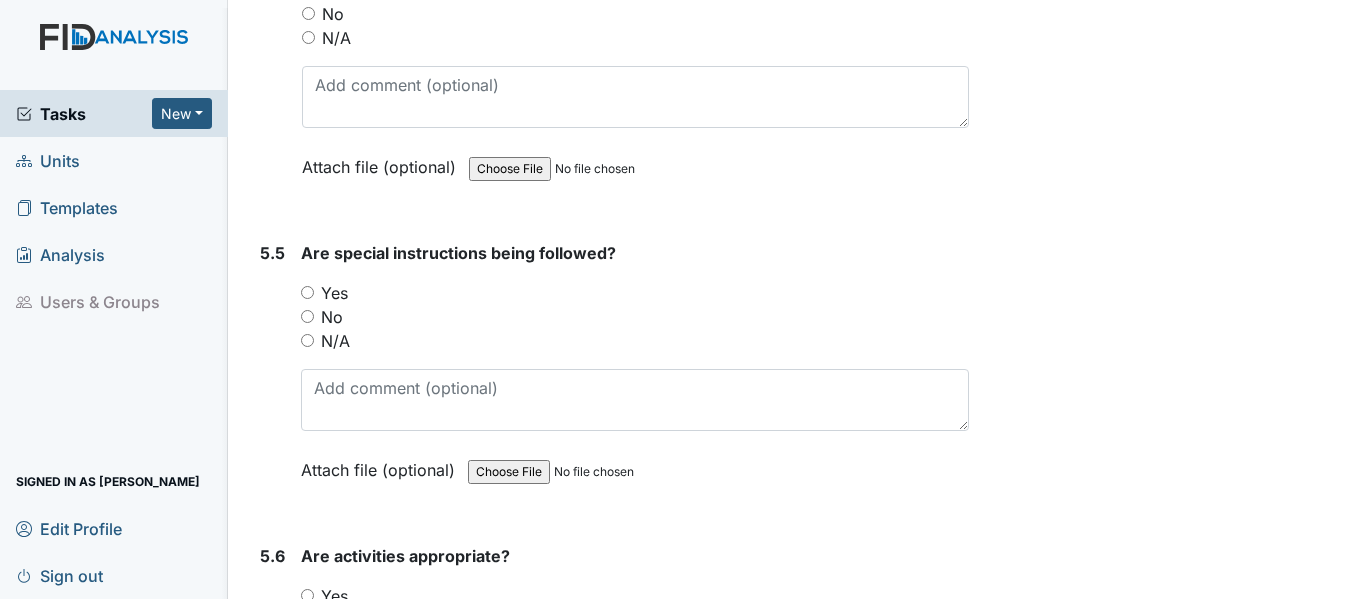 click on "Yes" at bounding box center [307, 292] 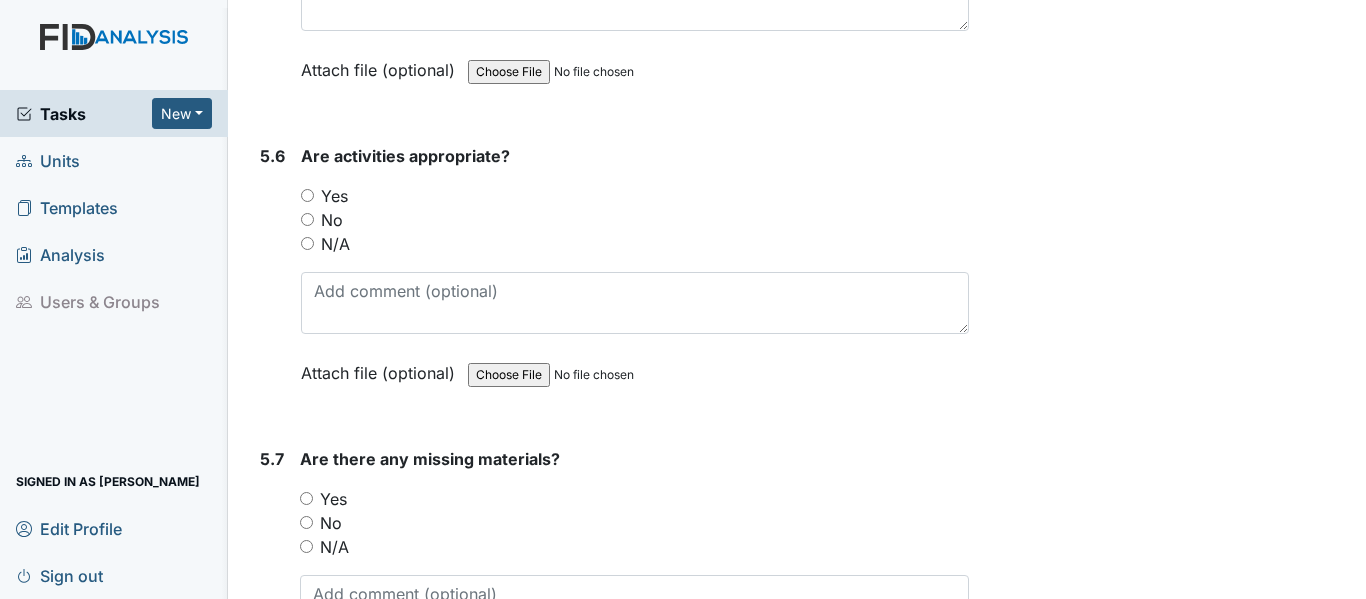 scroll, scrollTop: 13808, scrollLeft: 0, axis: vertical 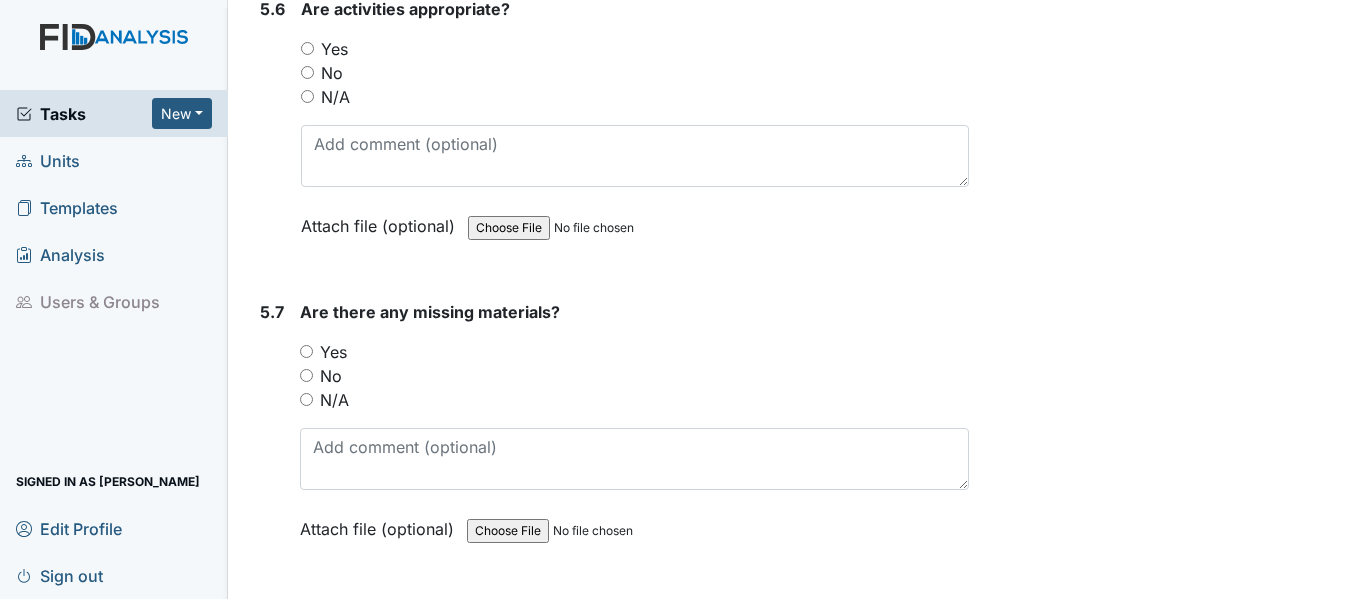 click on "Yes" at bounding box center [307, 48] 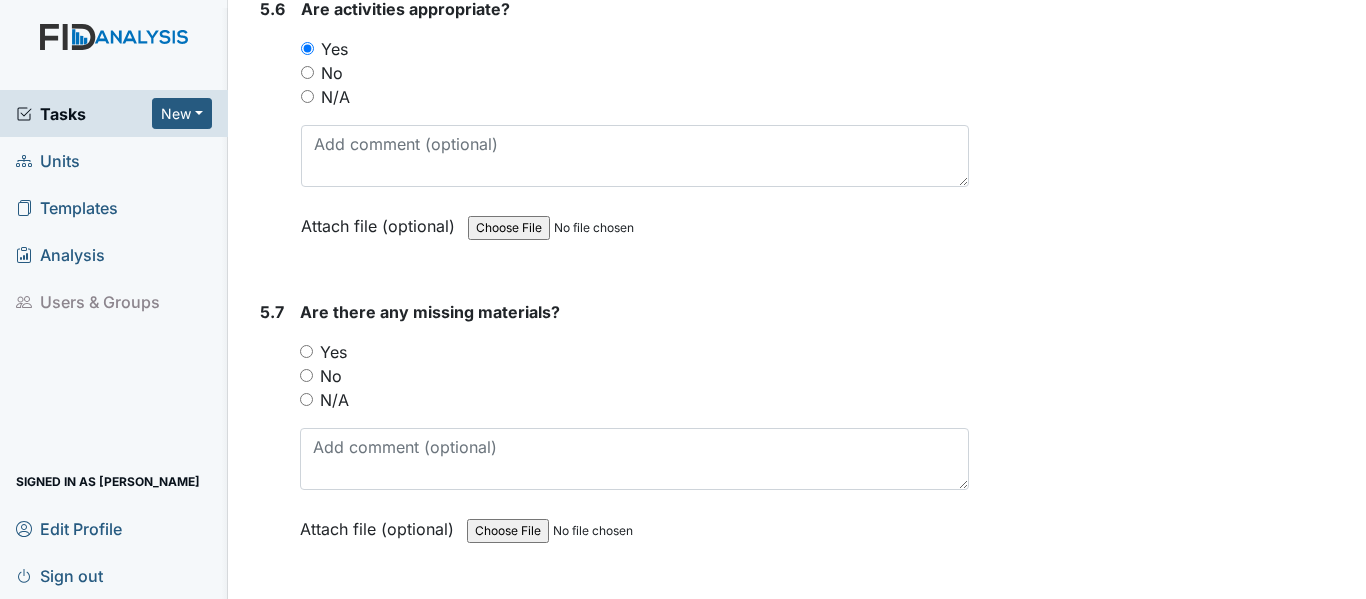 click on "No" at bounding box center (306, 375) 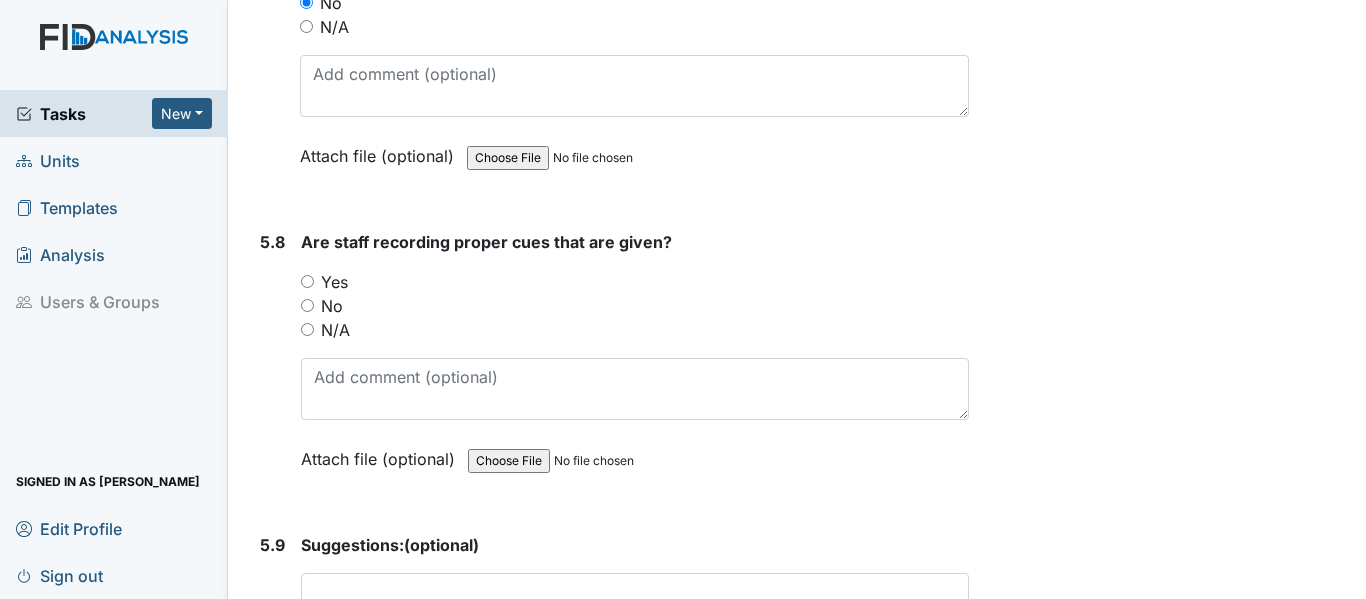 scroll, scrollTop: 14341, scrollLeft: 0, axis: vertical 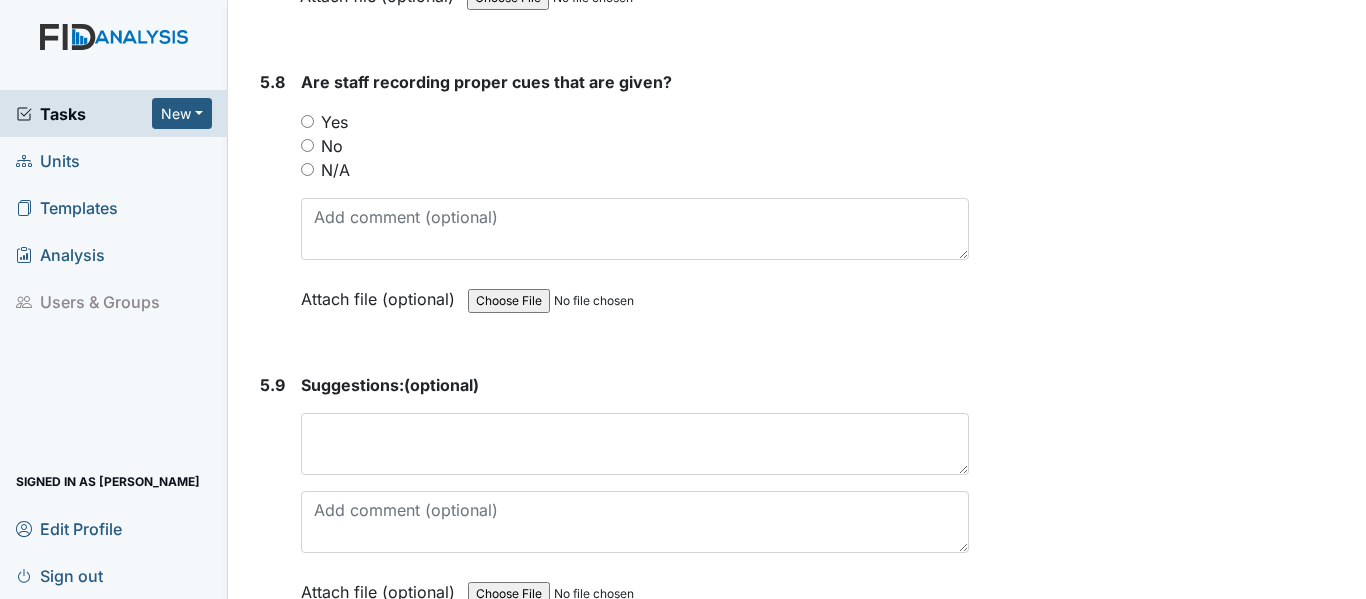 click on "Yes" at bounding box center (307, 121) 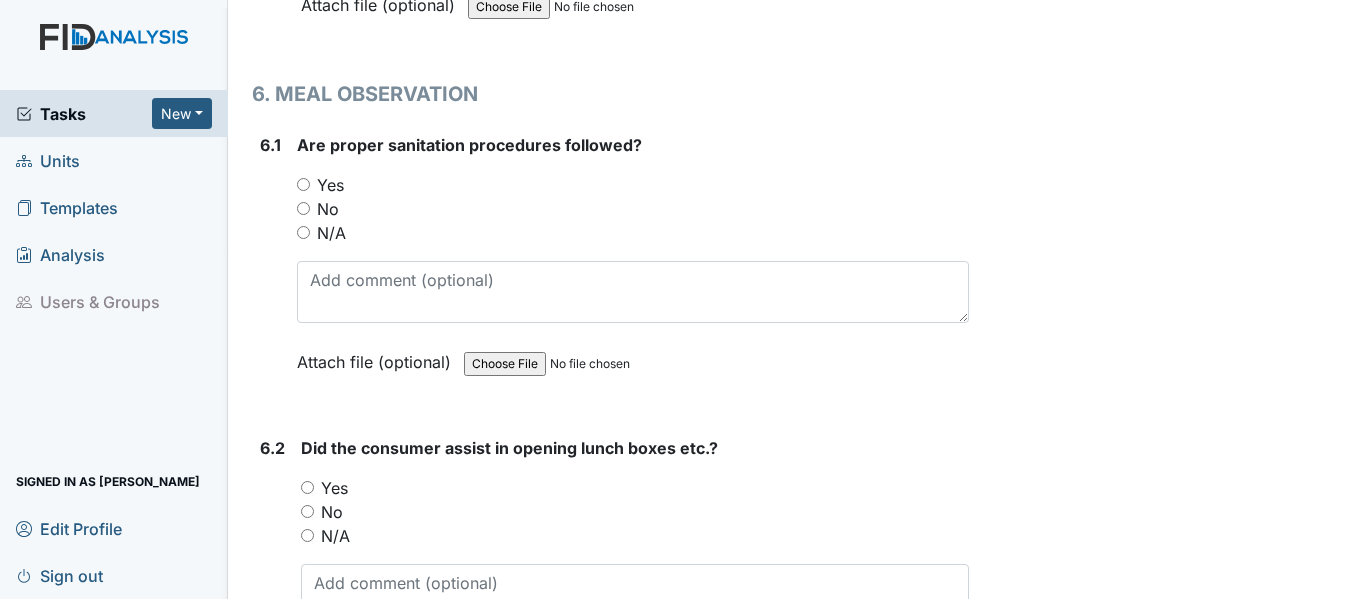 scroll, scrollTop: 14981, scrollLeft: 0, axis: vertical 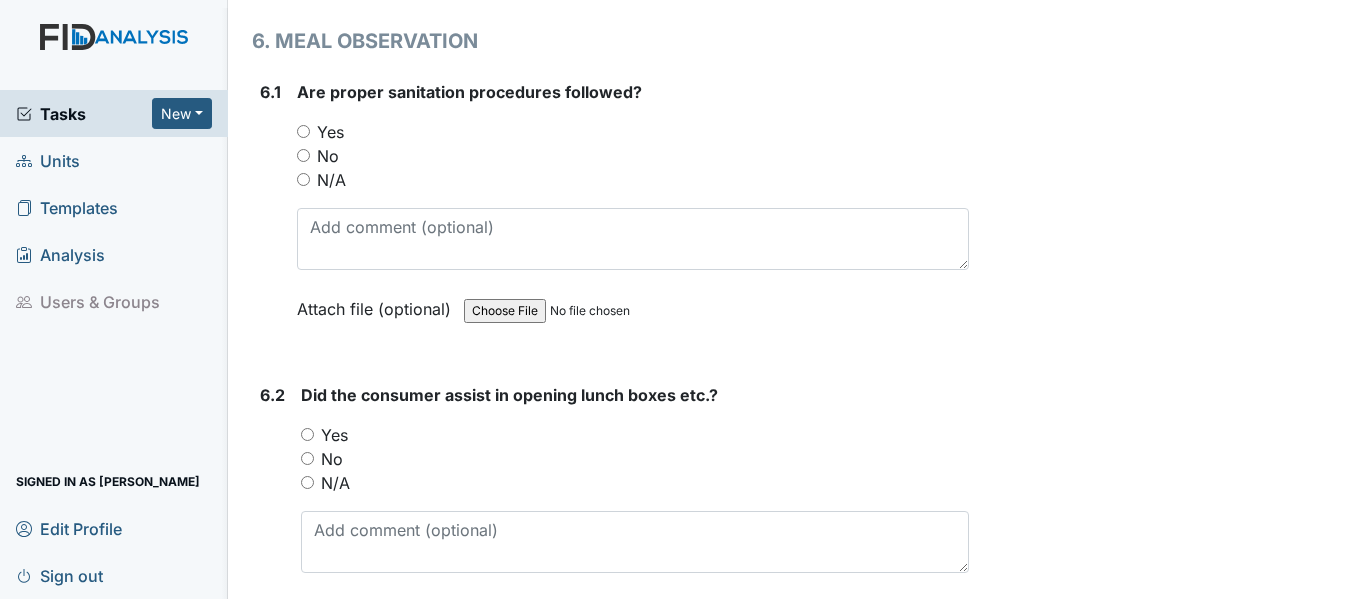 click on "Yes" at bounding box center (303, 131) 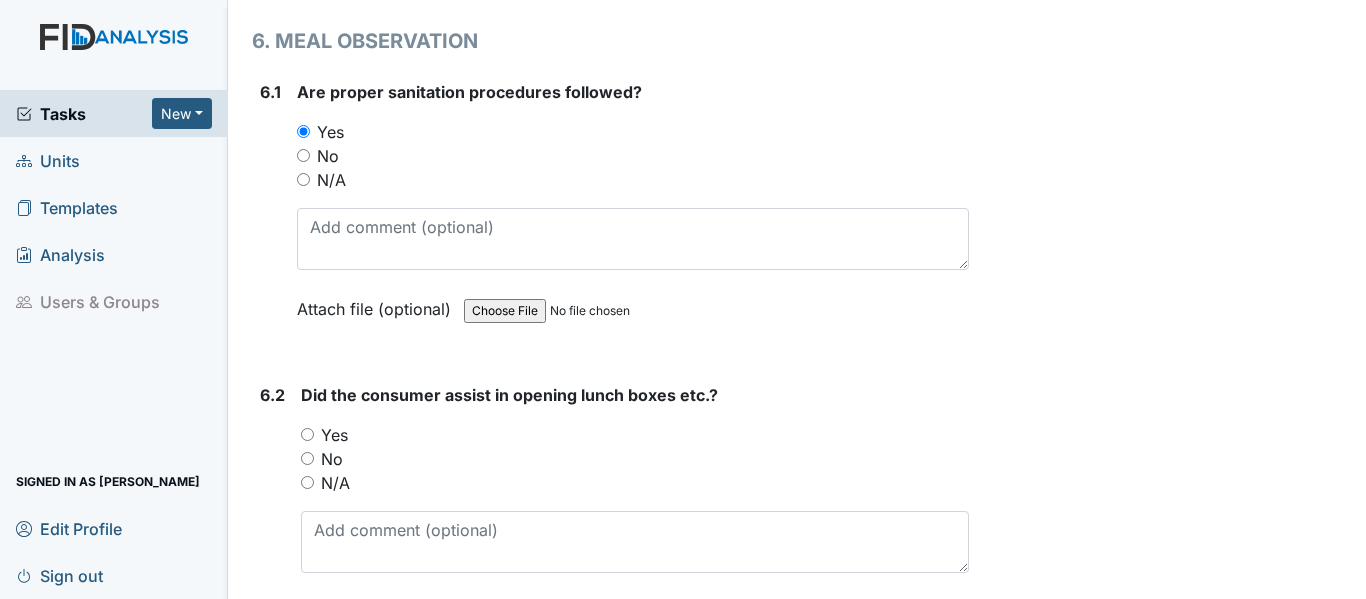 click on "Yes" at bounding box center (307, 434) 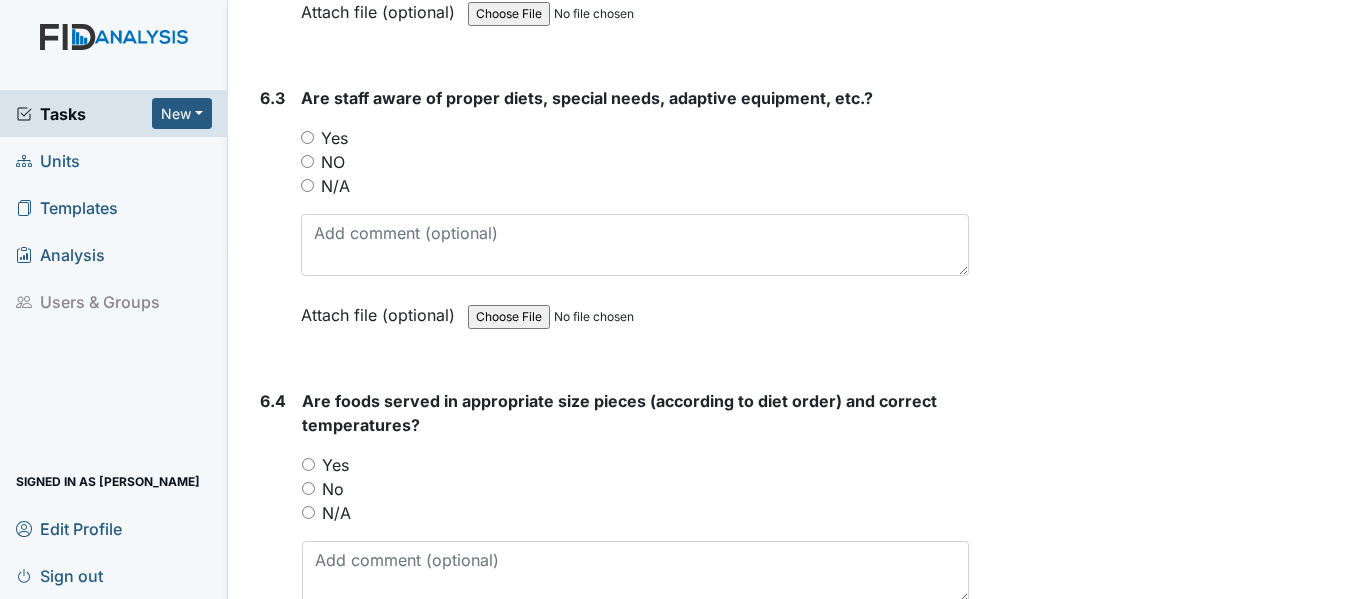 scroll, scrollTop: 15594, scrollLeft: 0, axis: vertical 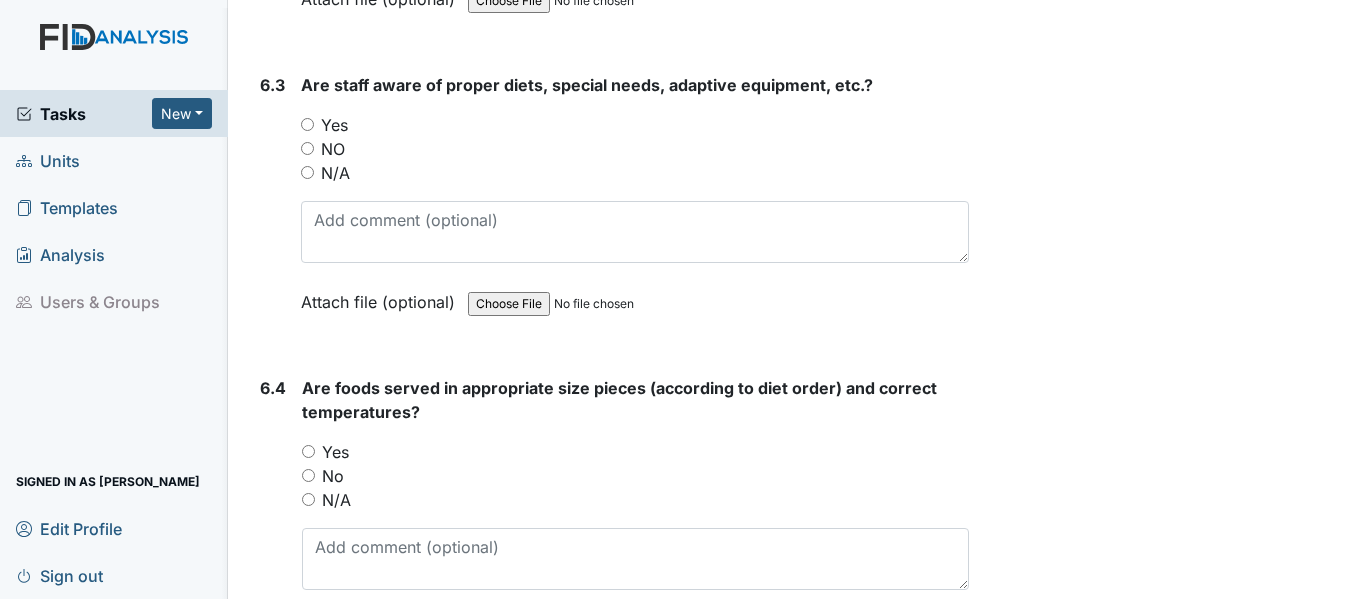 click on "Yes" at bounding box center (307, 124) 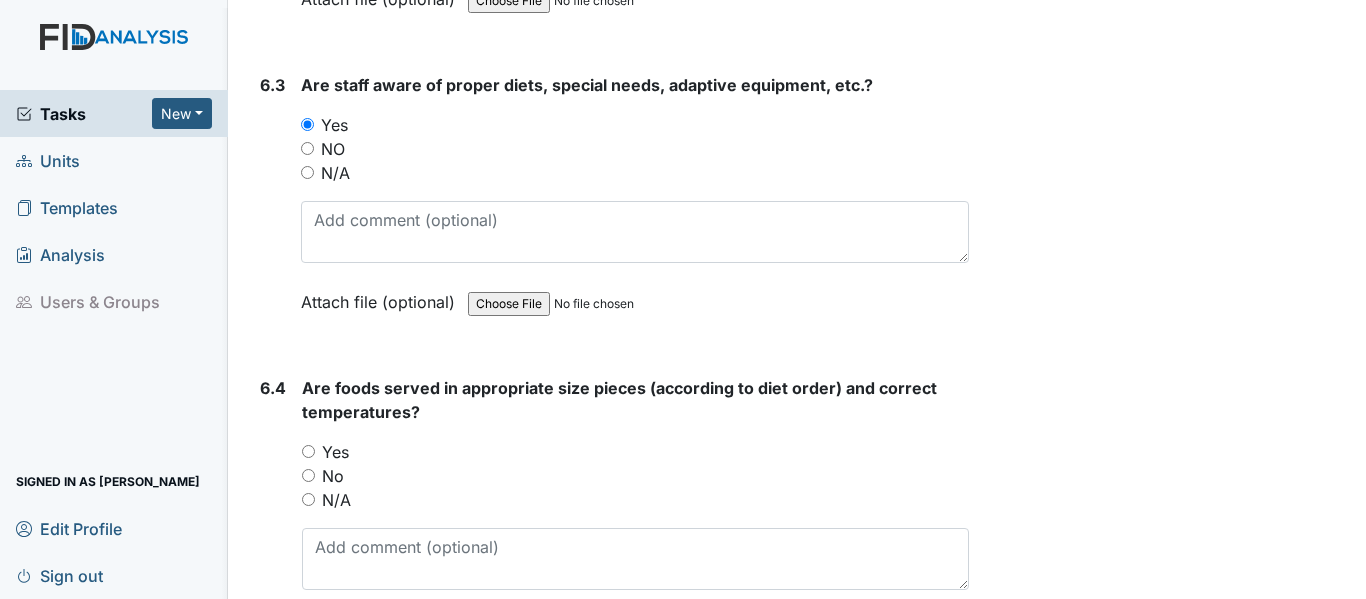 click on "No" at bounding box center (308, 475) 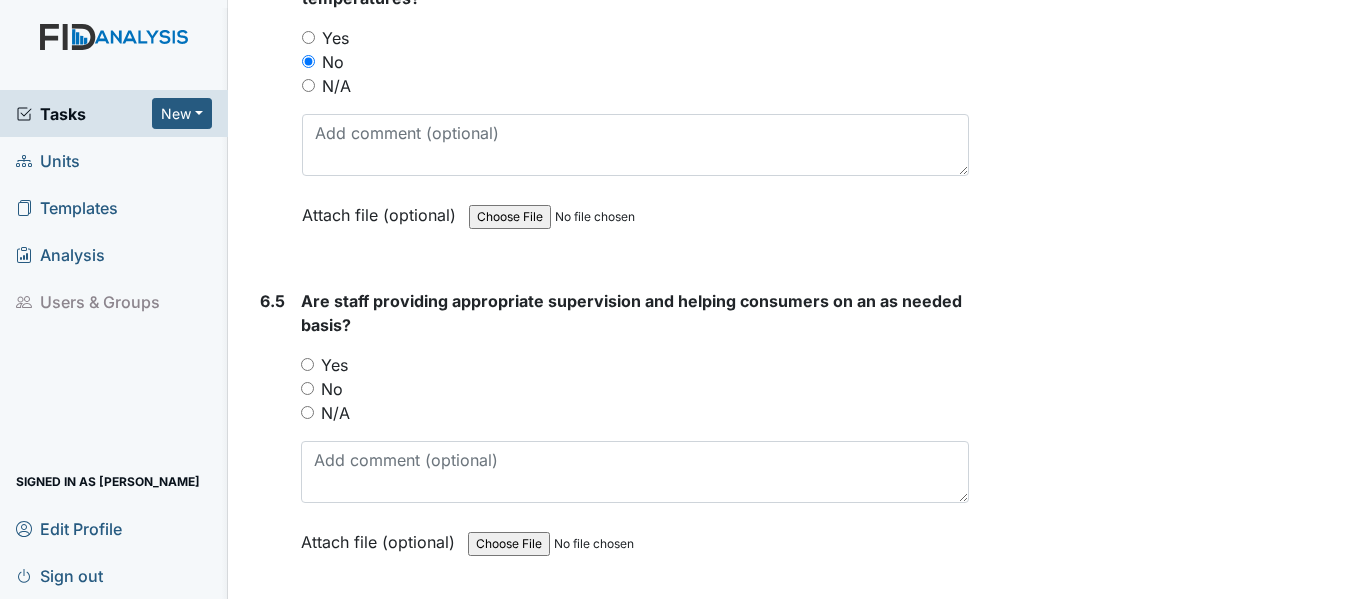 scroll, scrollTop: 16021, scrollLeft: 0, axis: vertical 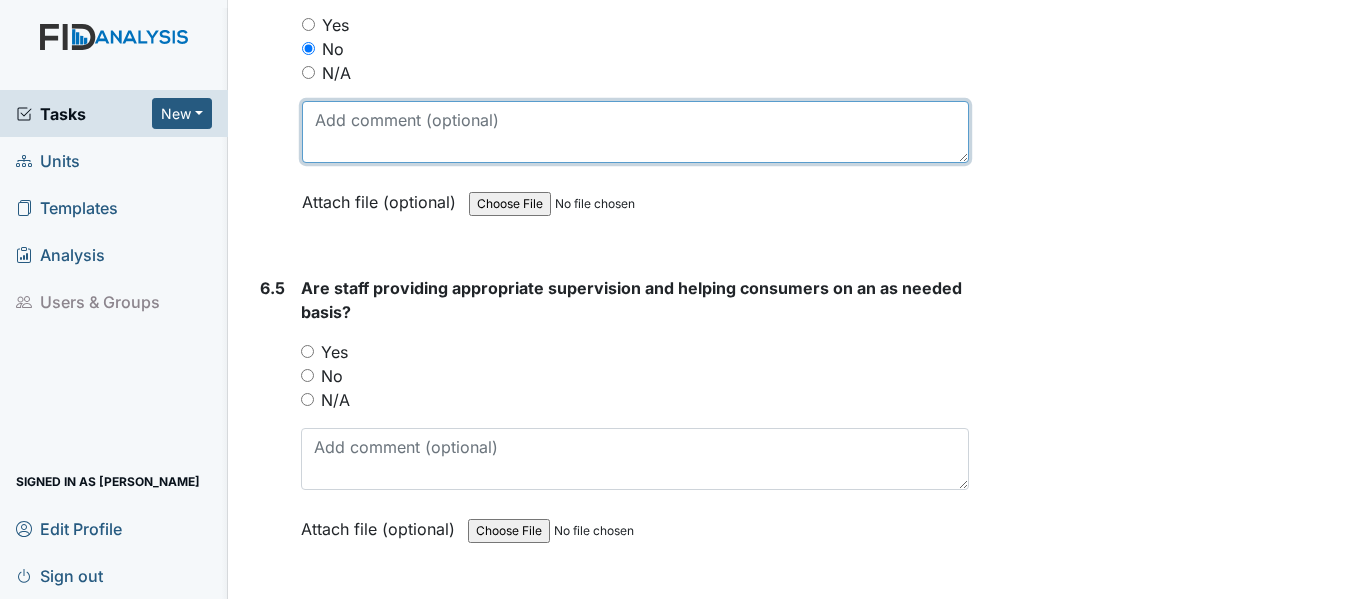 click at bounding box center (635, 132) 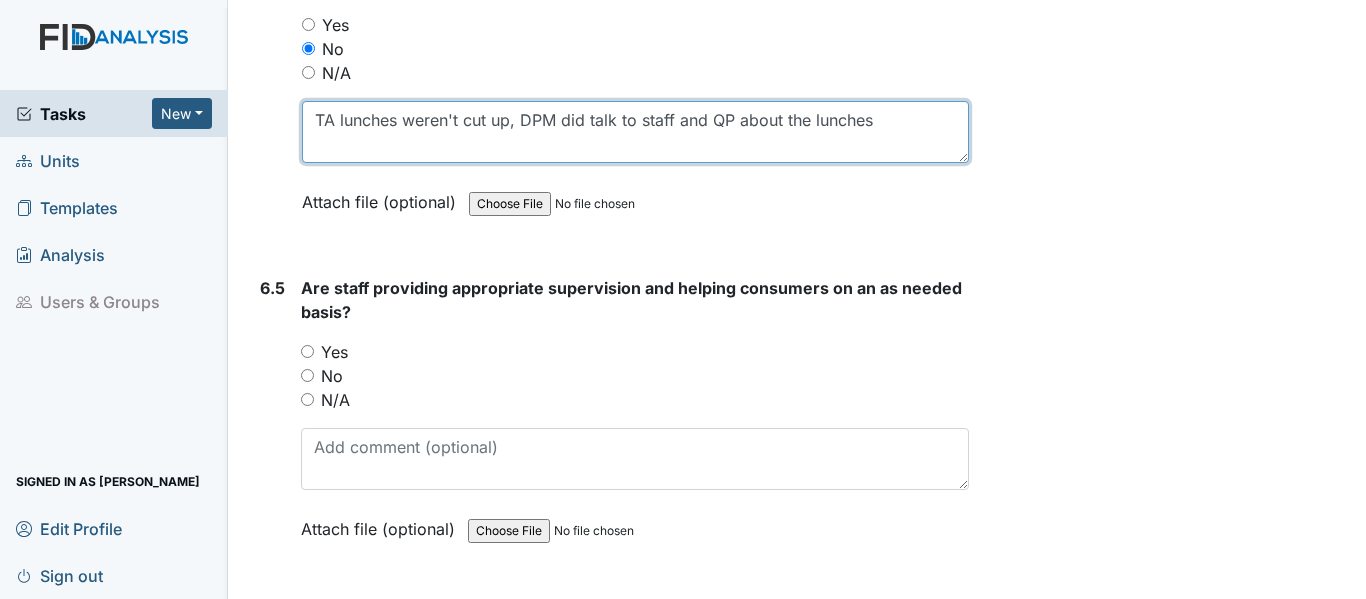 type on "TA lunches weren't cut up, DPM did talk to staff and QP about the lunches" 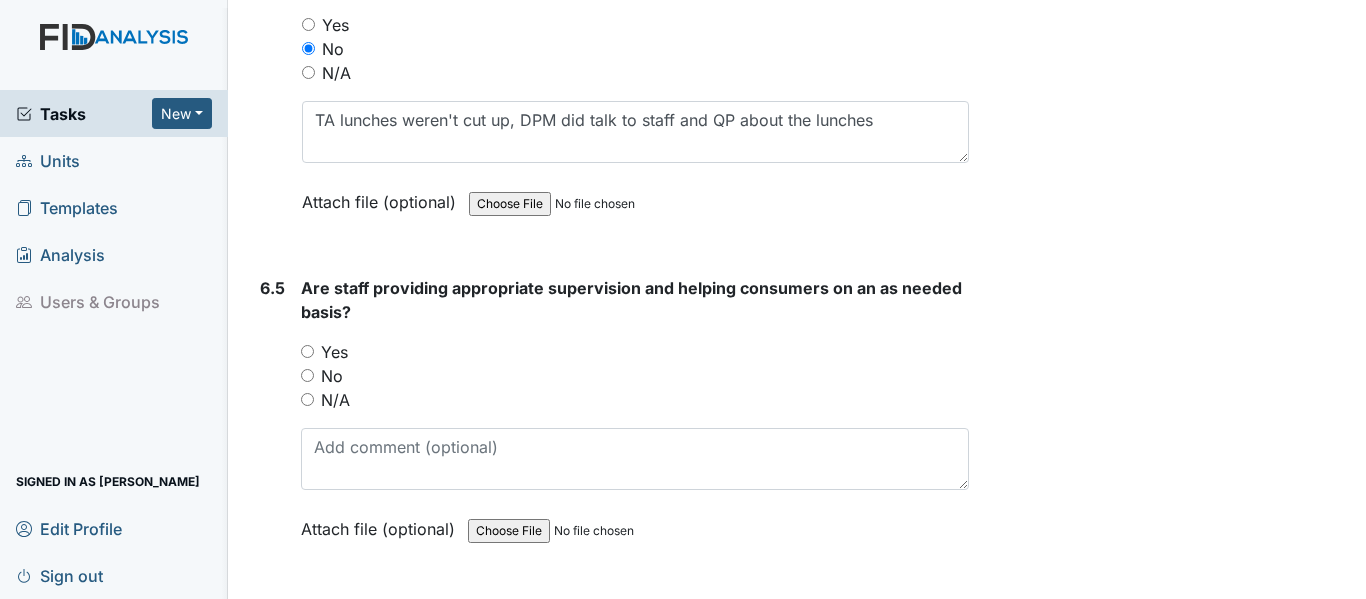 click on "Yes" at bounding box center (307, 351) 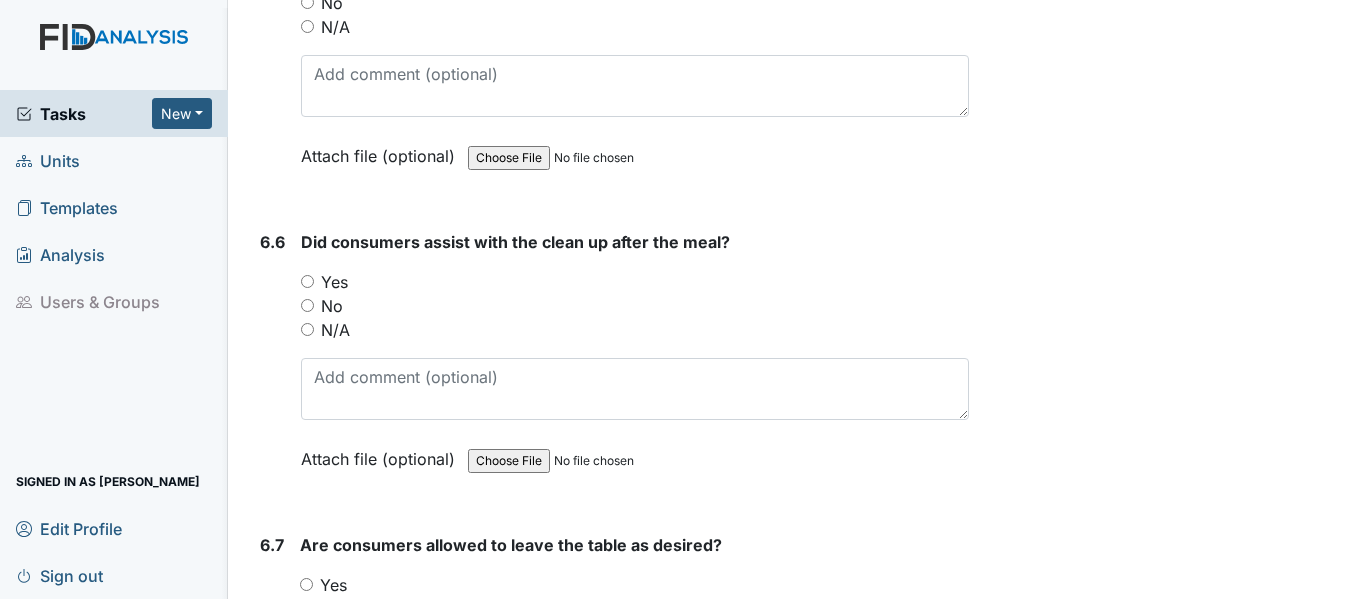 scroll, scrollTop: 16567, scrollLeft: 0, axis: vertical 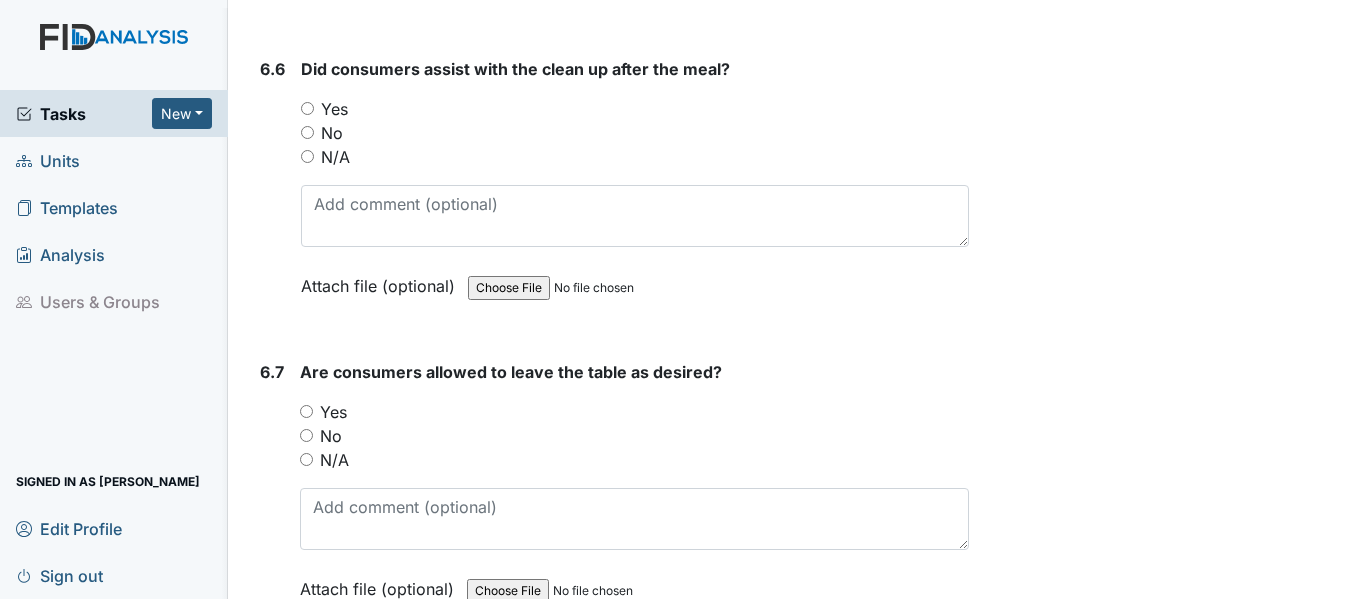 click on "Yes" at bounding box center (307, 108) 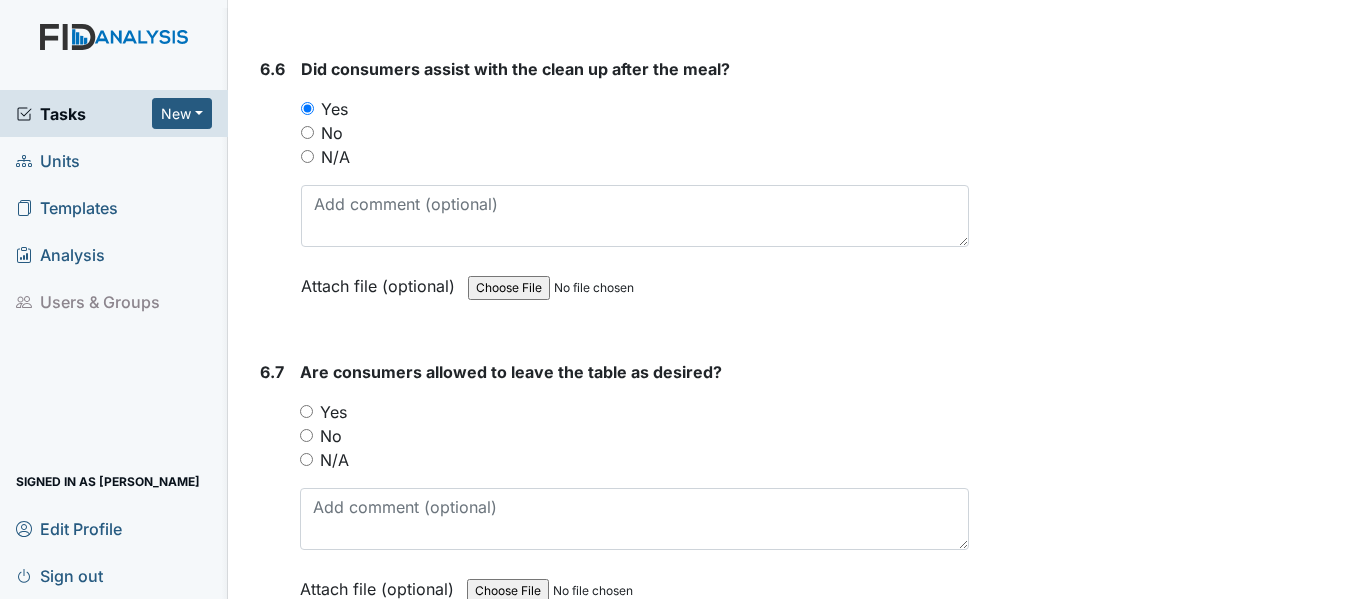click on "Yes" at bounding box center [306, 411] 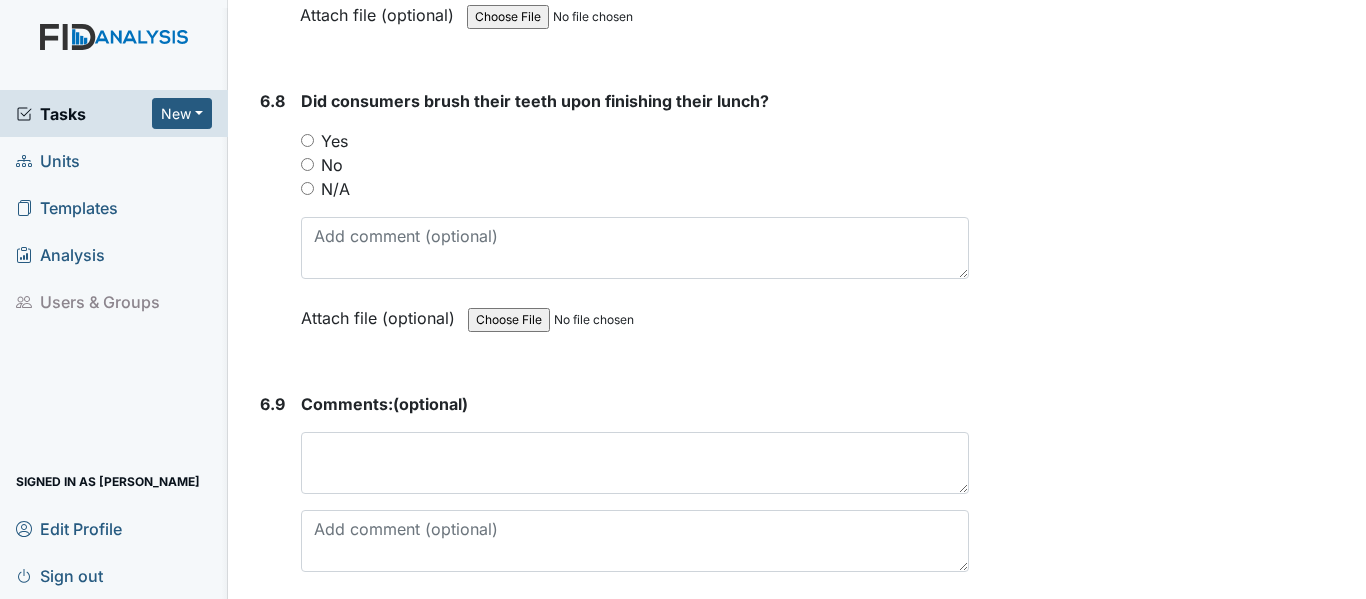 scroll, scrollTop: 17154, scrollLeft: 0, axis: vertical 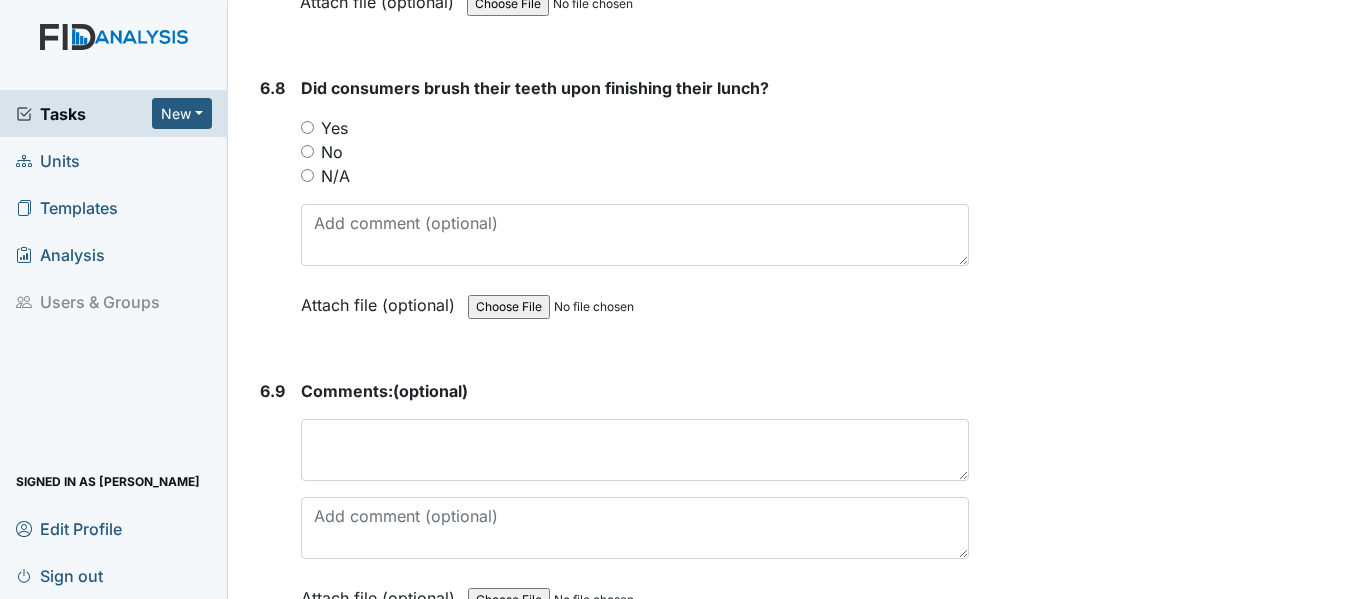 click on "Yes" at bounding box center [635, 128] 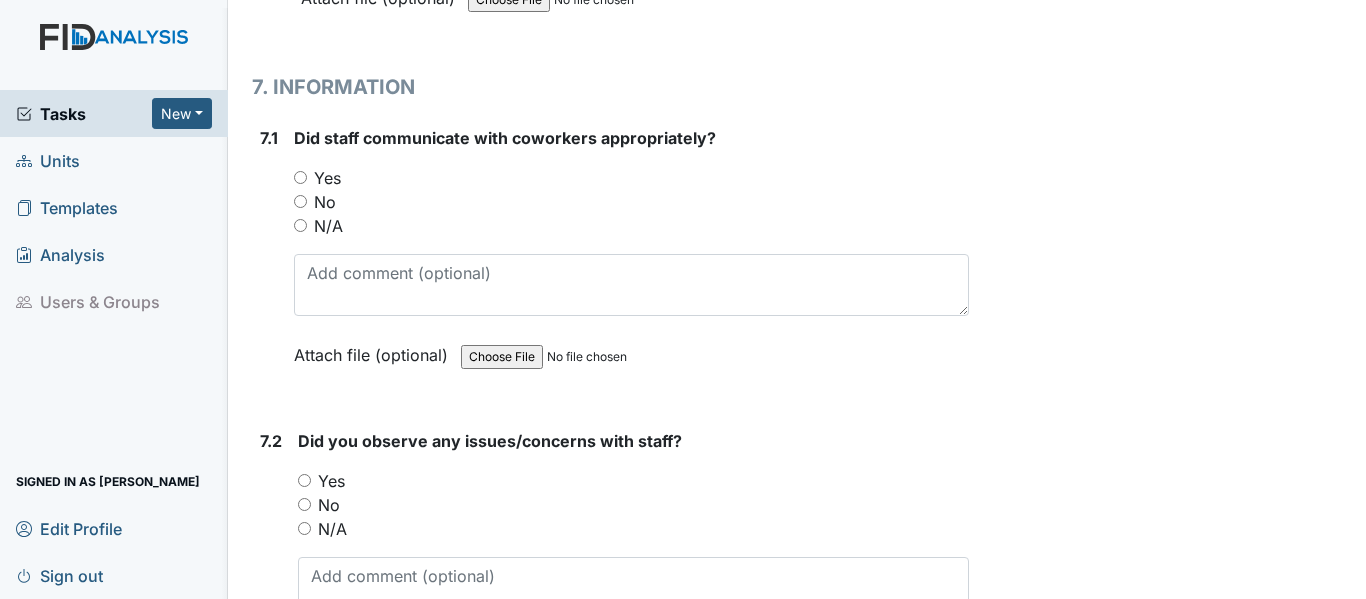 scroll, scrollTop: 17767, scrollLeft: 0, axis: vertical 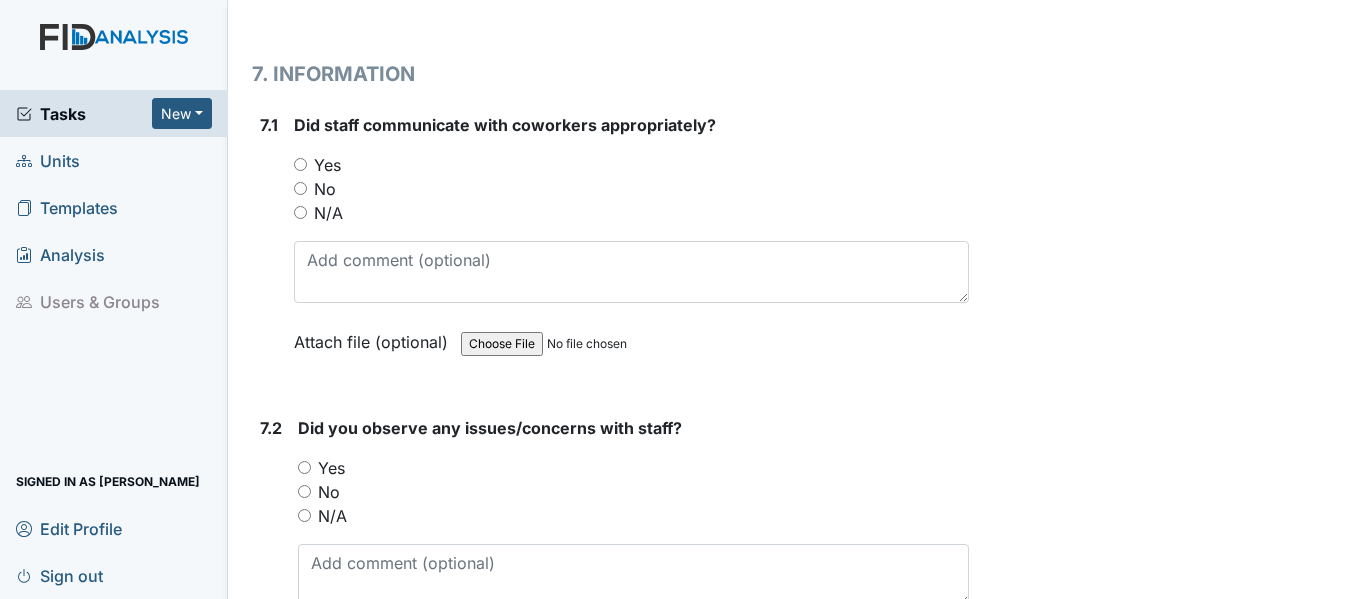 click on "Yes" at bounding box center [300, 164] 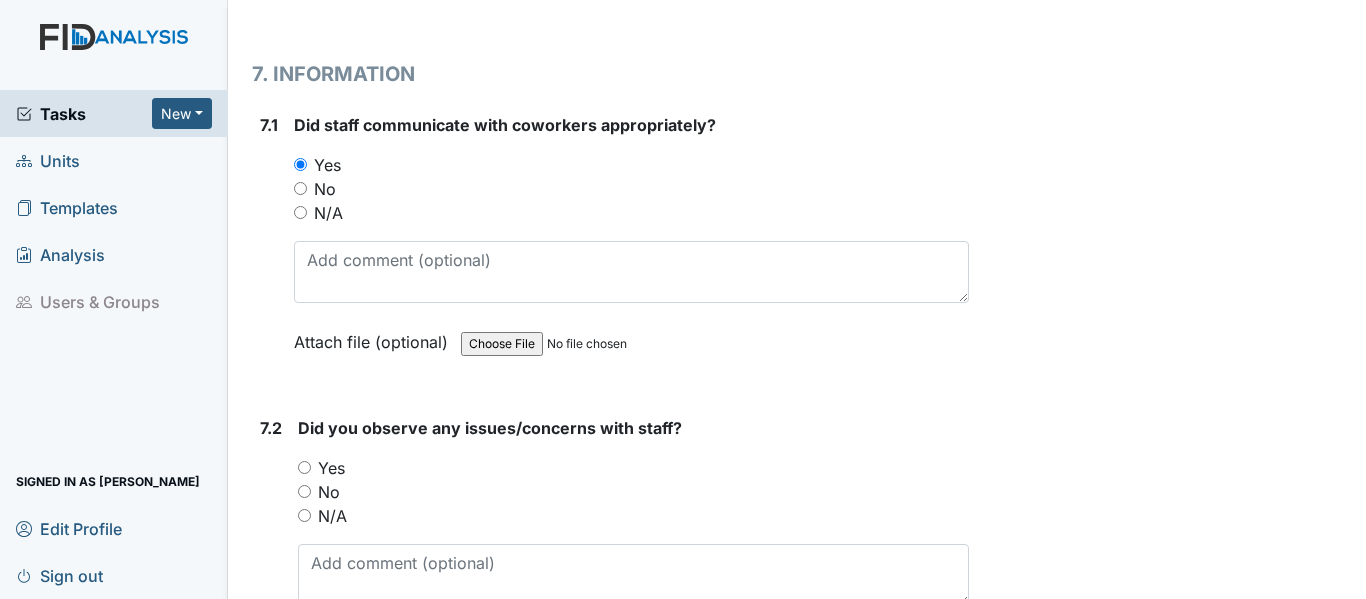 click on "Yes" at bounding box center (304, 467) 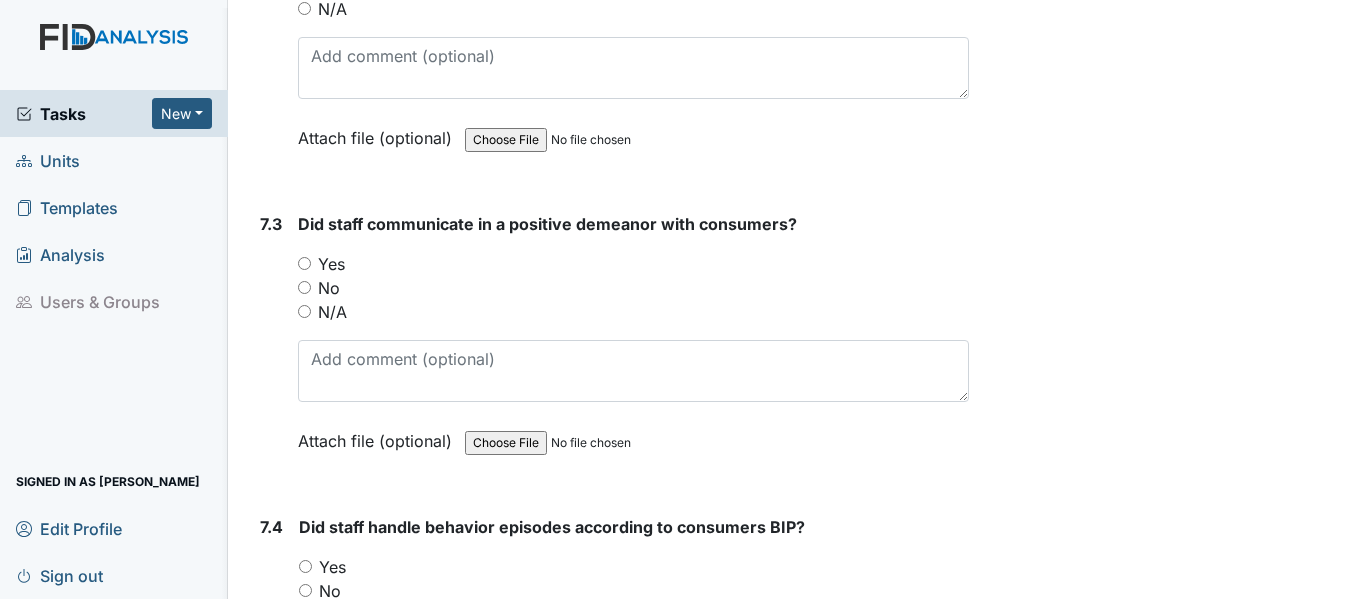 scroll, scrollTop: 18341, scrollLeft: 0, axis: vertical 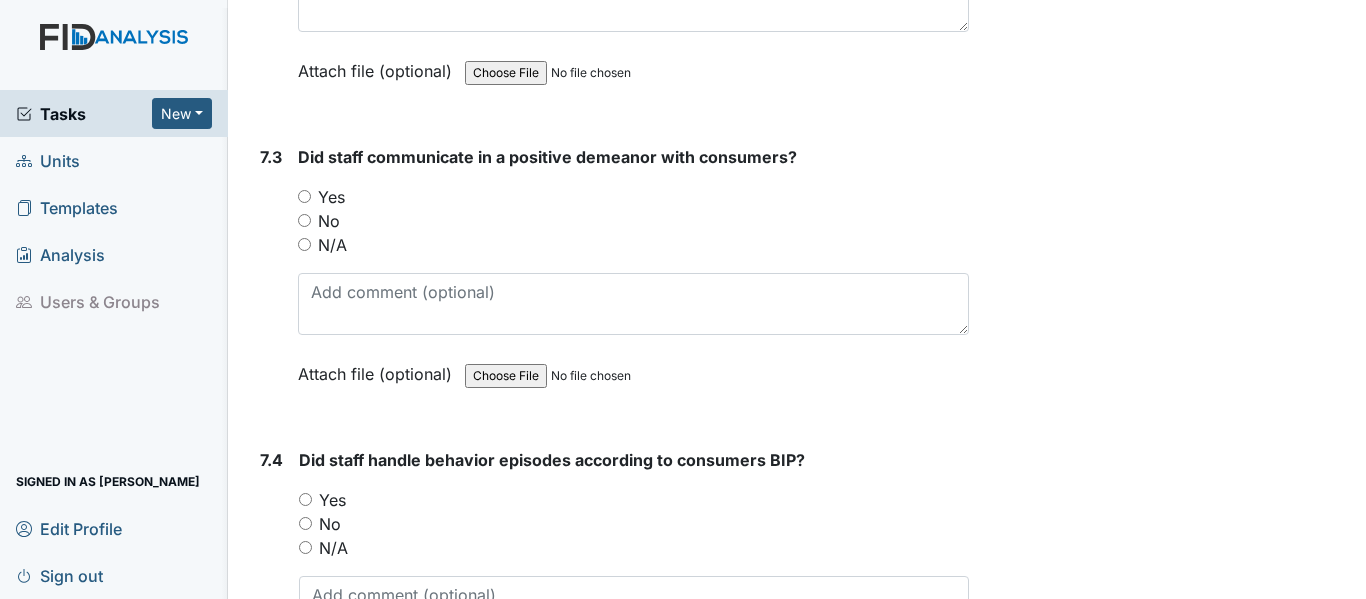 click on "Yes" at bounding box center [304, 196] 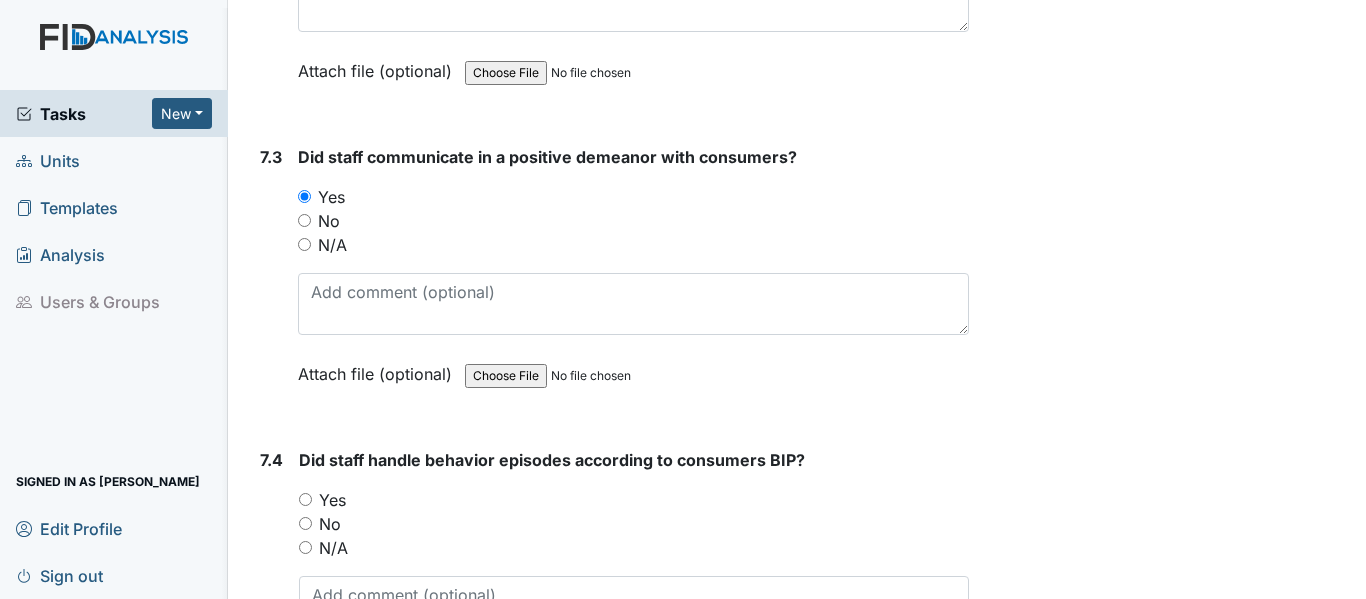 click on "Yes" at bounding box center [305, 499] 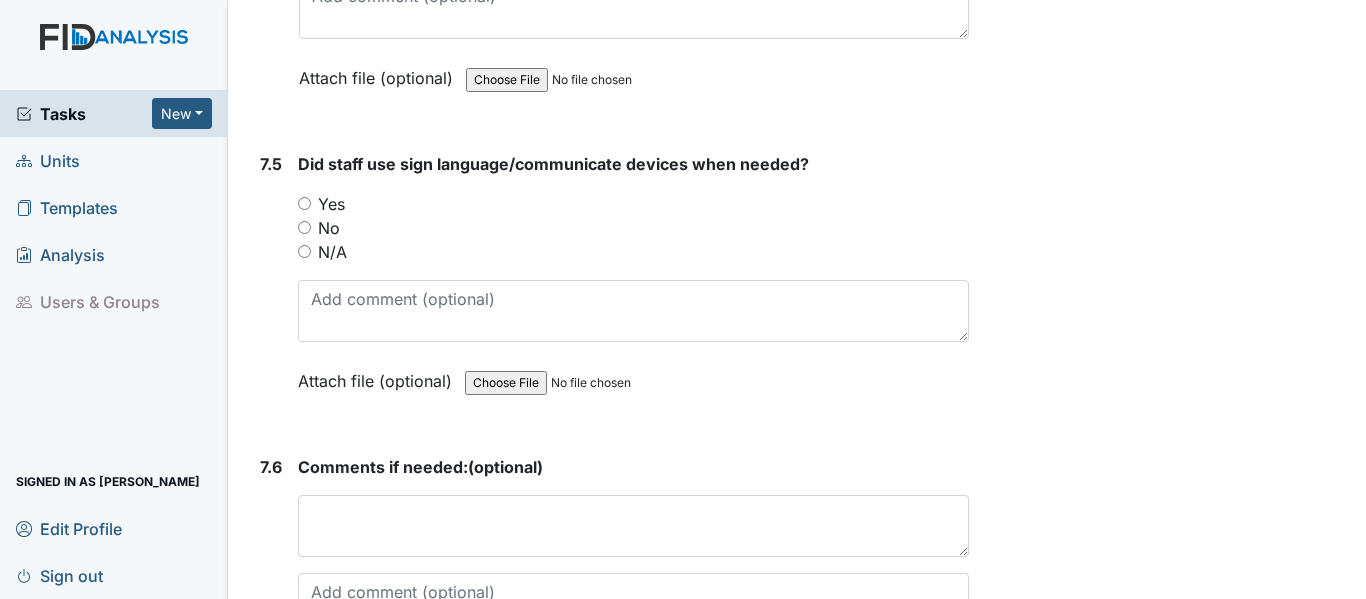 scroll, scrollTop: 19034, scrollLeft: 0, axis: vertical 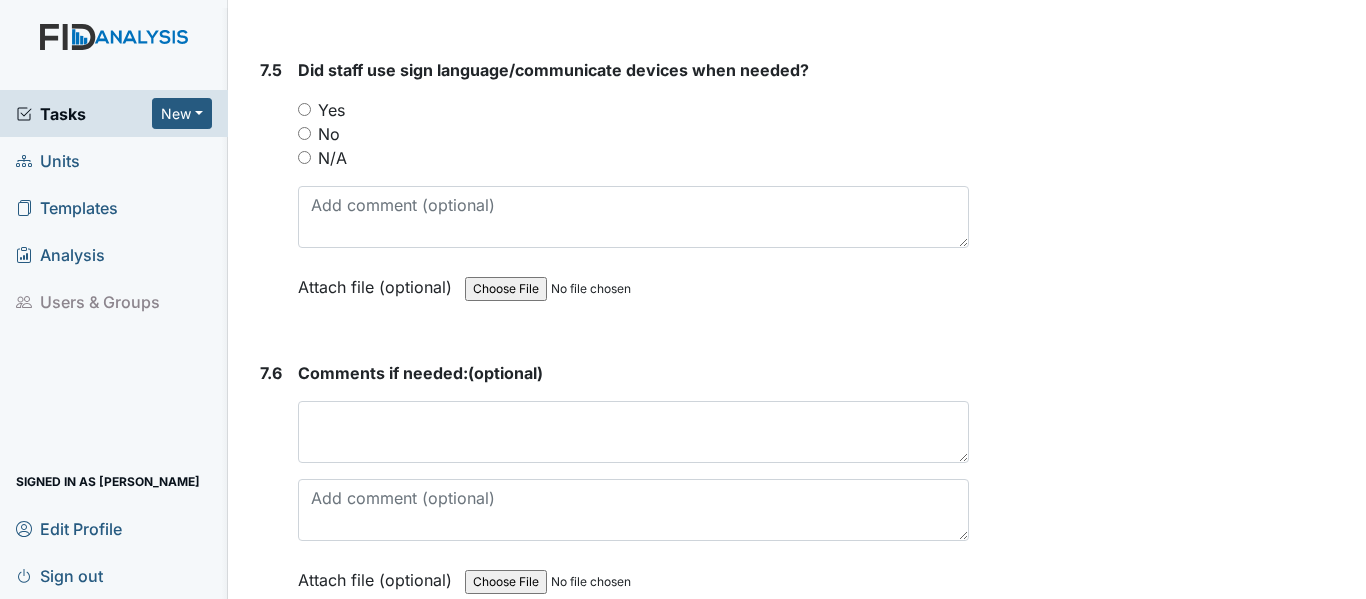 click on "Yes" at bounding box center [304, 109] 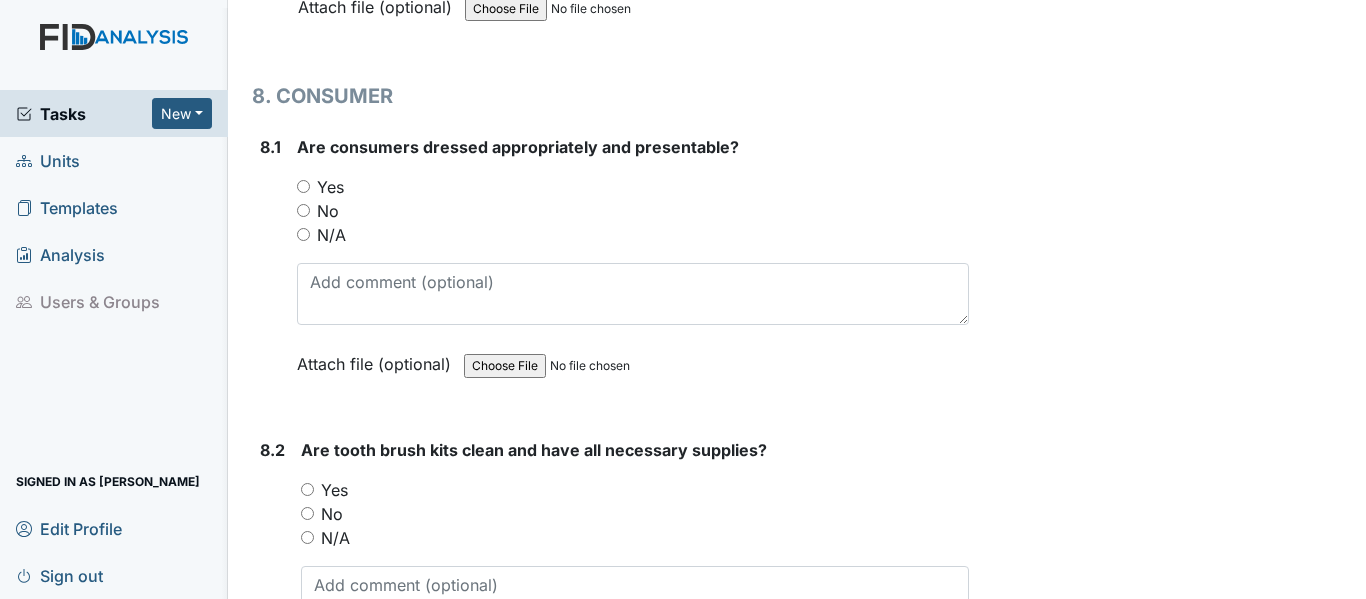 scroll, scrollTop: 19727, scrollLeft: 0, axis: vertical 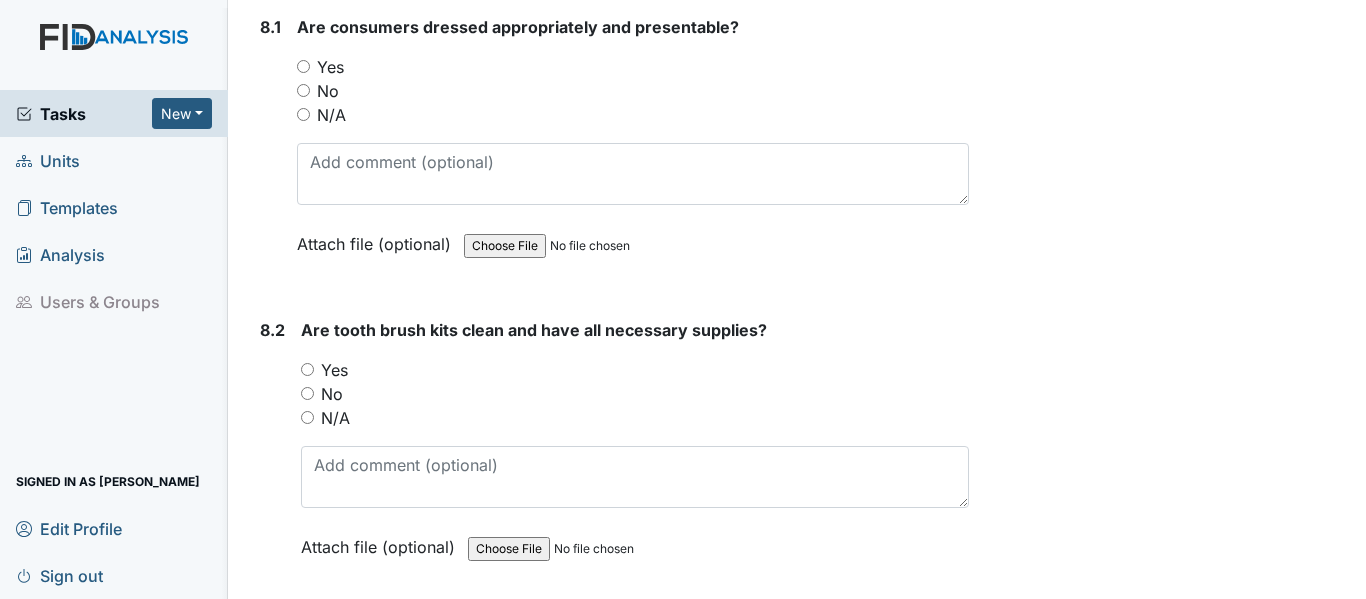 click on "Yes" at bounding box center [303, 66] 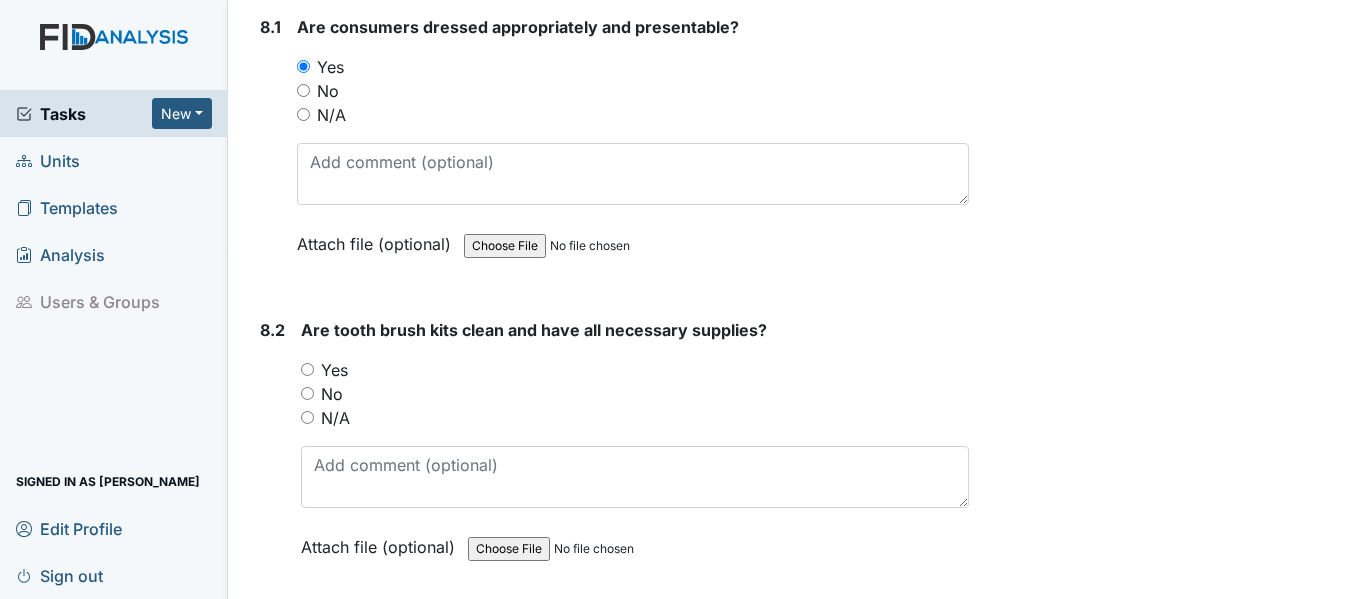 click on "Yes" at bounding box center (635, 370) 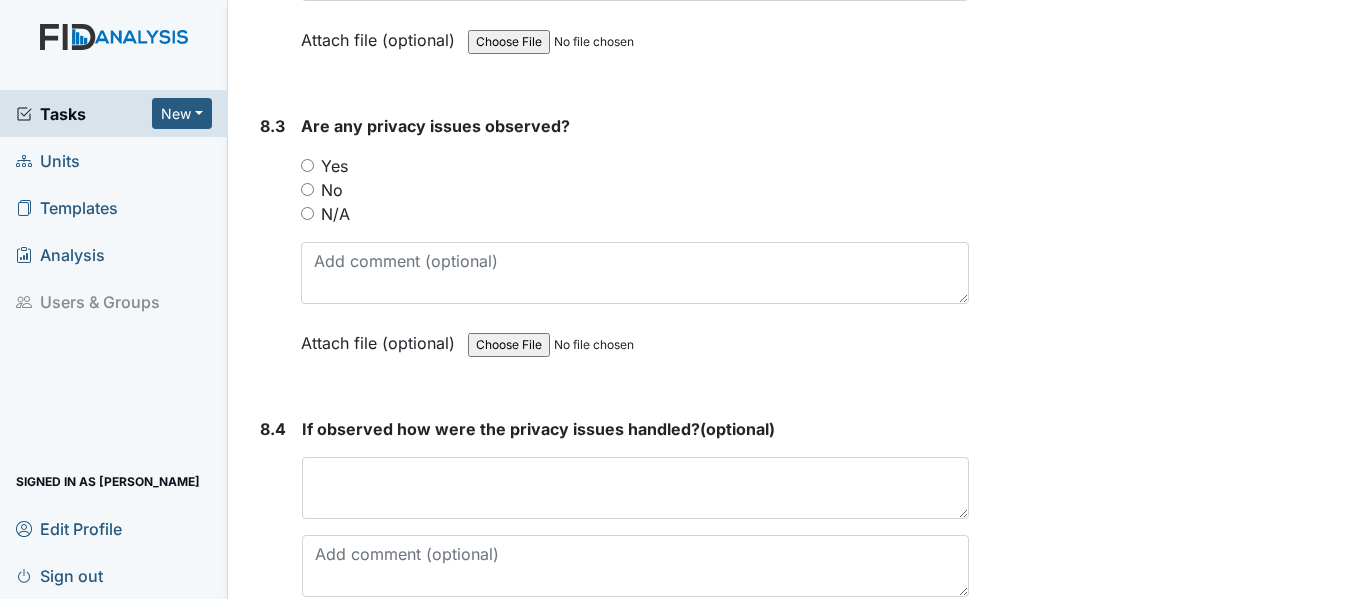 scroll, scrollTop: 20287, scrollLeft: 0, axis: vertical 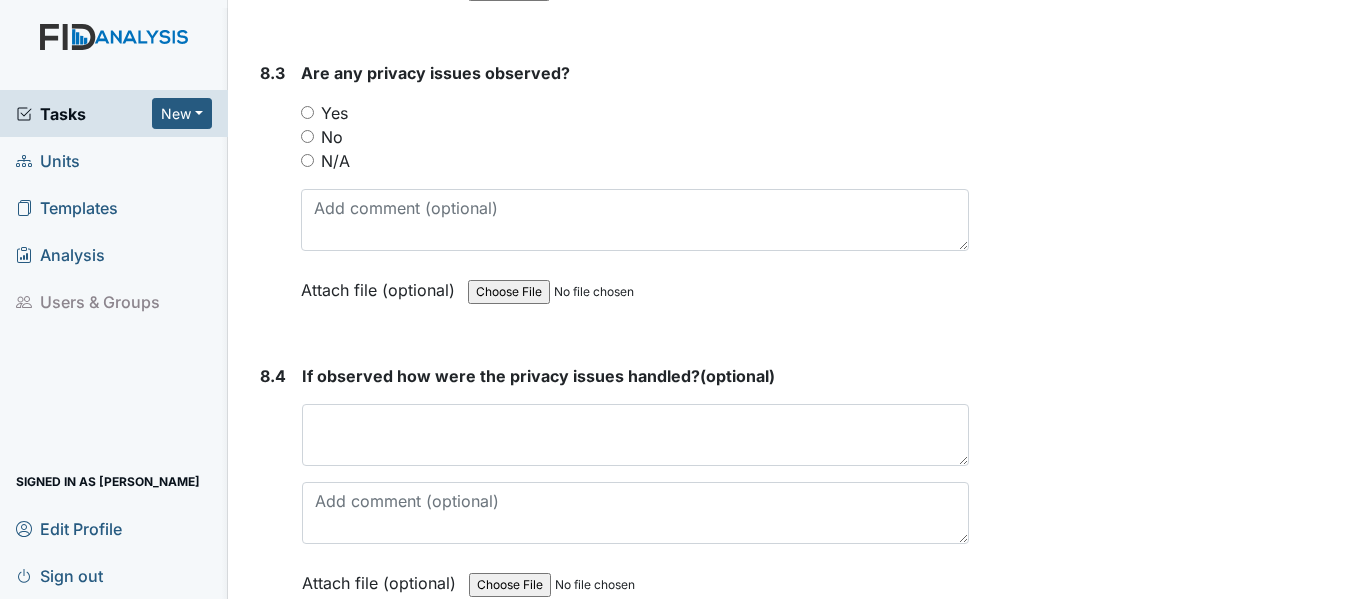click on "8.3
Are any privacy issues observed?
You must select one of the below options.
Yes
No
N/A
Attach file (optional)
You can upload .pdf, .txt, .jpg, .jpeg, .png, .csv, .xls, or .doc files under 100MB." at bounding box center [610, 196] 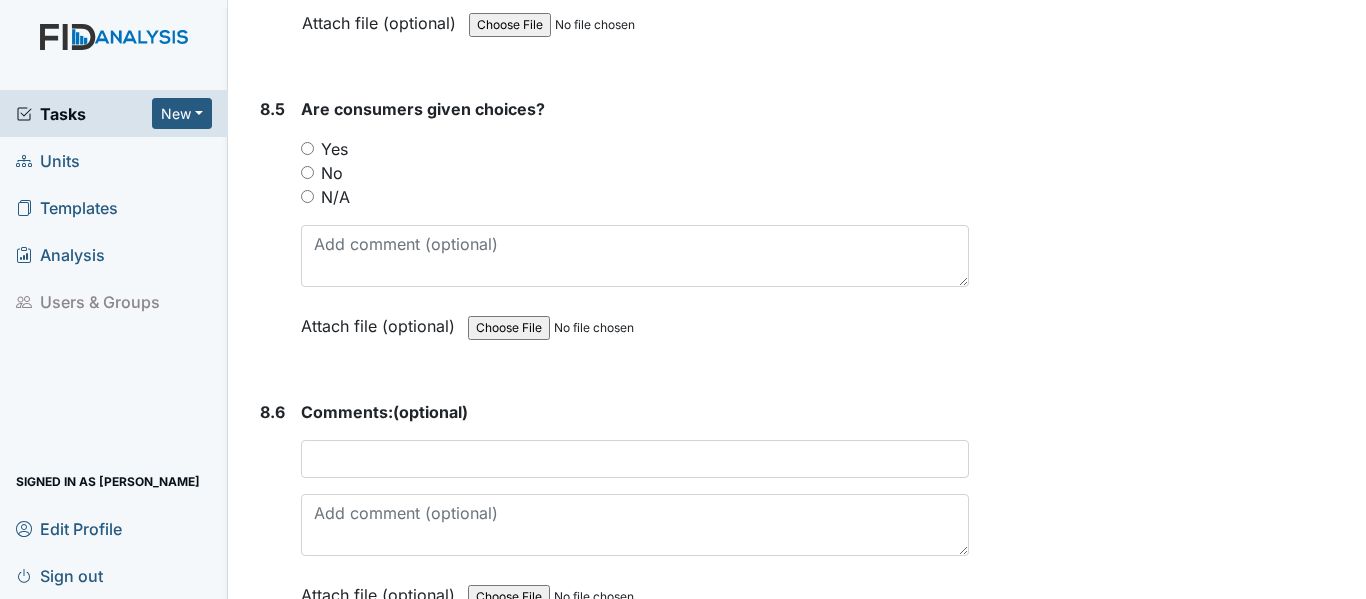 scroll, scrollTop: 20874, scrollLeft: 0, axis: vertical 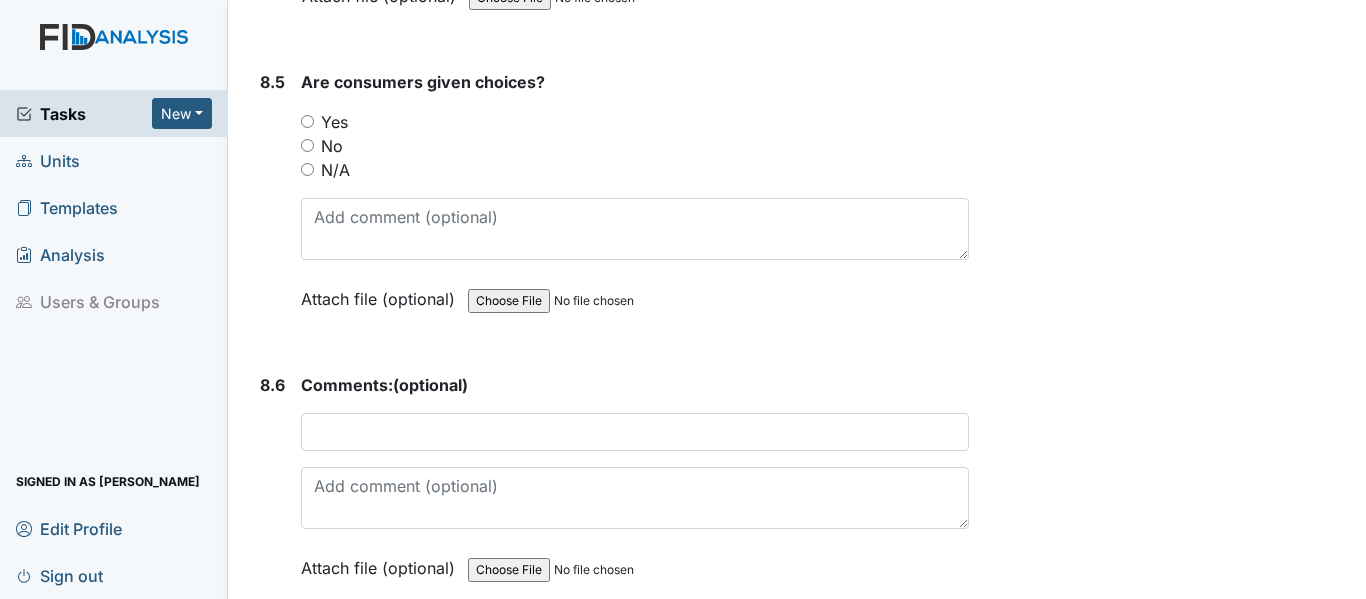 click on "Yes" at bounding box center (307, 121) 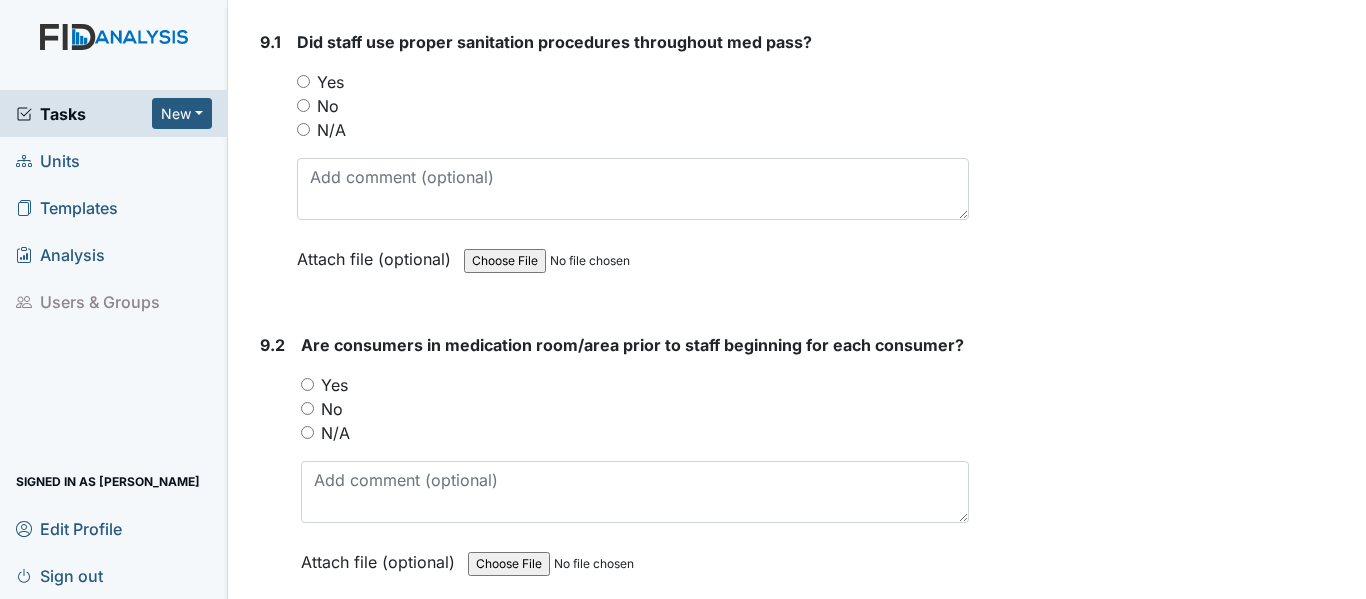 scroll, scrollTop: 21567, scrollLeft: 0, axis: vertical 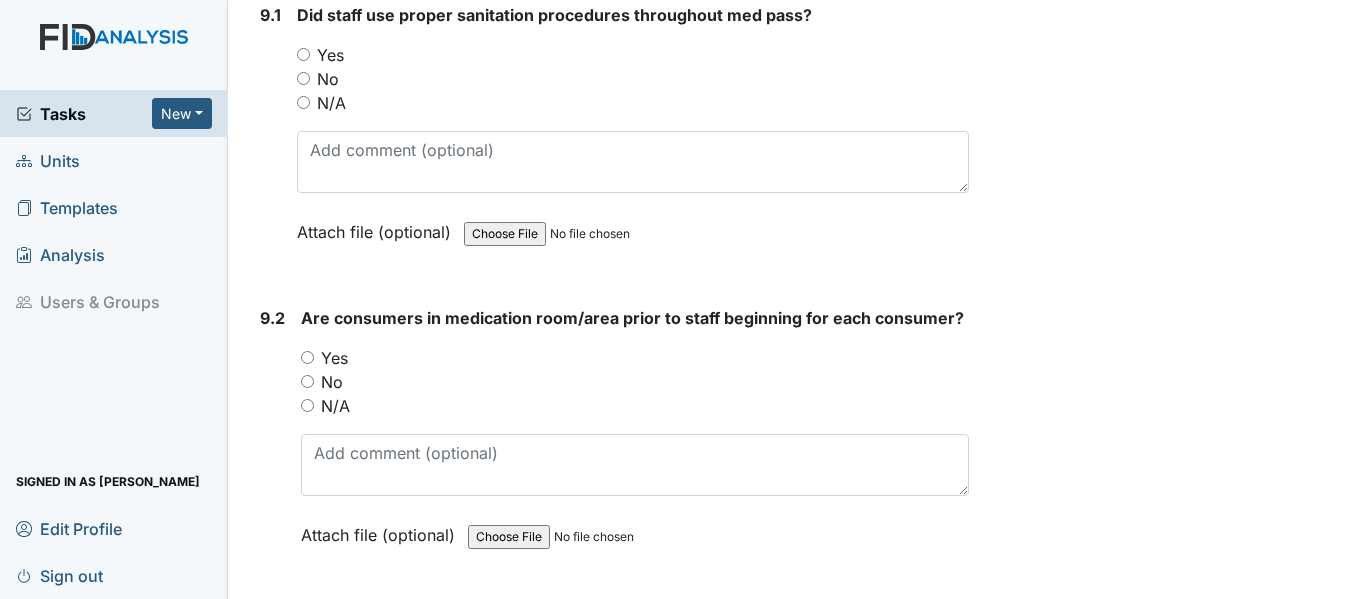 click on "Yes" at bounding box center [303, 54] 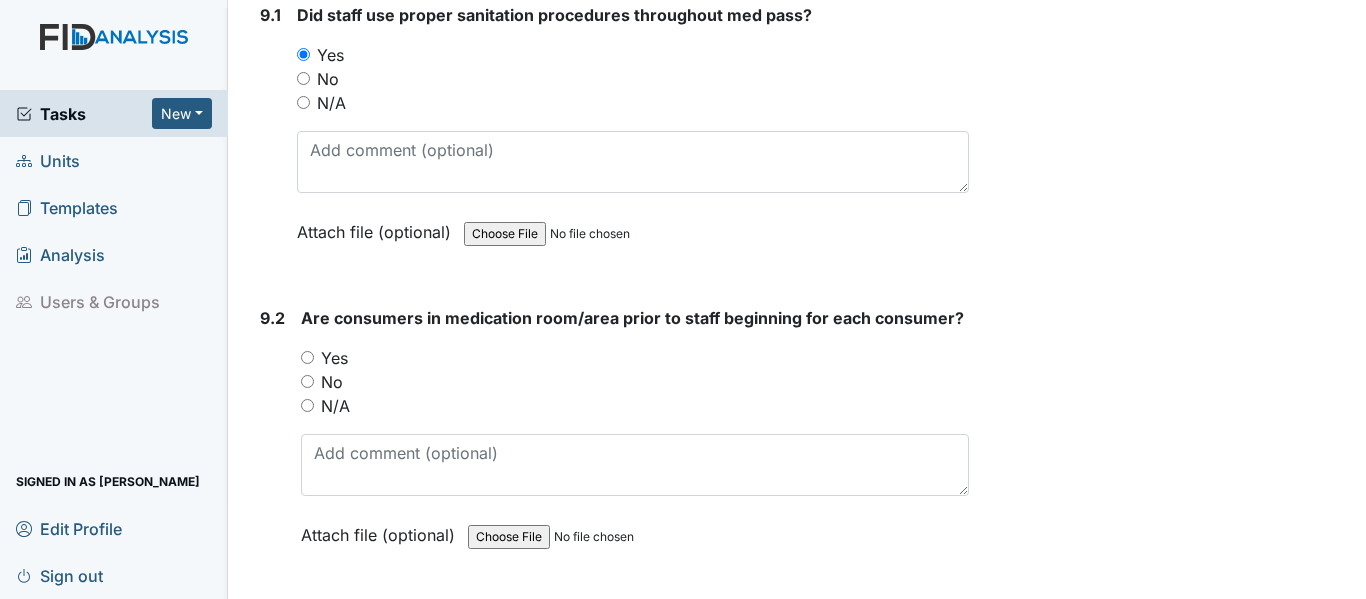 click on "Yes" at bounding box center (307, 357) 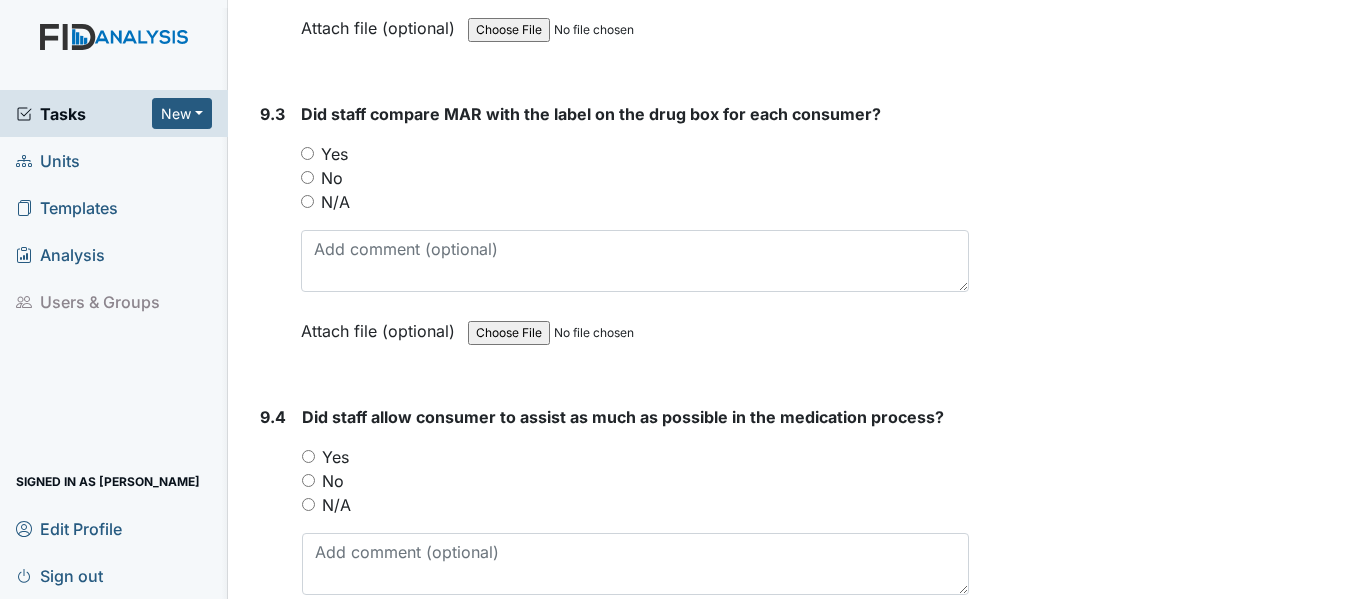 scroll, scrollTop: 22154, scrollLeft: 0, axis: vertical 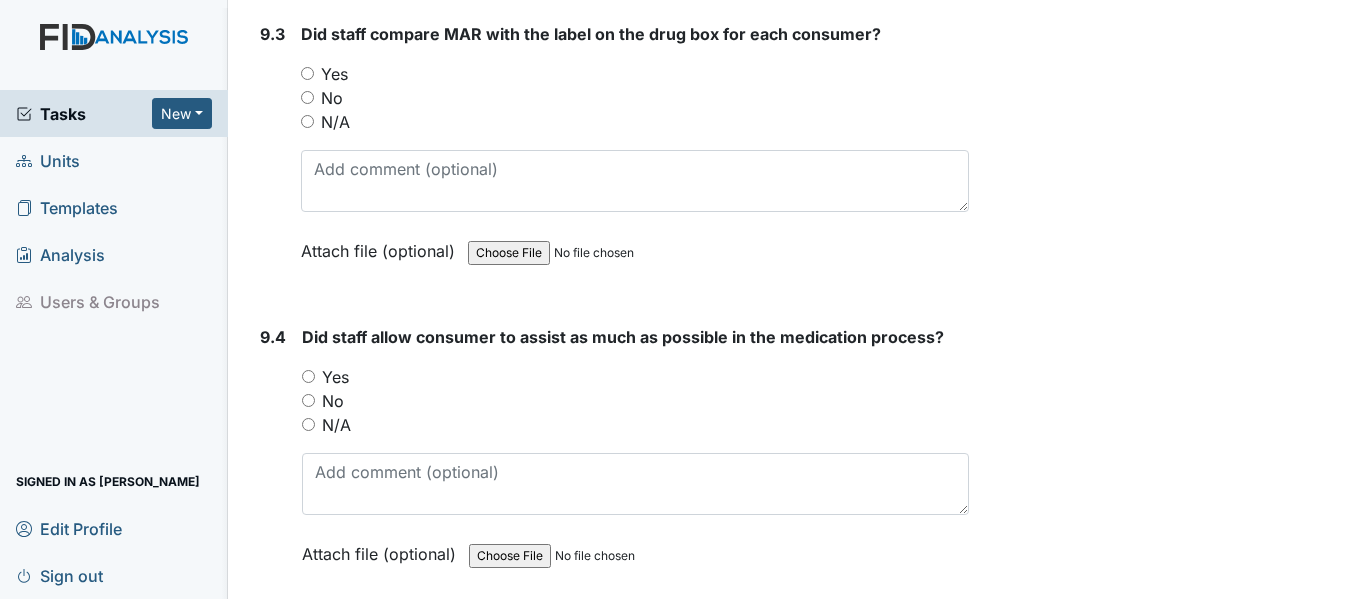 click on "Yes" at bounding box center (307, 73) 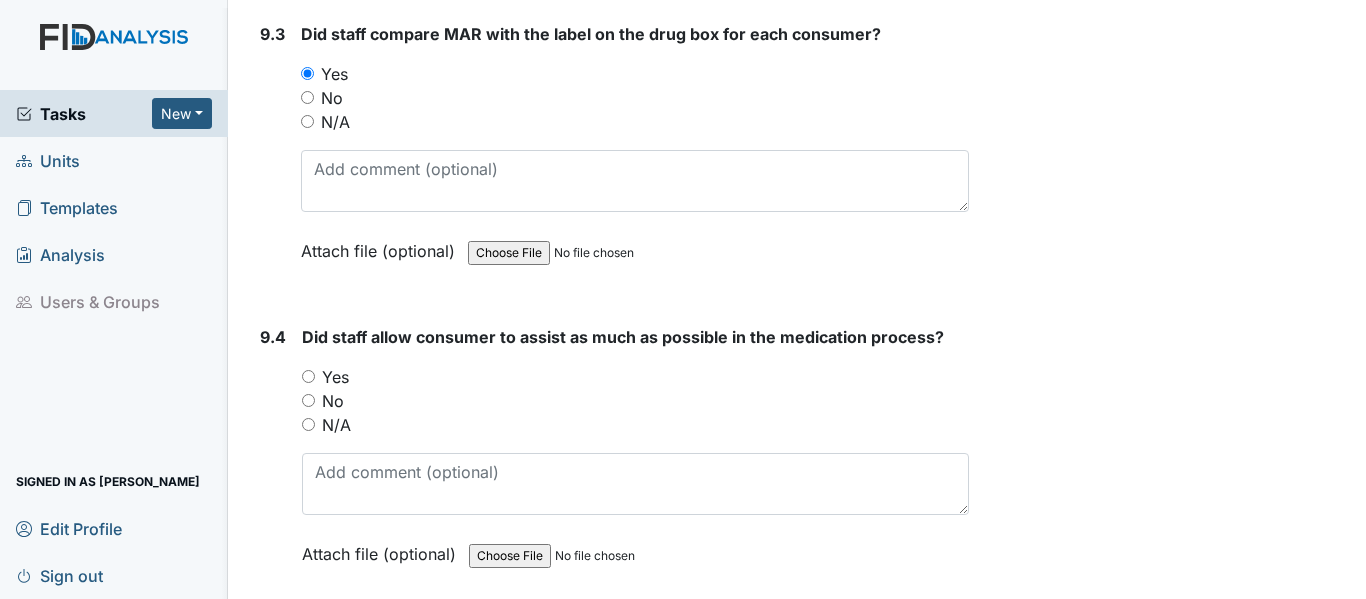 click on "Yes" at bounding box center [308, 376] 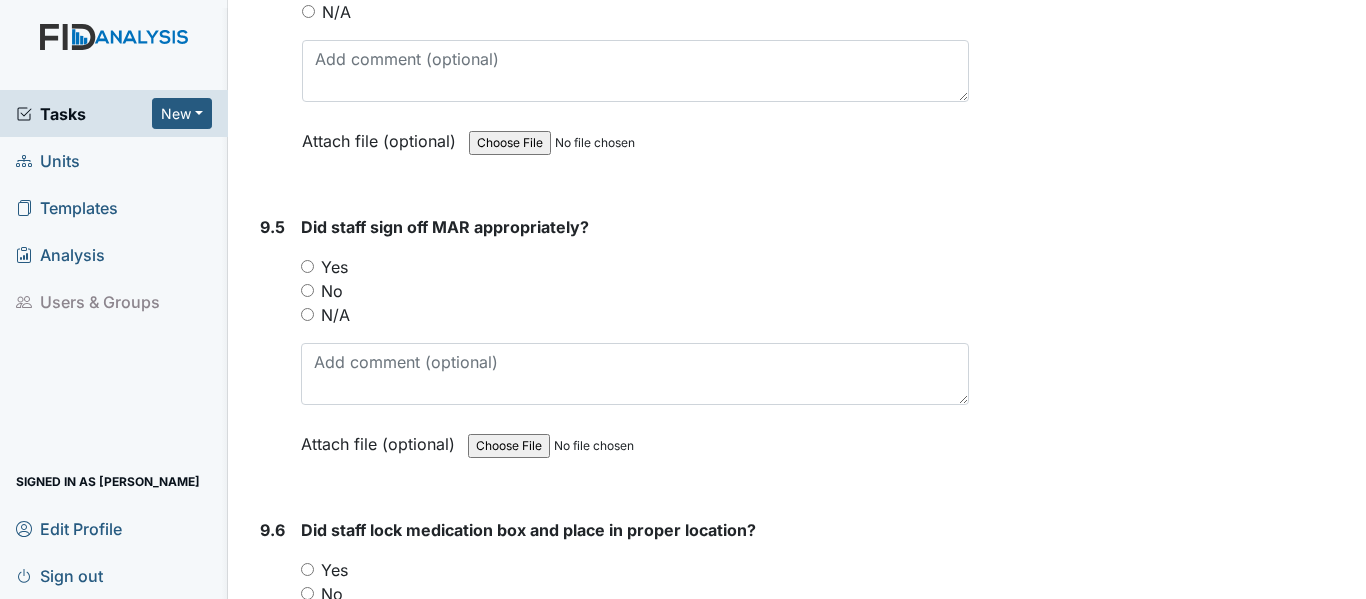 scroll, scrollTop: 22633, scrollLeft: 0, axis: vertical 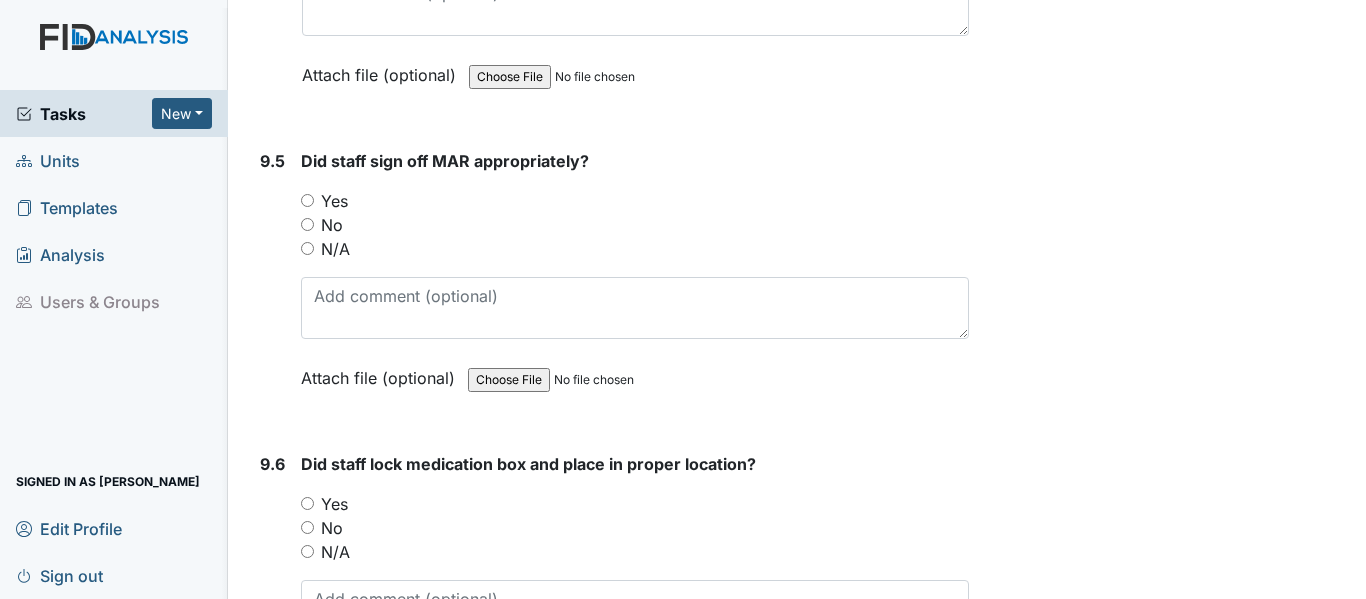 click on "Yes" at bounding box center (307, 200) 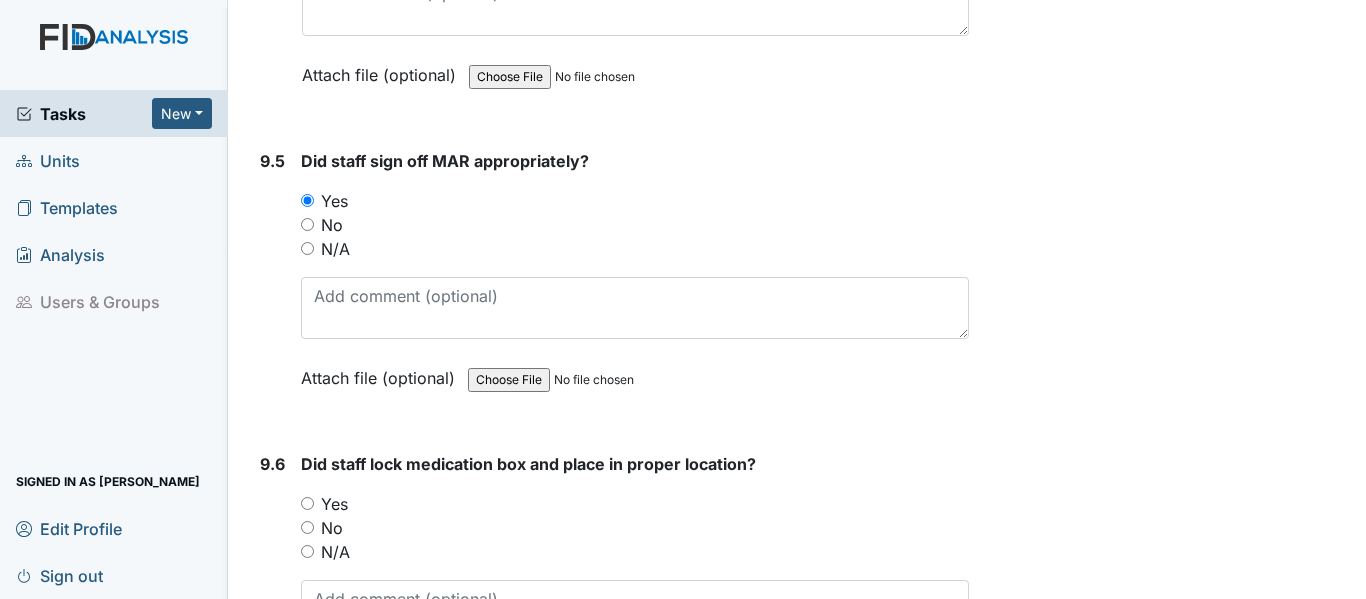 click on "Yes" at bounding box center [307, 503] 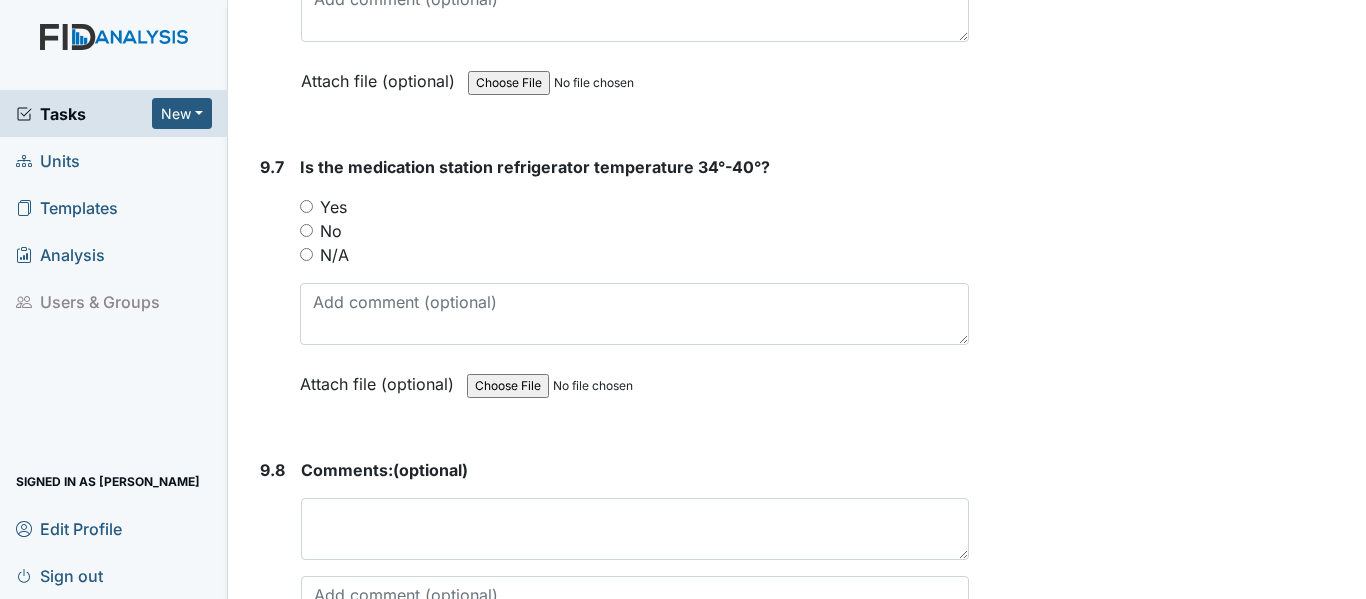 scroll, scrollTop: 23260, scrollLeft: 0, axis: vertical 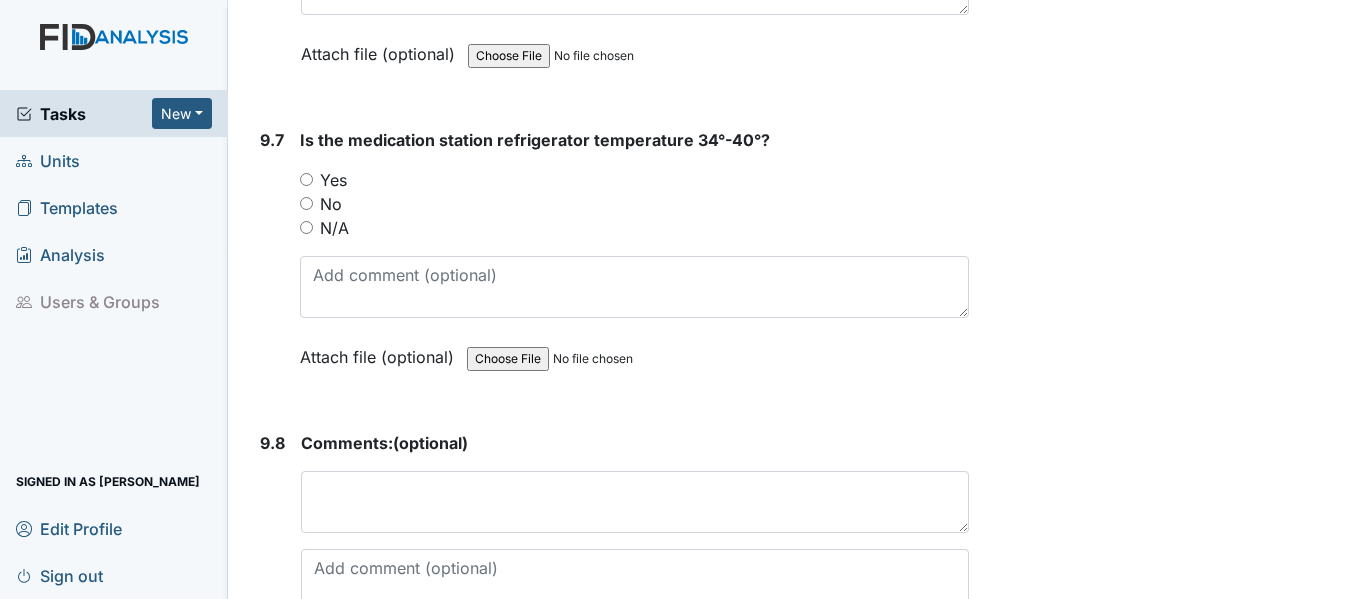 click on "Yes" at bounding box center [306, 179] 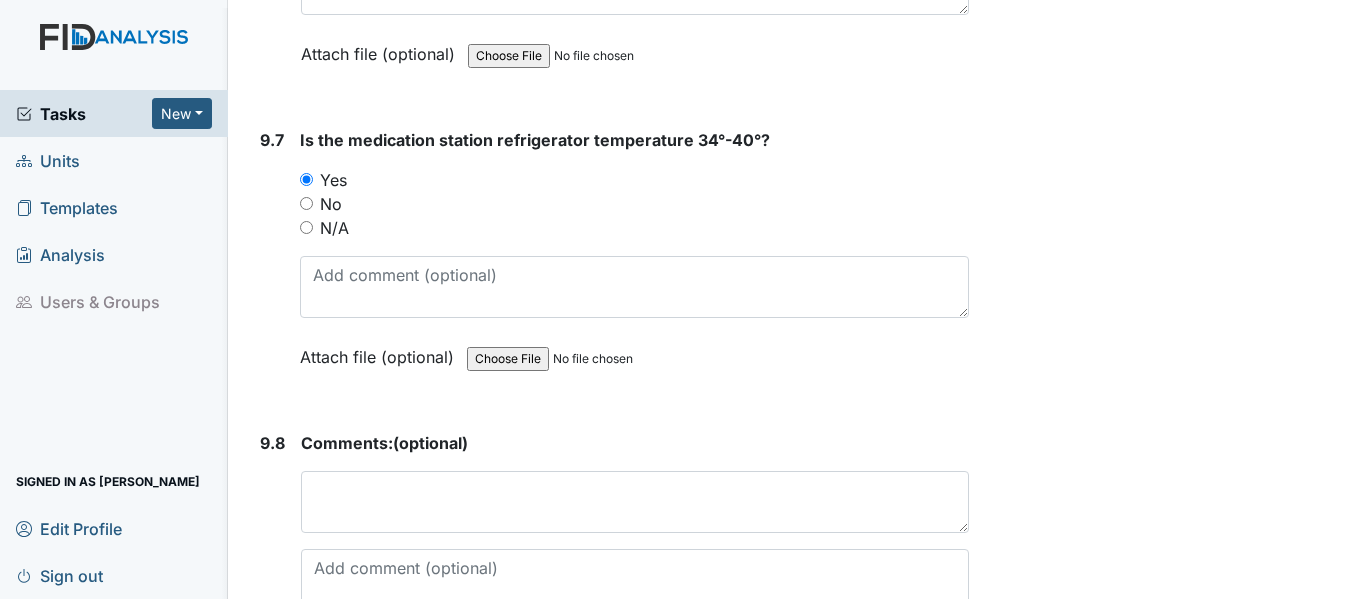 scroll, scrollTop: 23487, scrollLeft: 0, axis: vertical 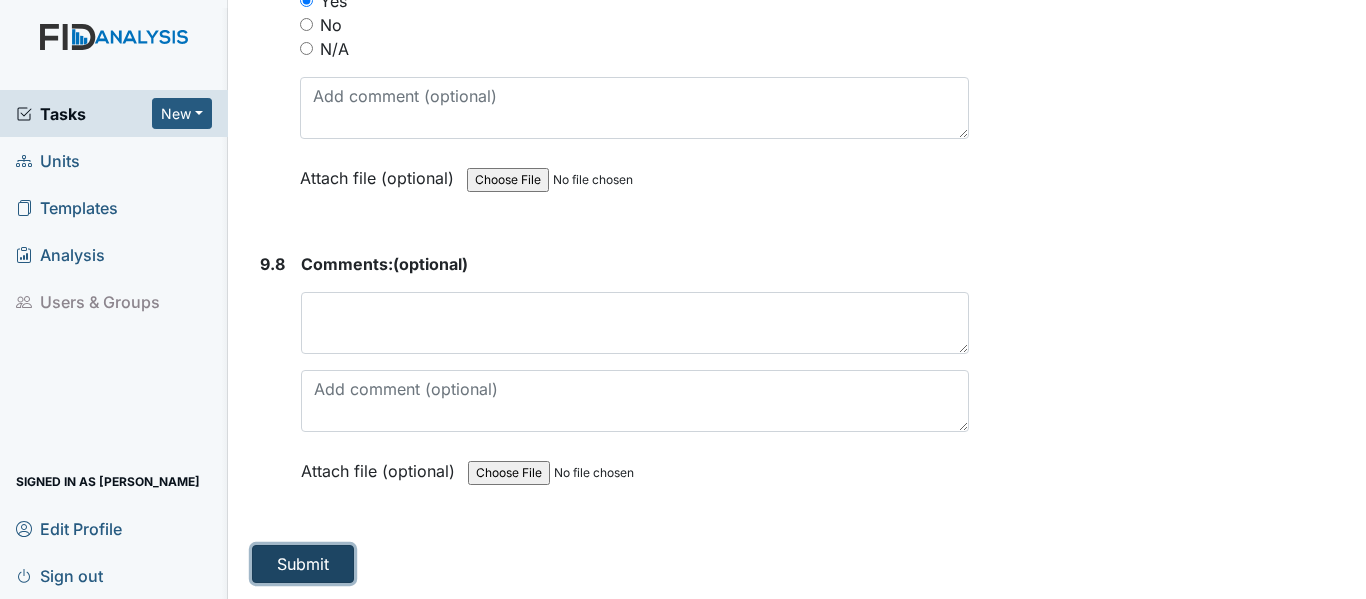 click on "Submit" at bounding box center [303, 564] 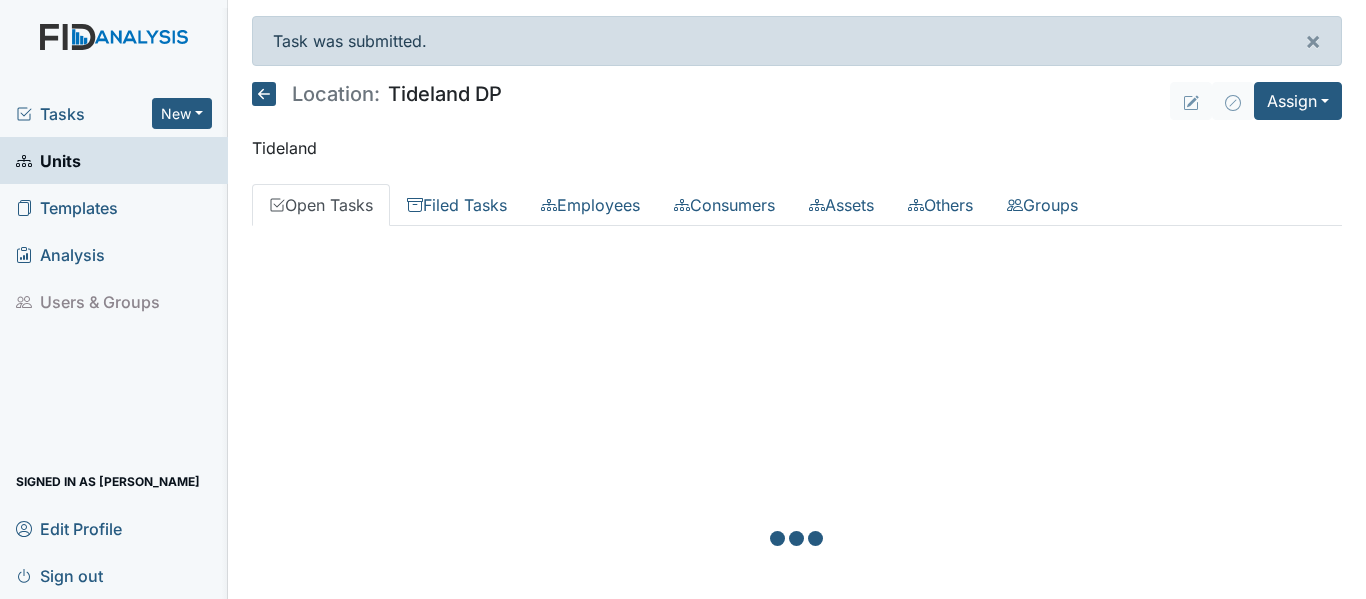scroll, scrollTop: 0, scrollLeft: 0, axis: both 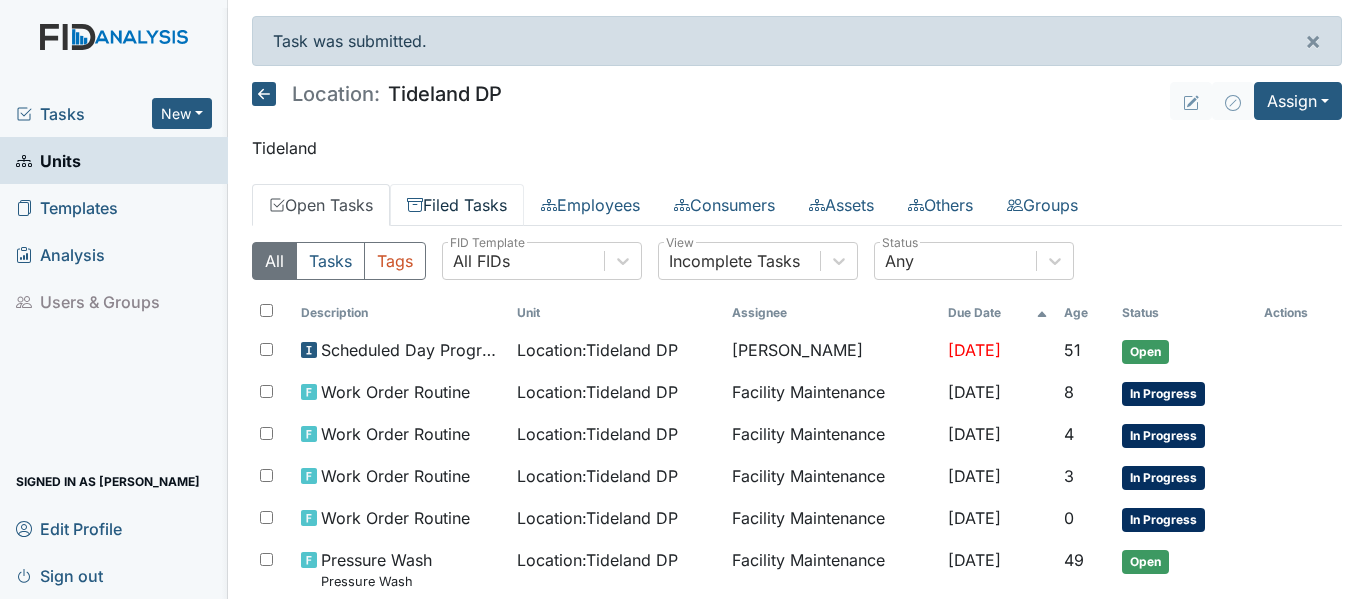 click on "Filed Tasks" at bounding box center [457, 205] 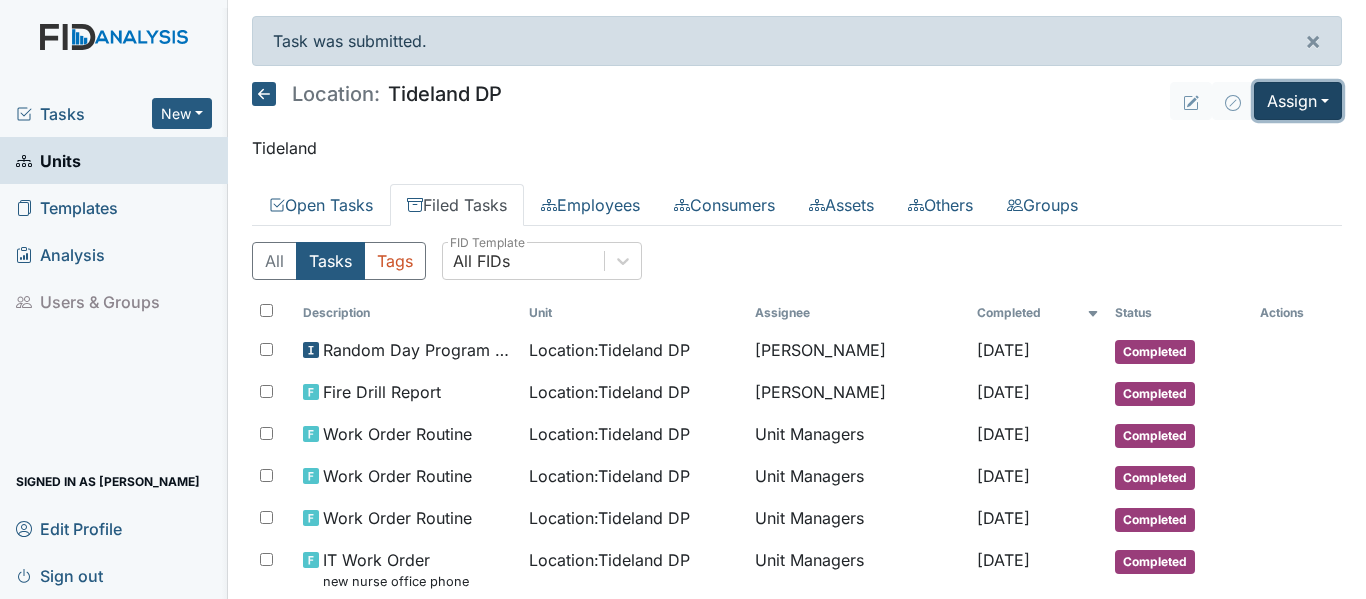 click on "Assign" at bounding box center [1298, 101] 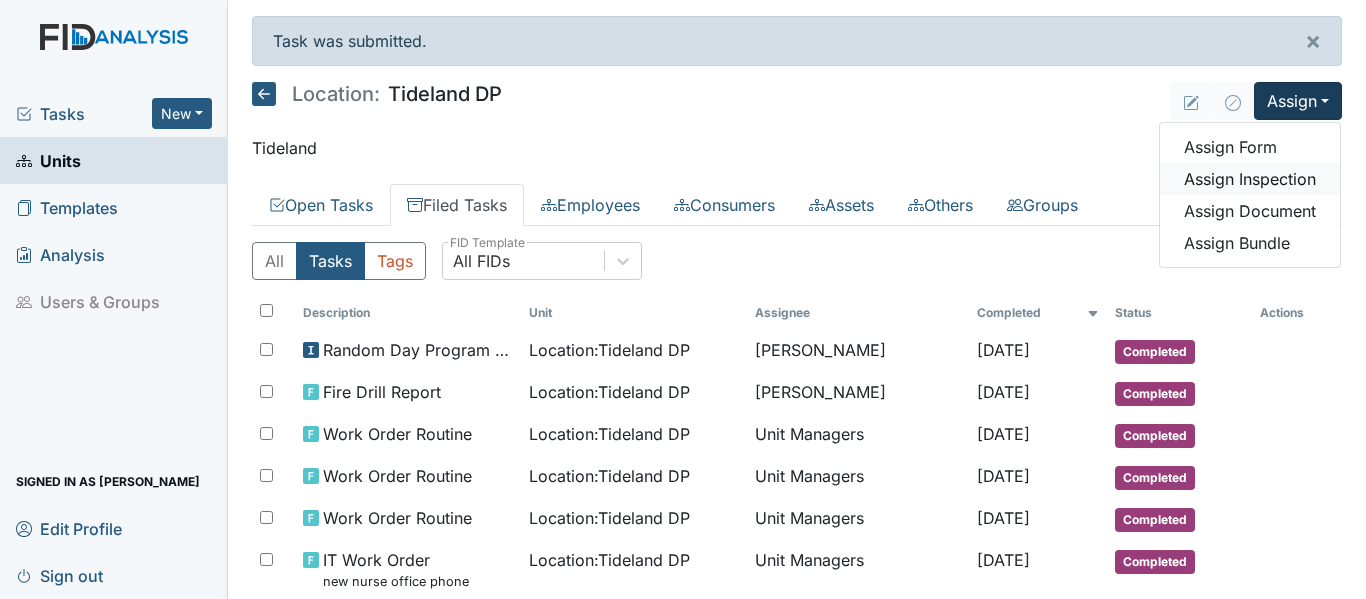click on "Assign Inspection" at bounding box center [1250, 179] 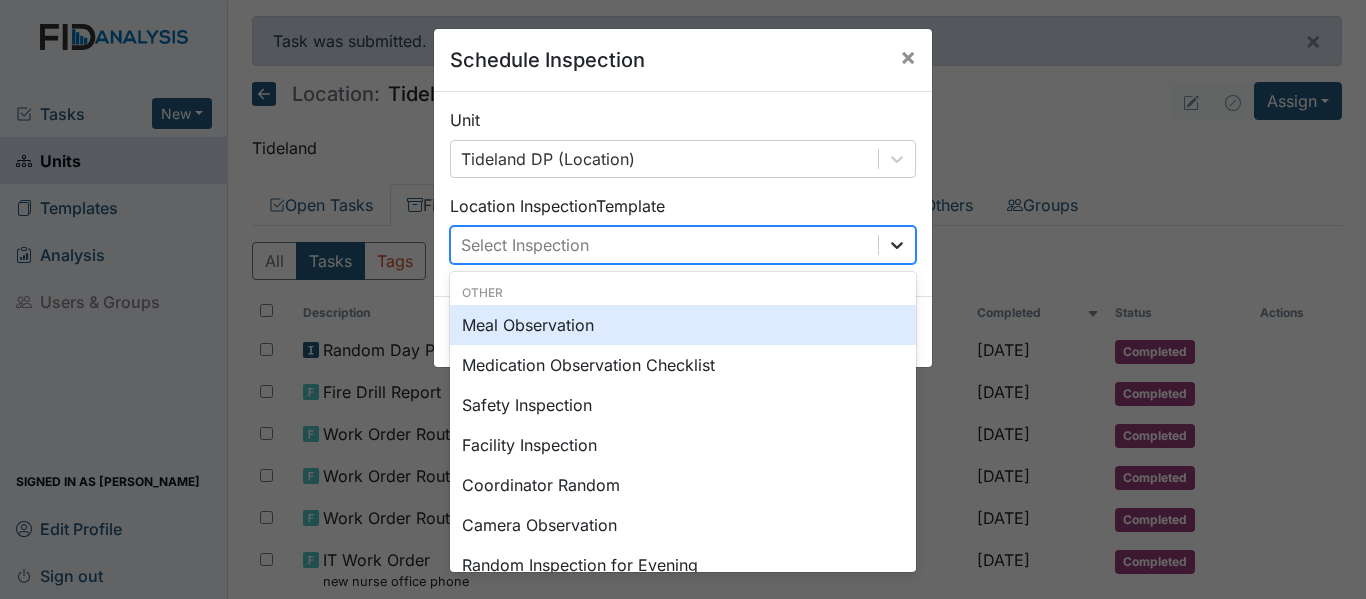 click 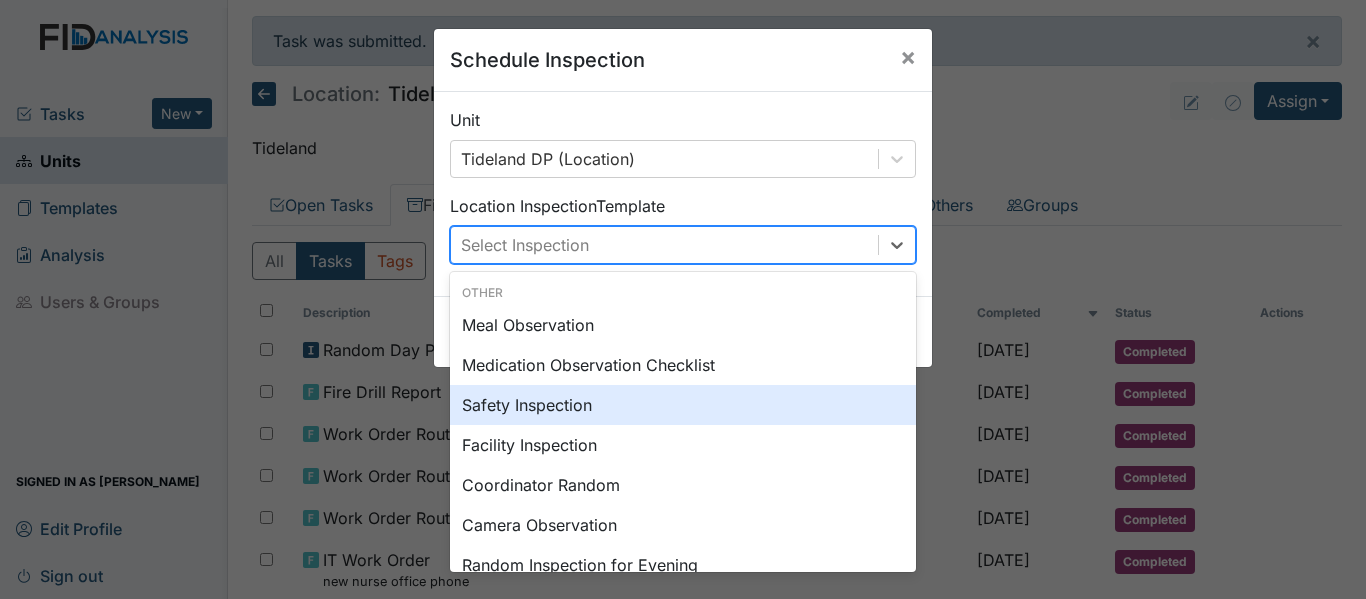 click on "Safety Inspection" at bounding box center [683, 405] 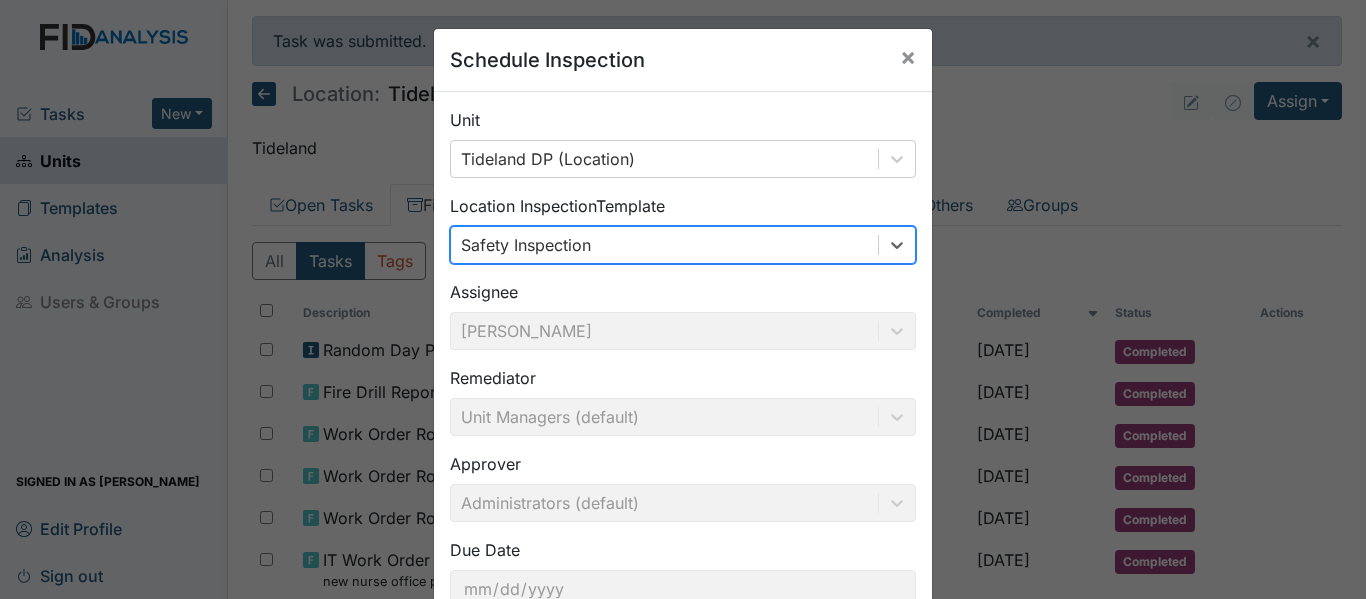 scroll, scrollTop: 141, scrollLeft: 0, axis: vertical 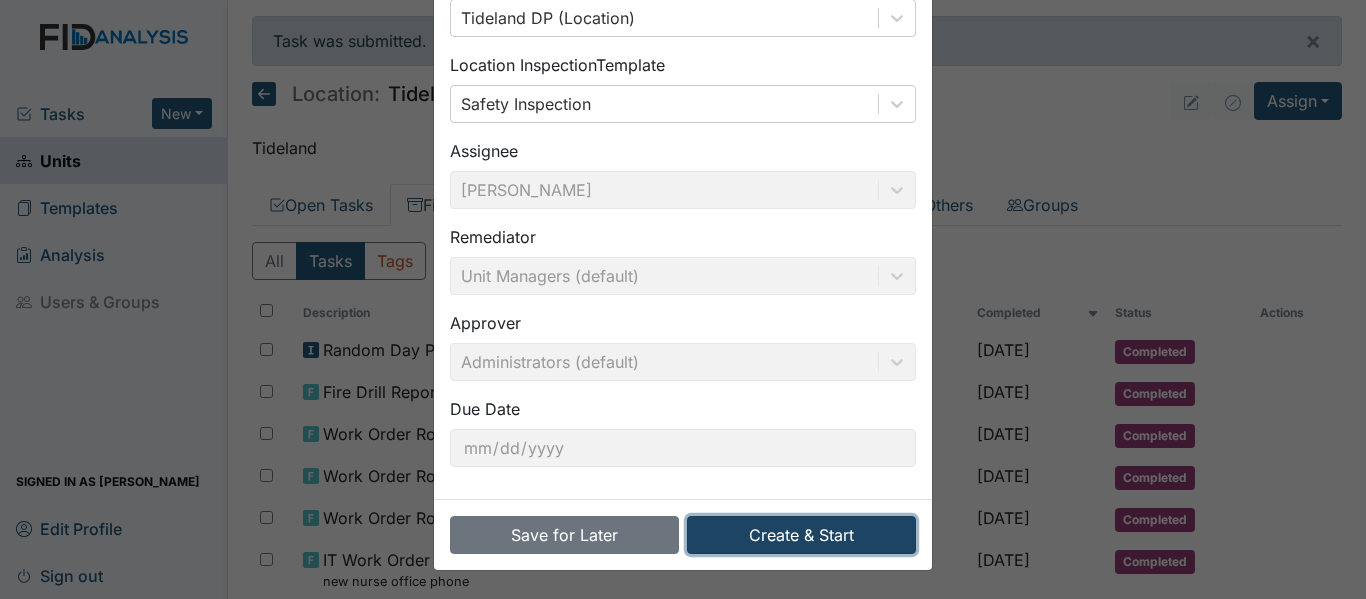 click on "Create & Start" at bounding box center [801, 535] 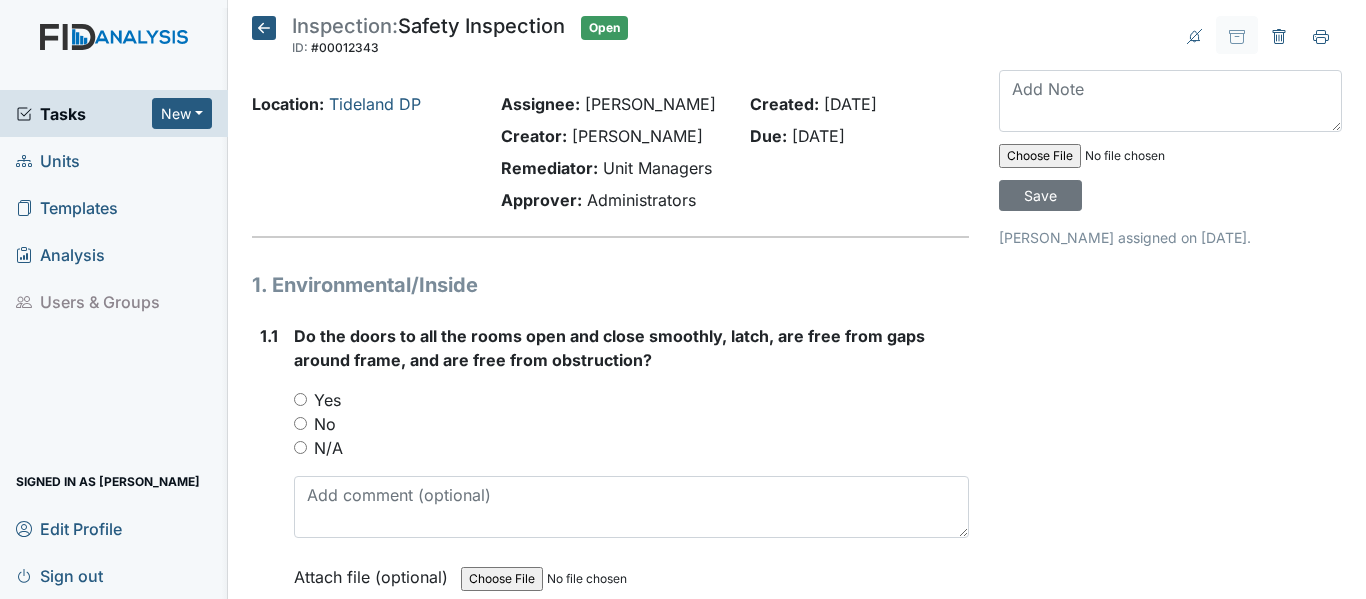 scroll, scrollTop: 0, scrollLeft: 0, axis: both 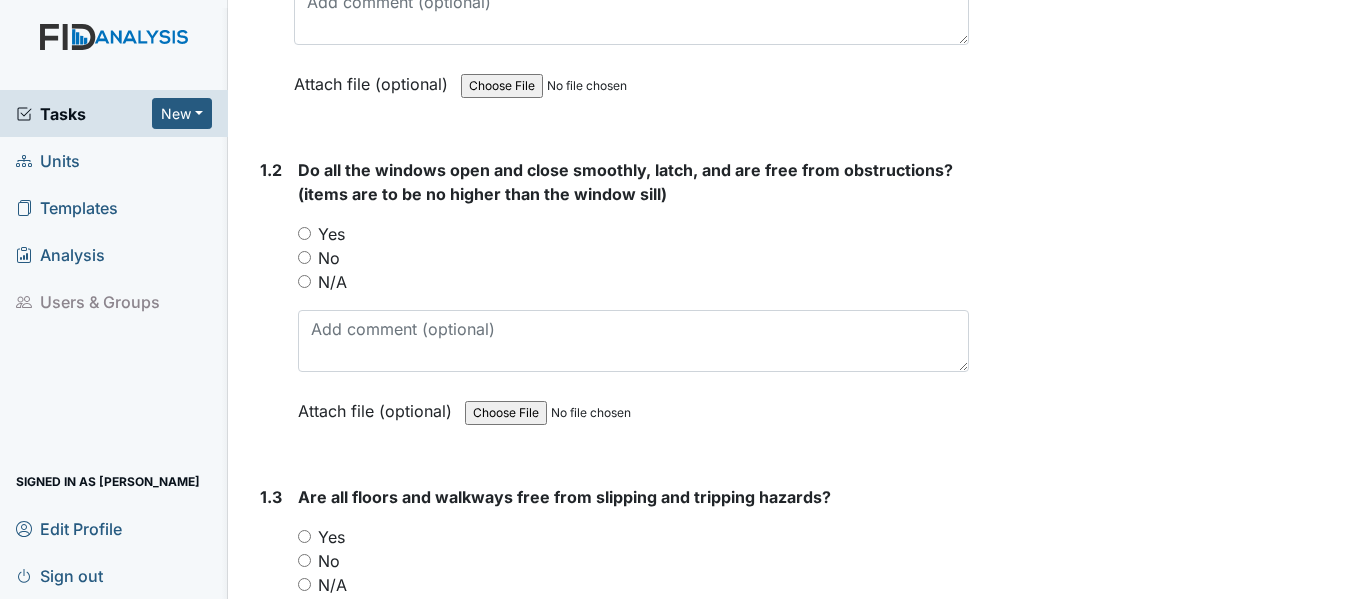click on "Yes" at bounding box center (633, 234) 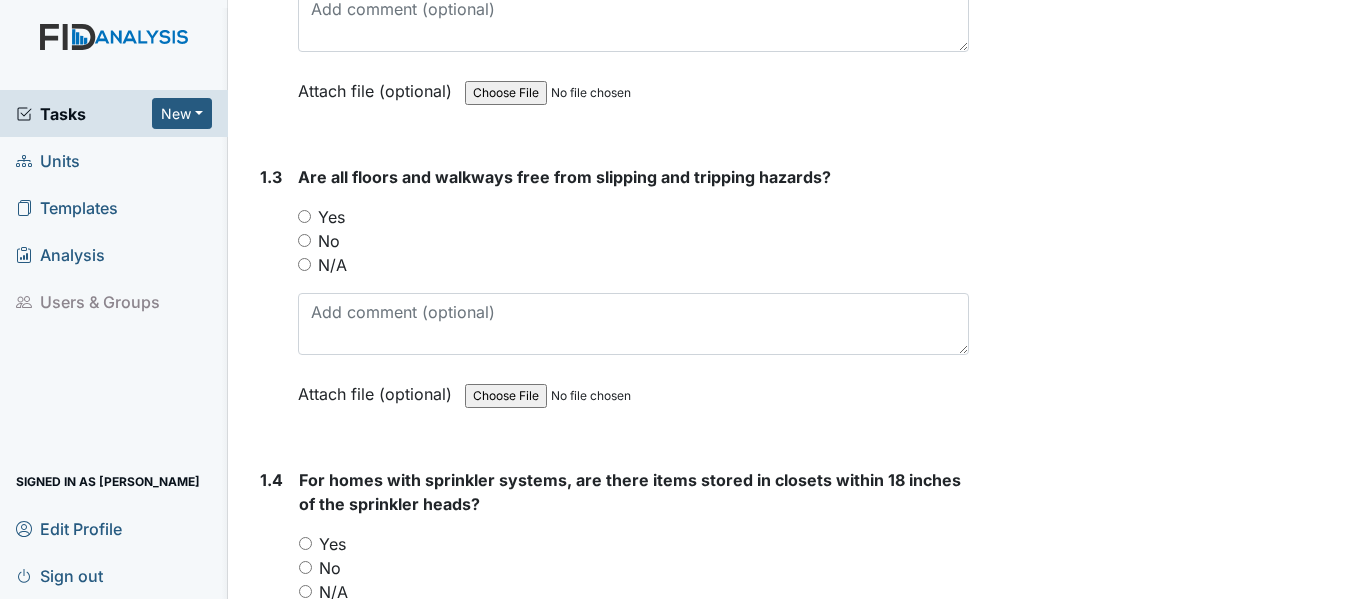 scroll, scrollTop: 827, scrollLeft: 0, axis: vertical 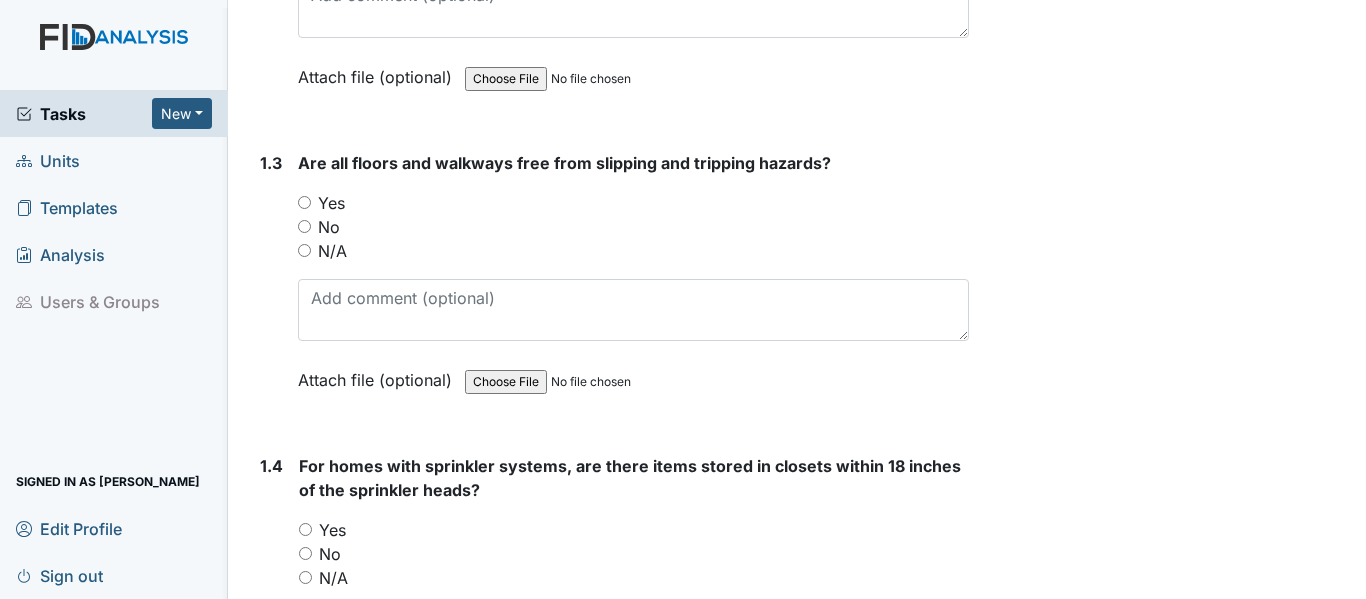 click on "Yes" at bounding box center (304, 202) 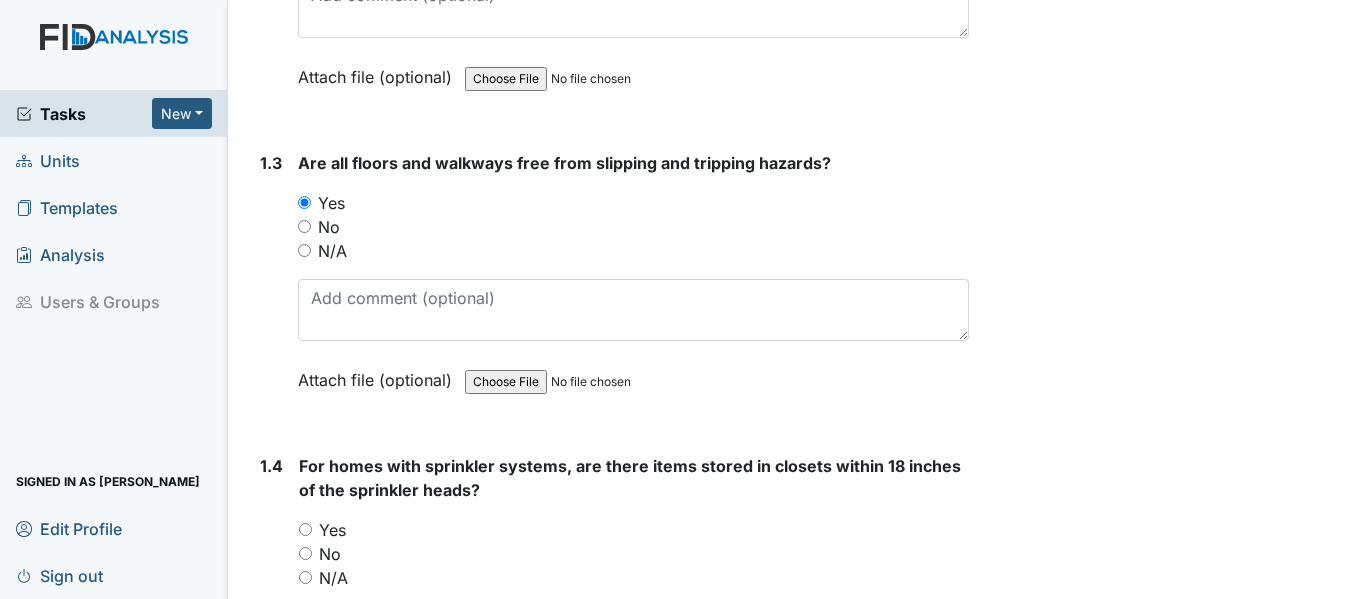 click on "Yes" at bounding box center (305, 529) 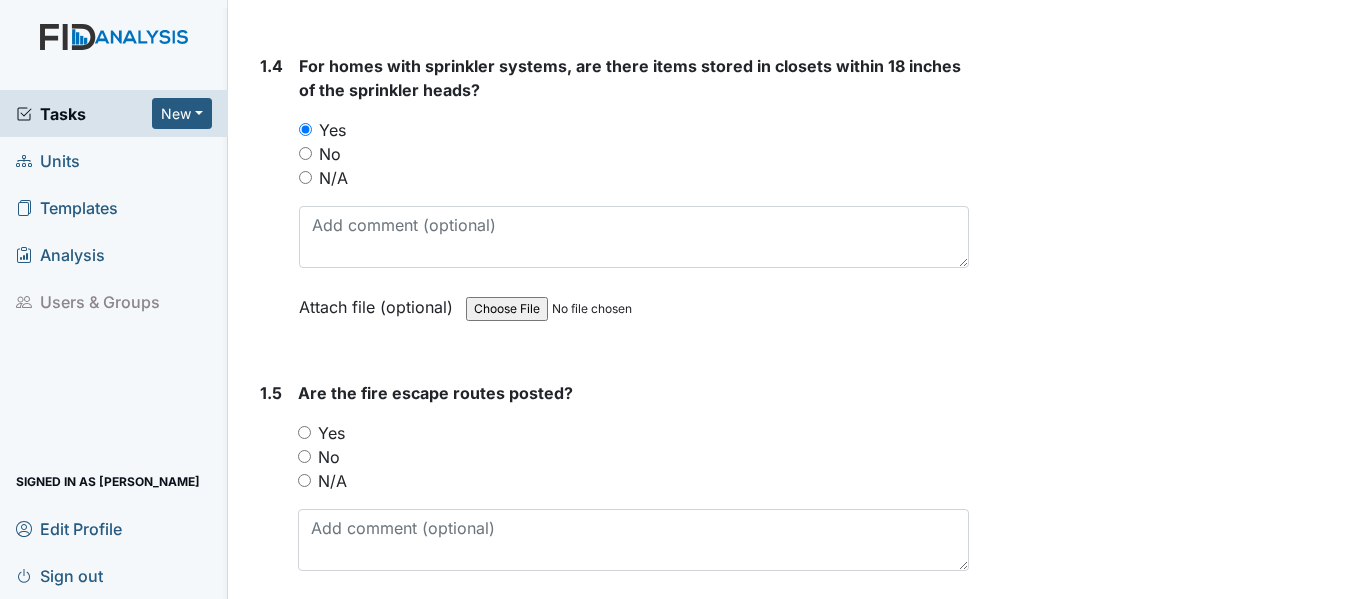 scroll, scrollTop: 1413, scrollLeft: 0, axis: vertical 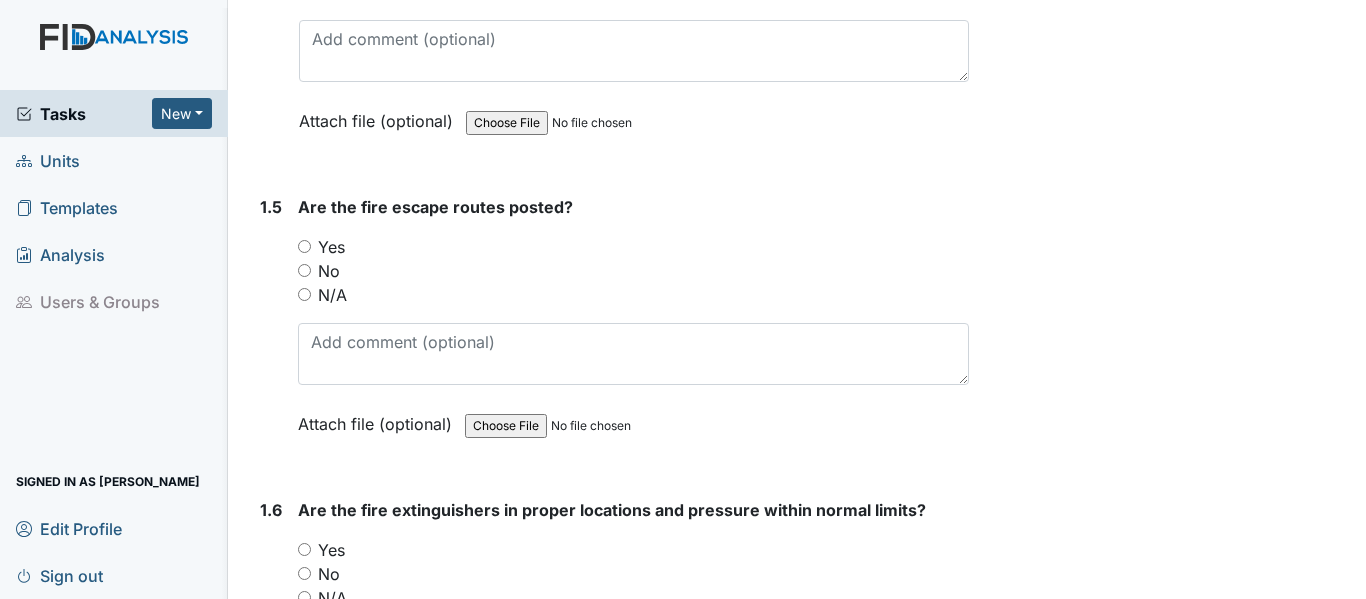 click on "Yes" at bounding box center [304, 246] 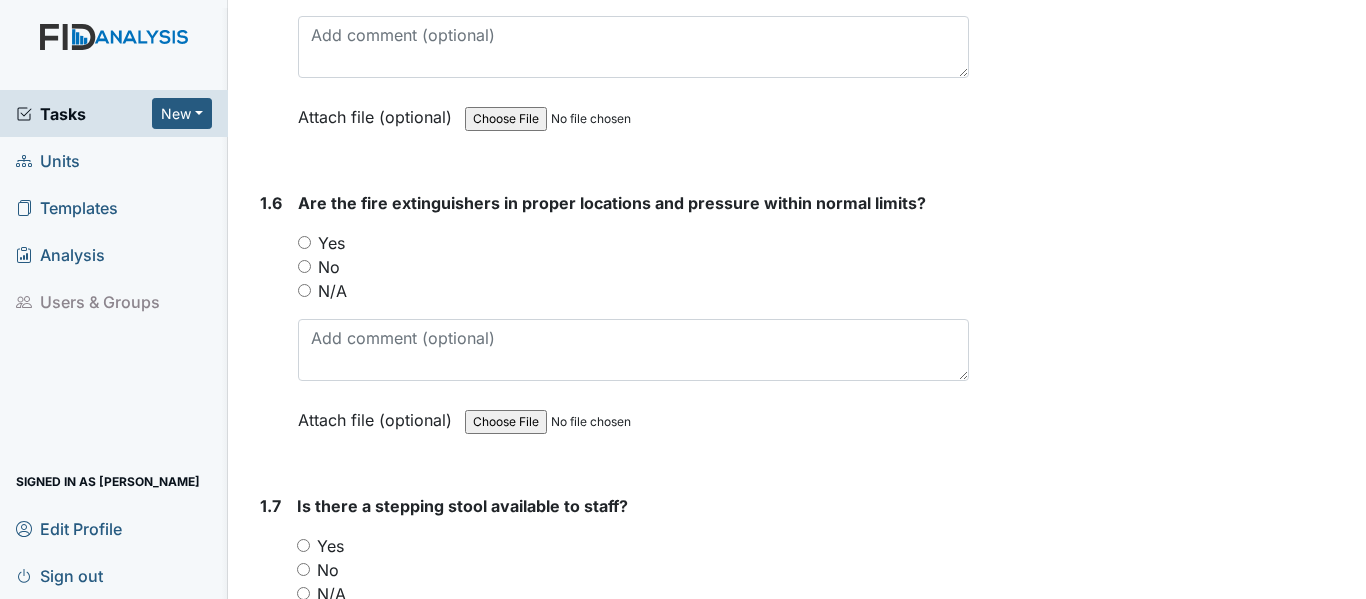 scroll, scrollTop: 1813, scrollLeft: 0, axis: vertical 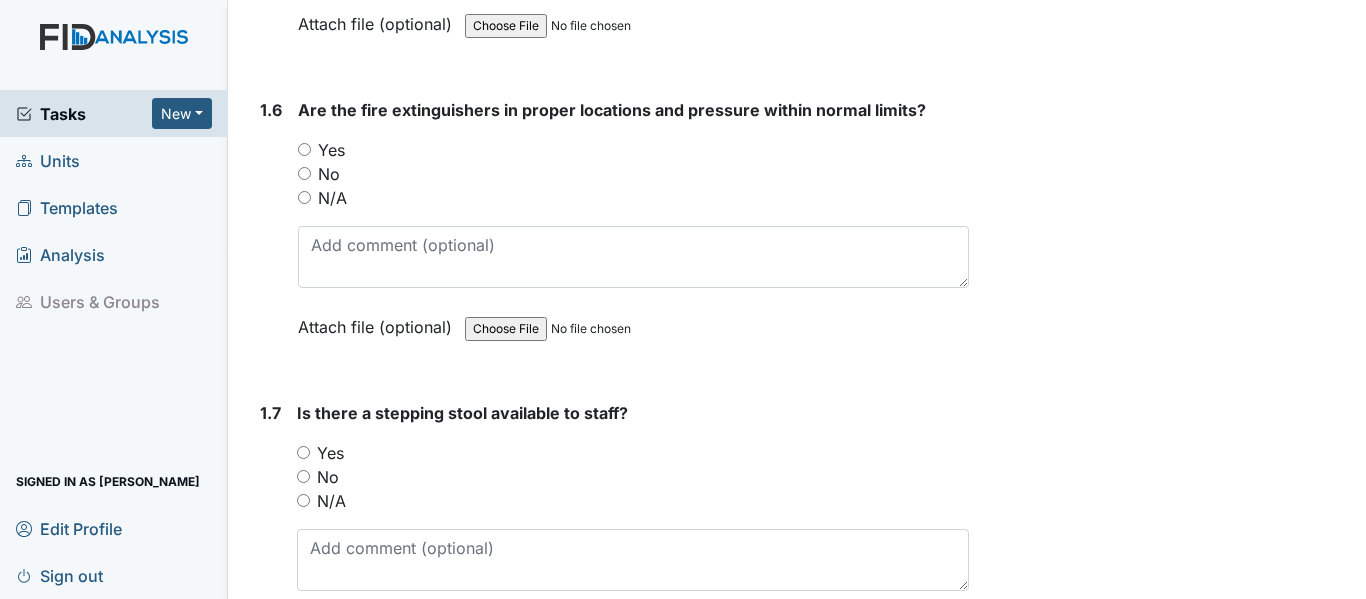 click on "Yes" at bounding box center [304, 149] 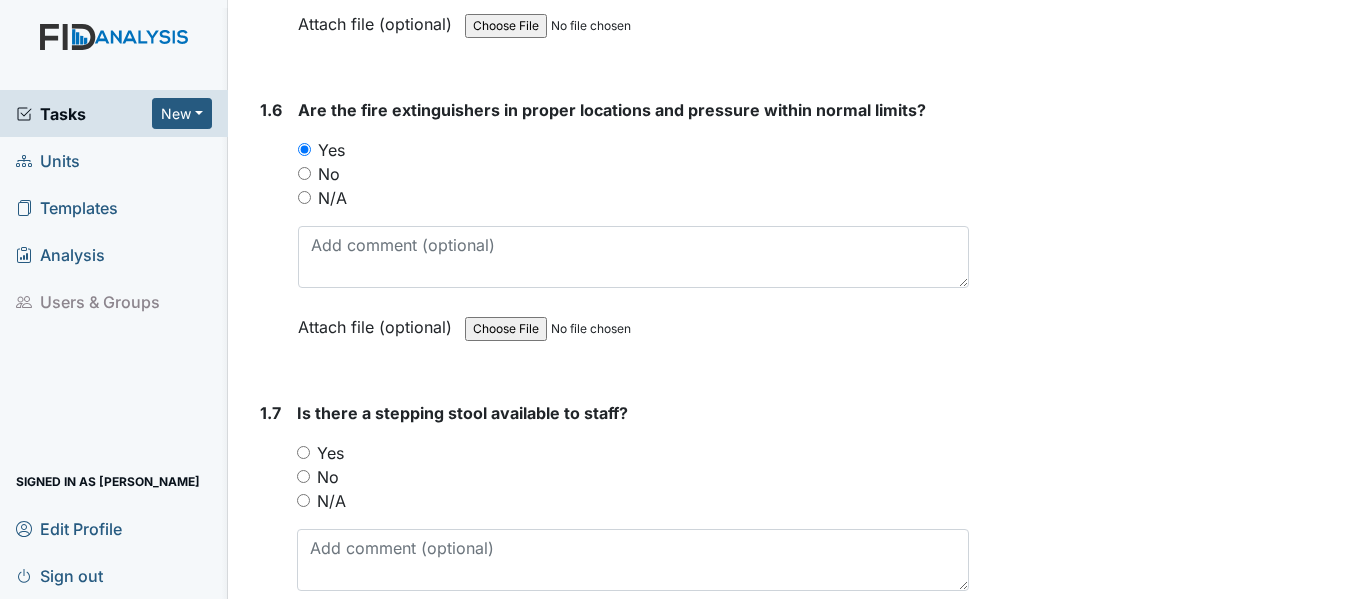 click on "Yes" at bounding box center (303, 452) 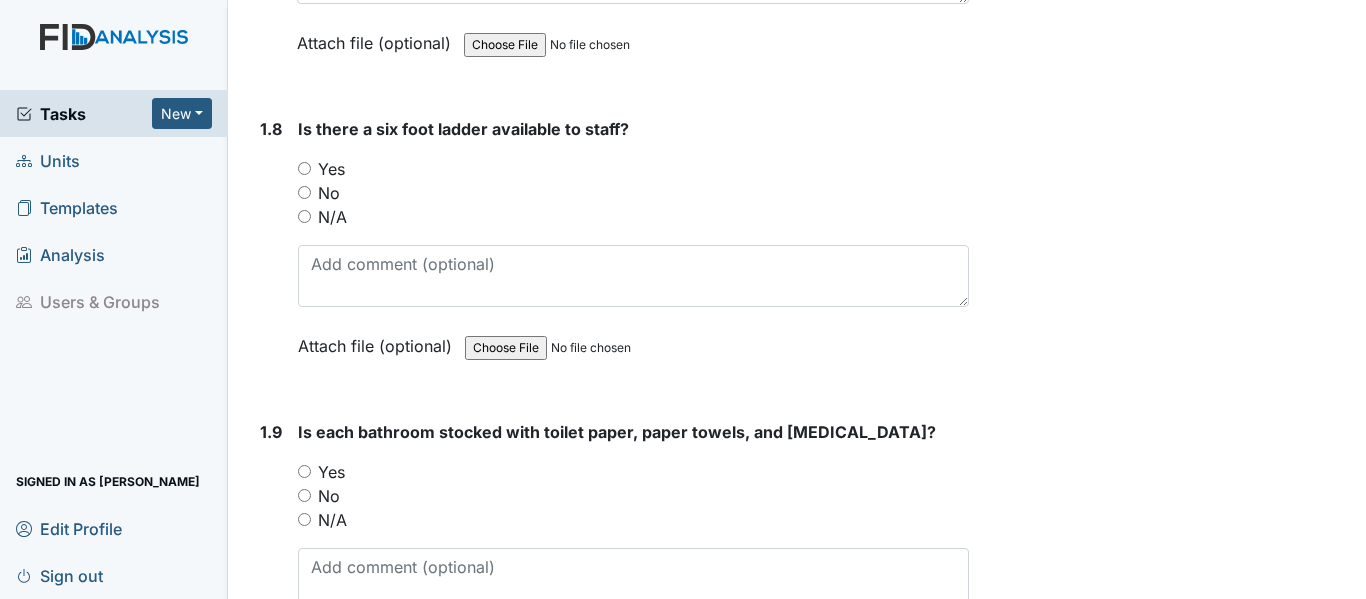 scroll, scrollTop: 2413, scrollLeft: 0, axis: vertical 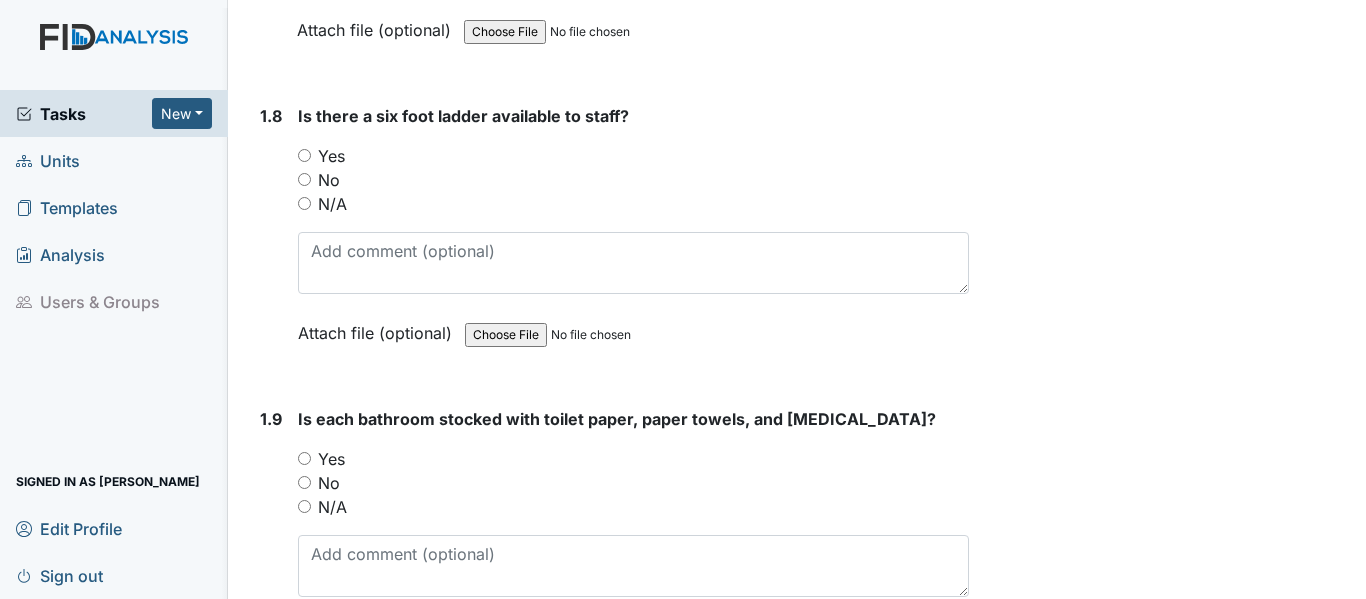 click on "Yes" at bounding box center (304, 155) 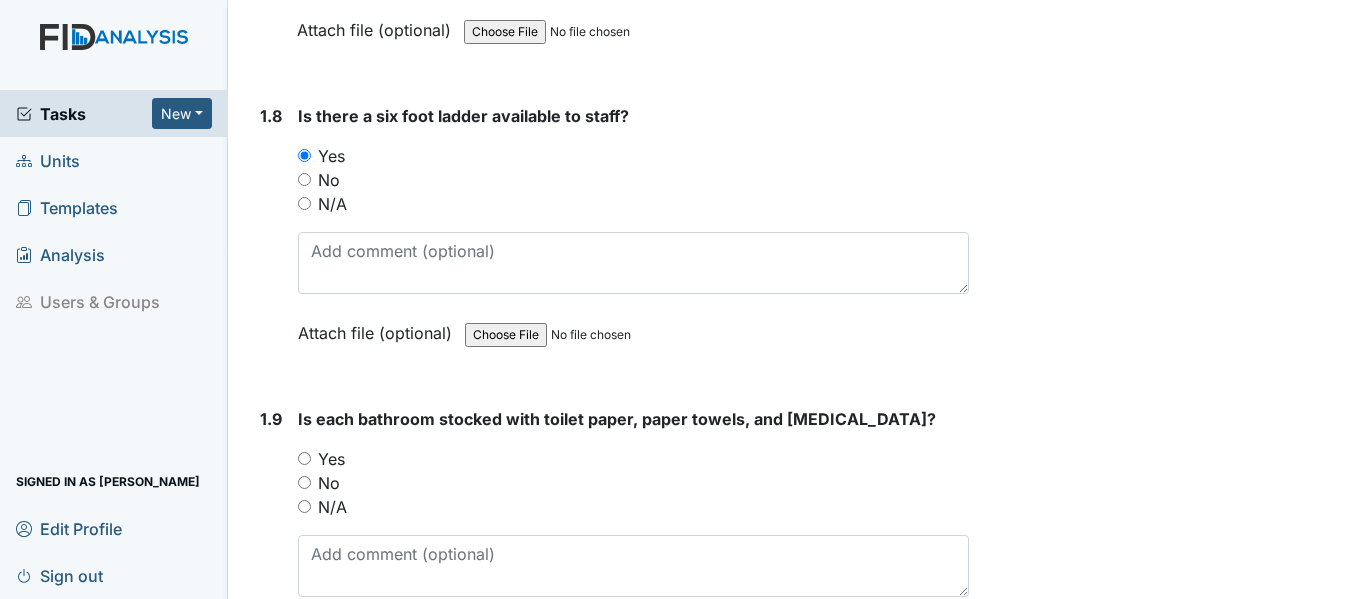 click on "Yes" at bounding box center (304, 458) 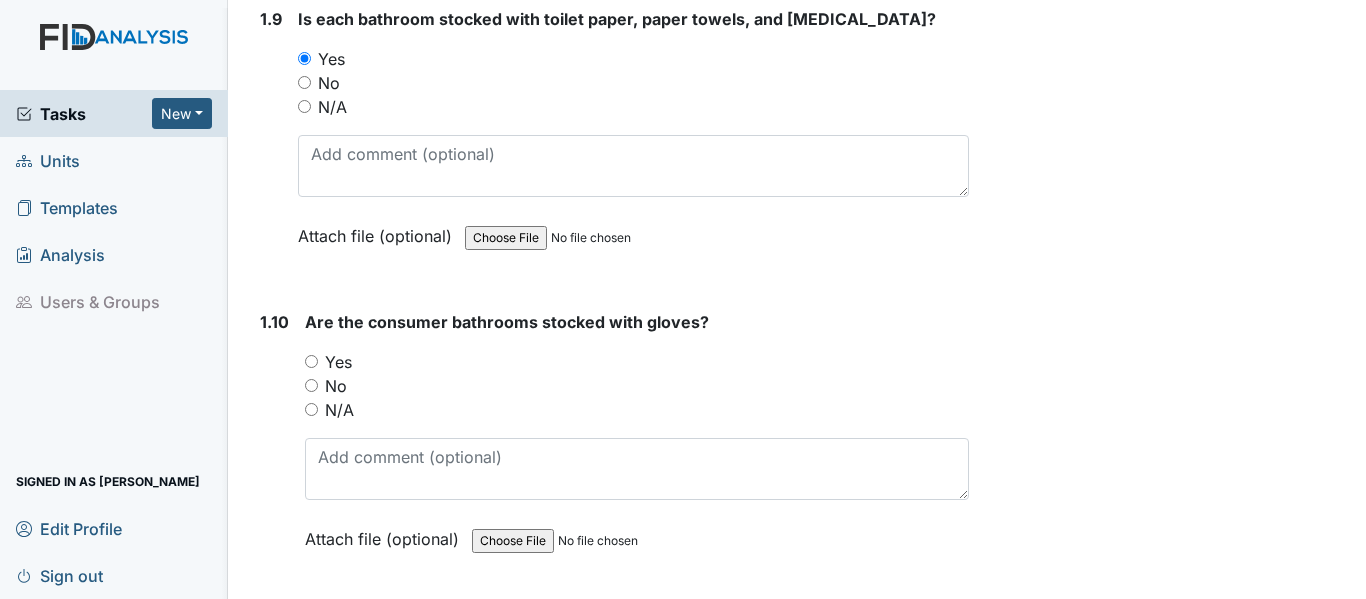 scroll, scrollTop: 2853, scrollLeft: 0, axis: vertical 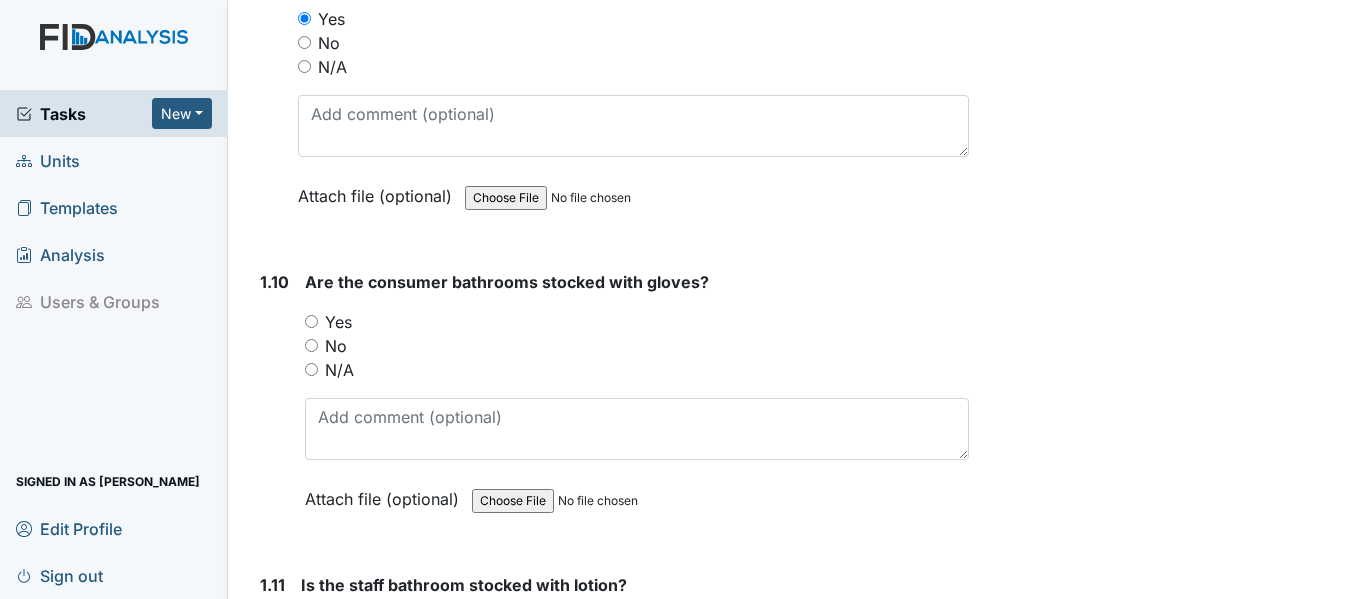 click on "Yes" at bounding box center (637, 322) 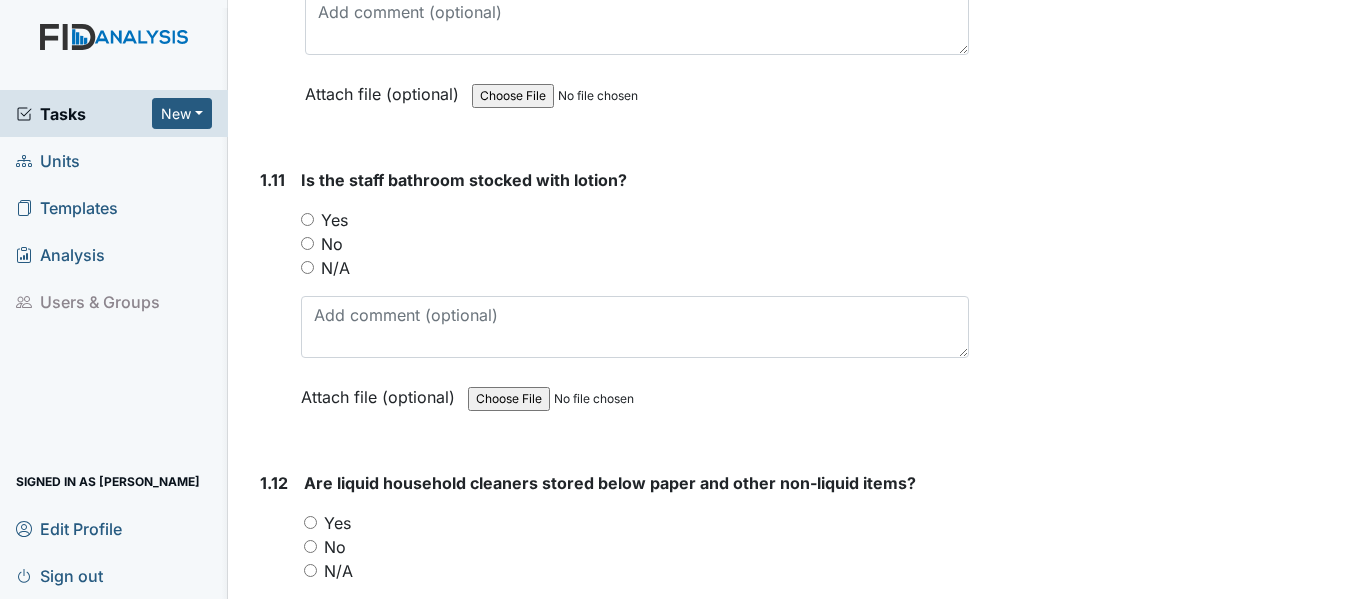 scroll, scrollTop: 3345, scrollLeft: 0, axis: vertical 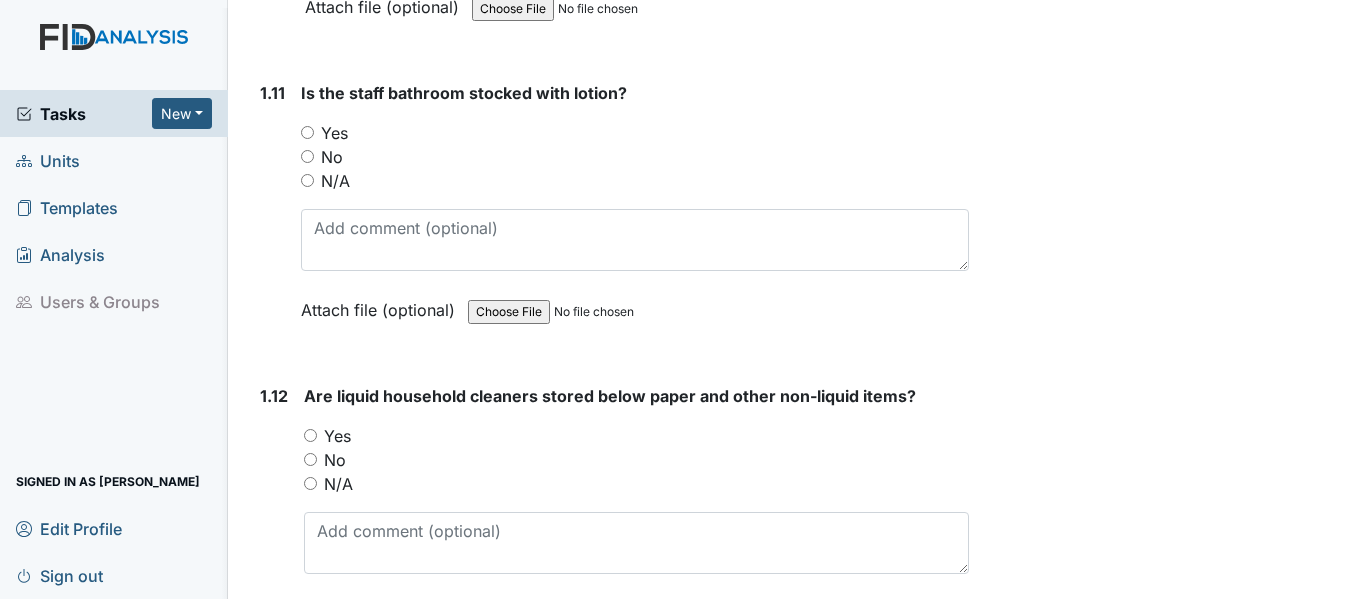 click on "Yes" at bounding box center (307, 132) 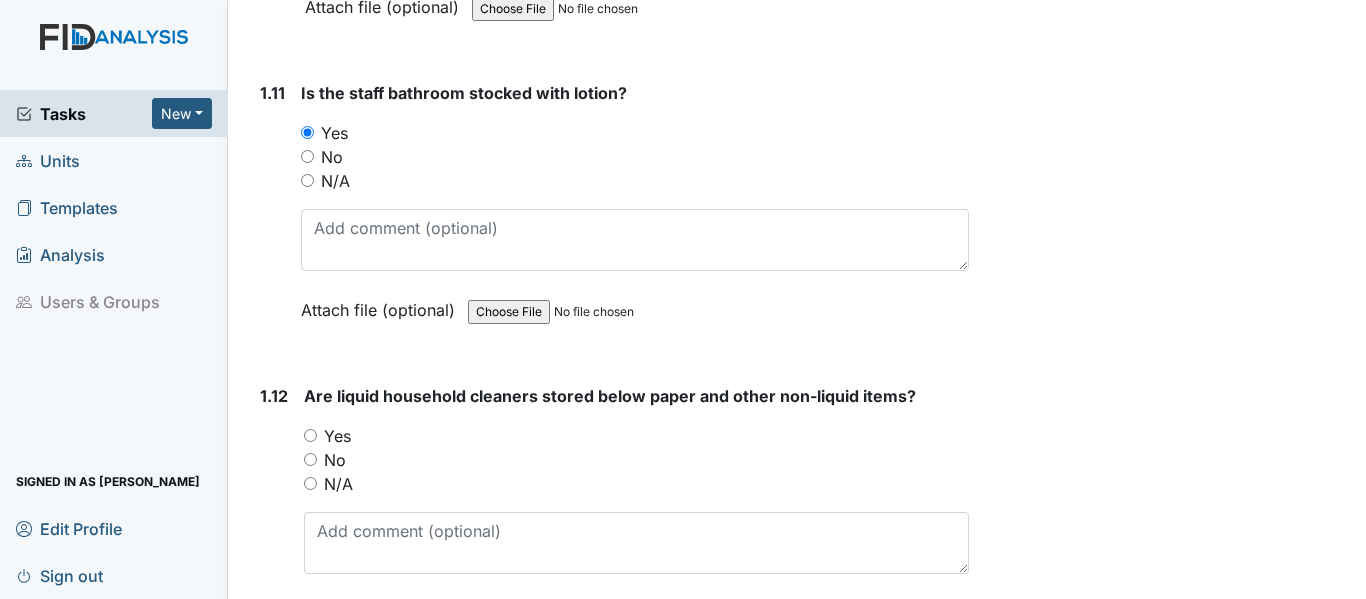 click on "Yes" at bounding box center [636, 436] 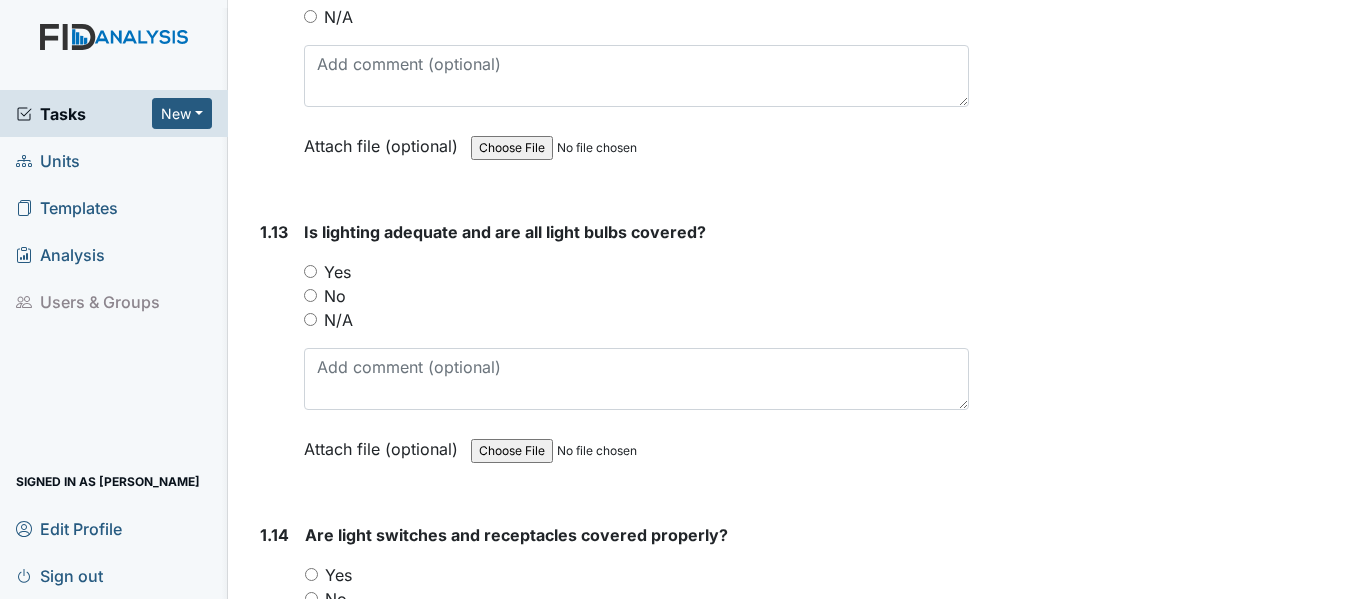 scroll, scrollTop: 3825, scrollLeft: 0, axis: vertical 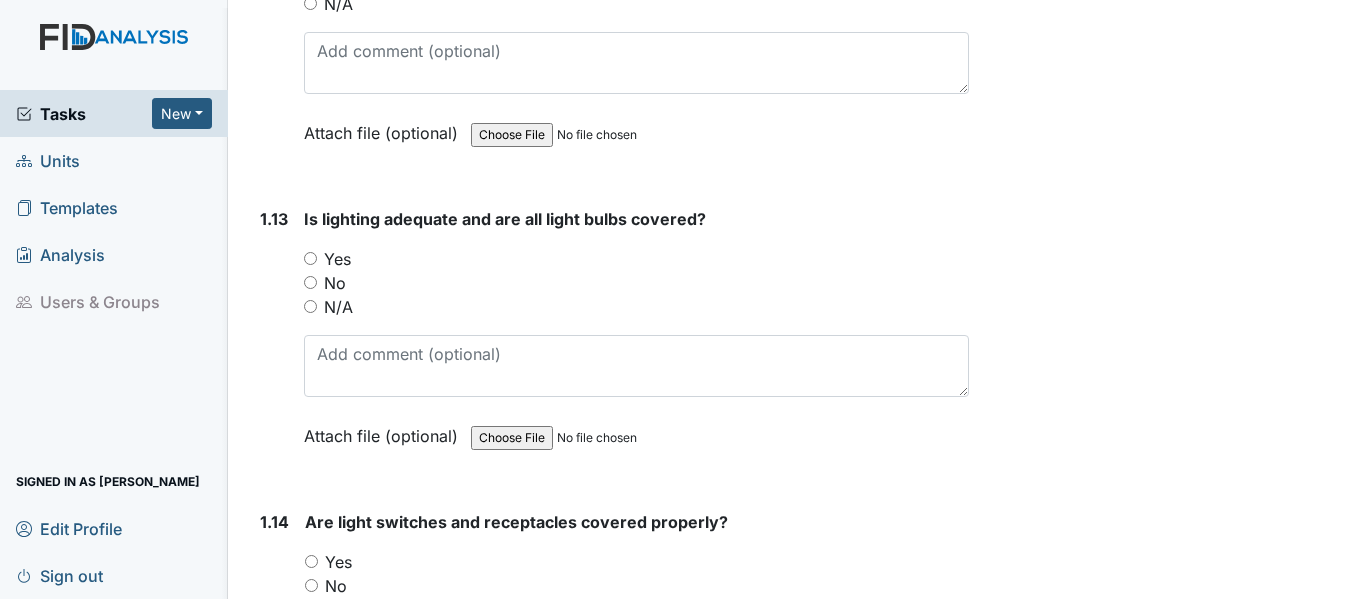 click on "Yes" at bounding box center [310, 258] 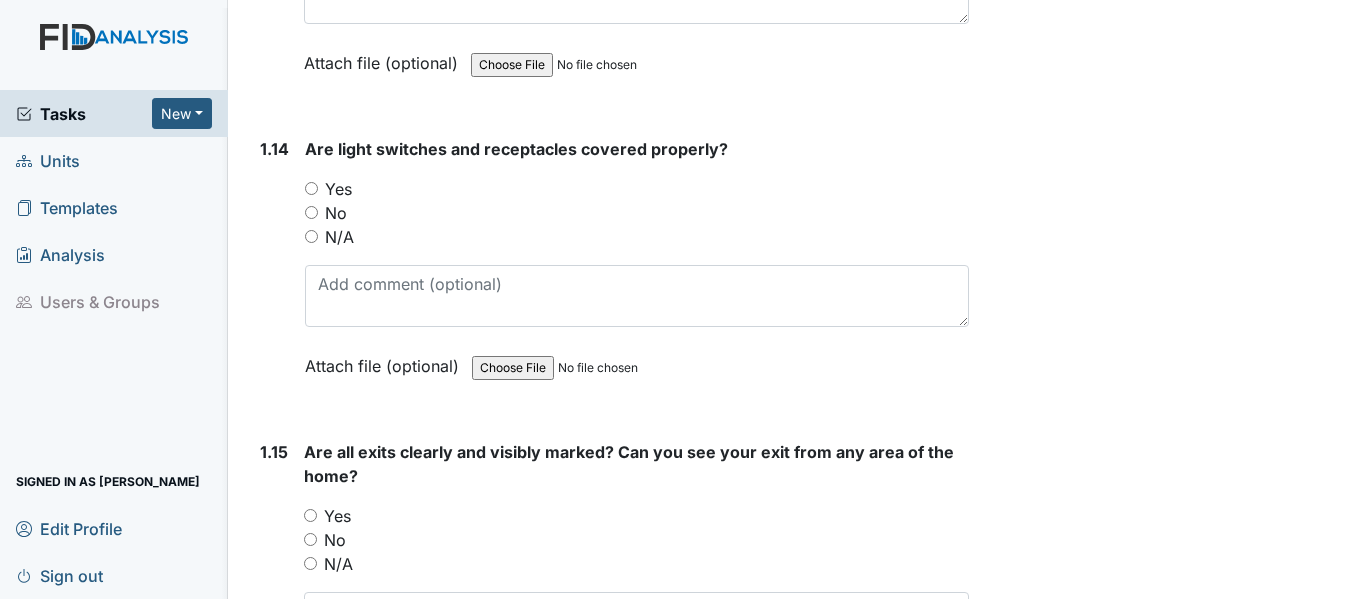 scroll, scrollTop: 4212, scrollLeft: 0, axis: vertical 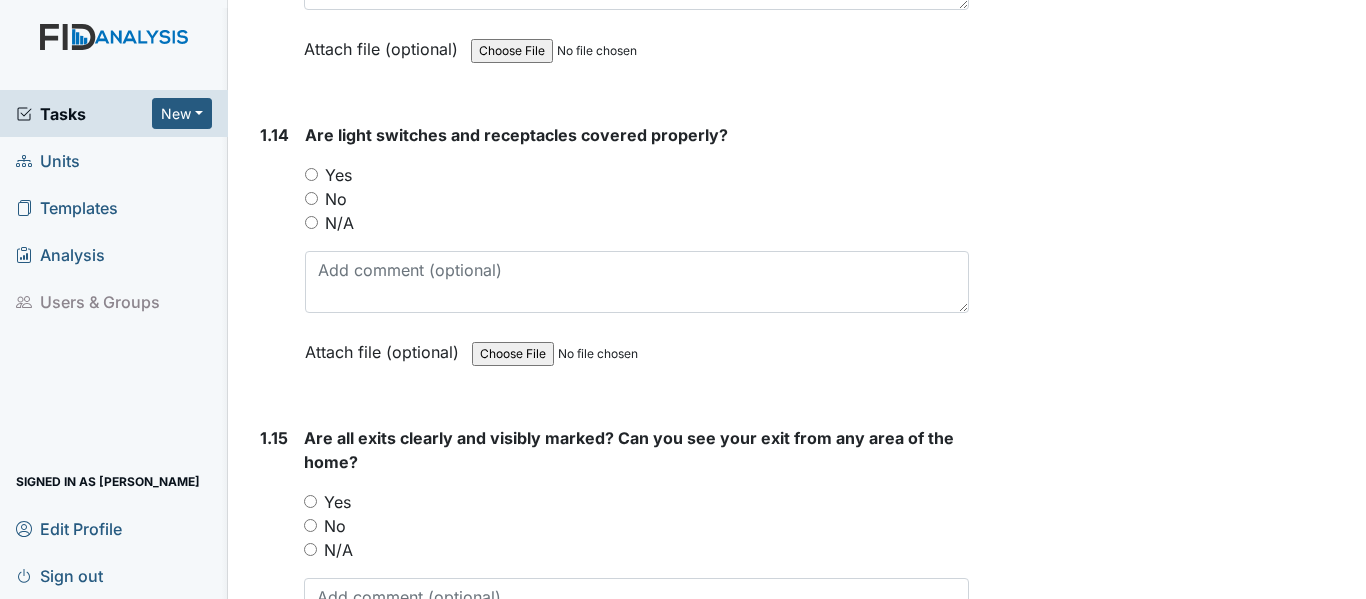 click on "Yes" at bounding box center [637, 175] 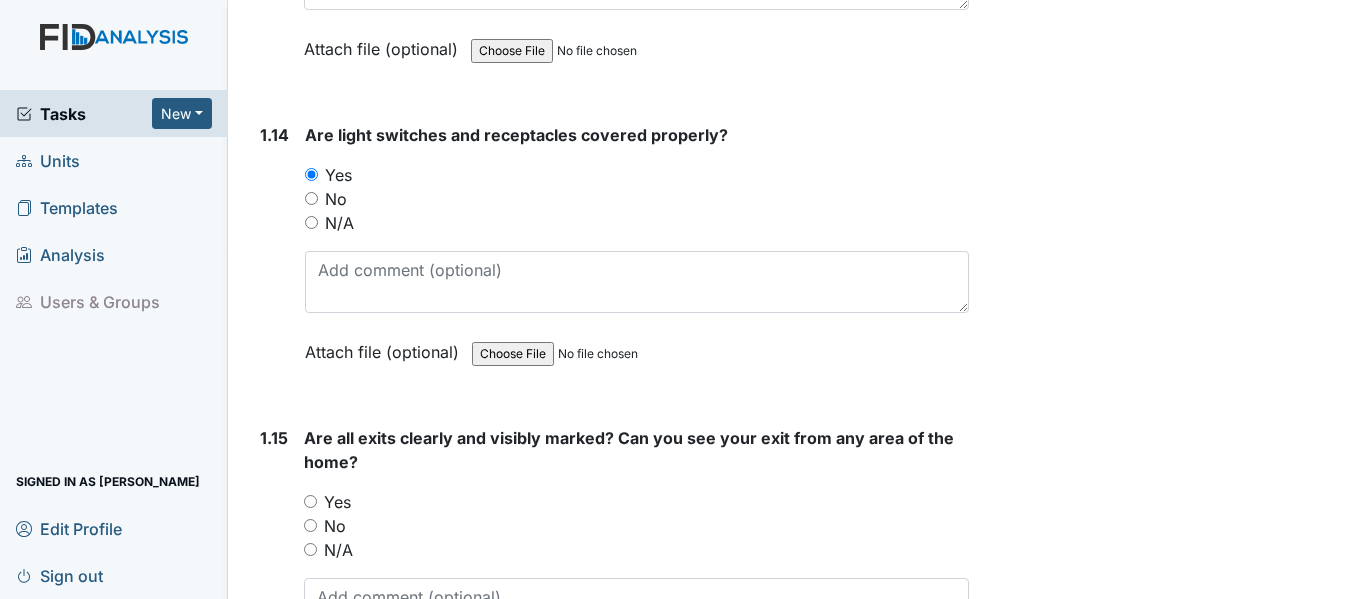 click on "Yes" at bounding box center (310, 501) 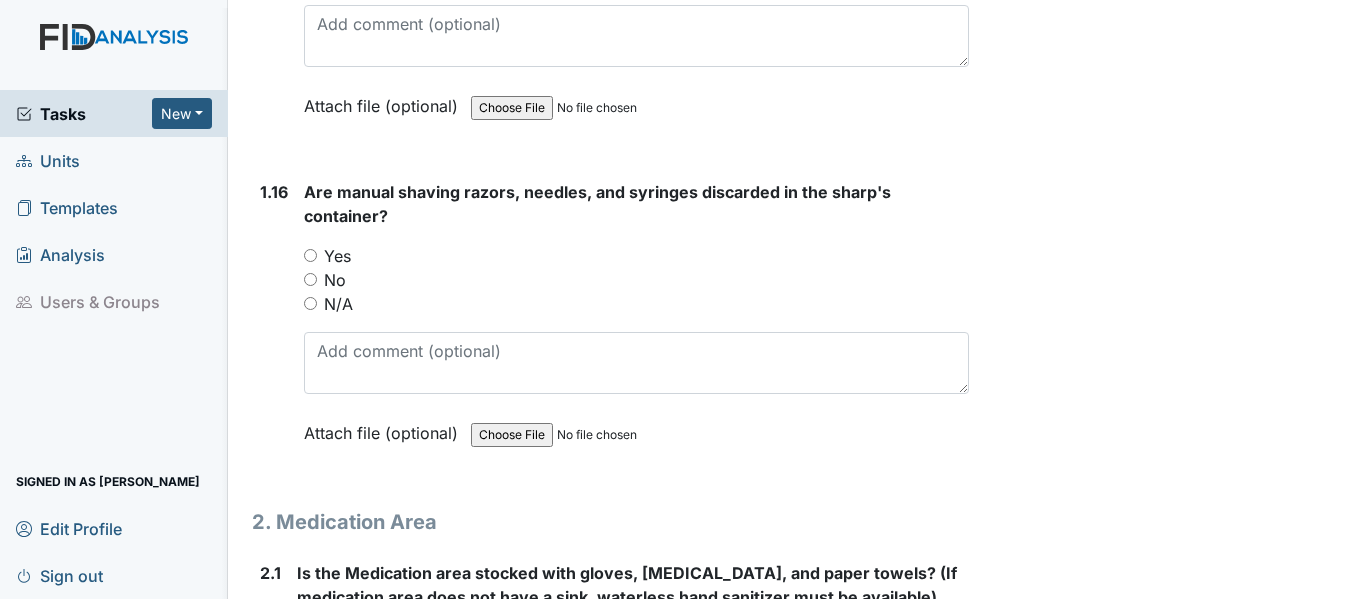 scroll, scrollTop: 4865, scrollLeft: 0, axis: vertical 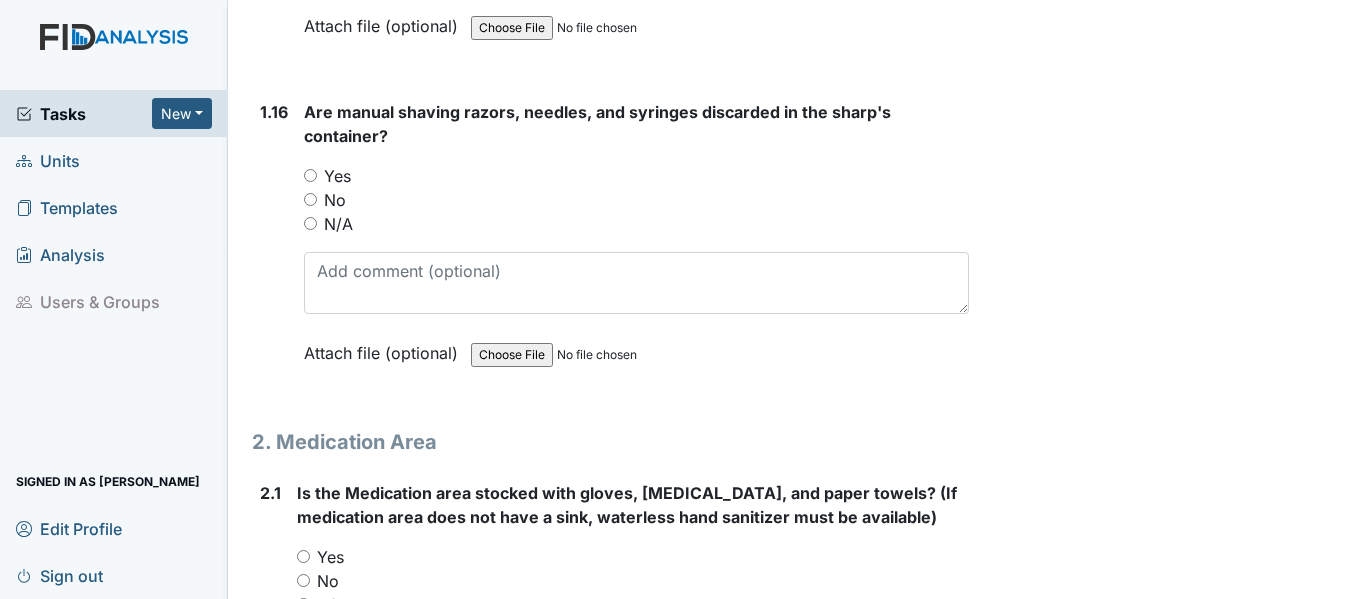 click on "Yes" at bounding box center [636, 176] 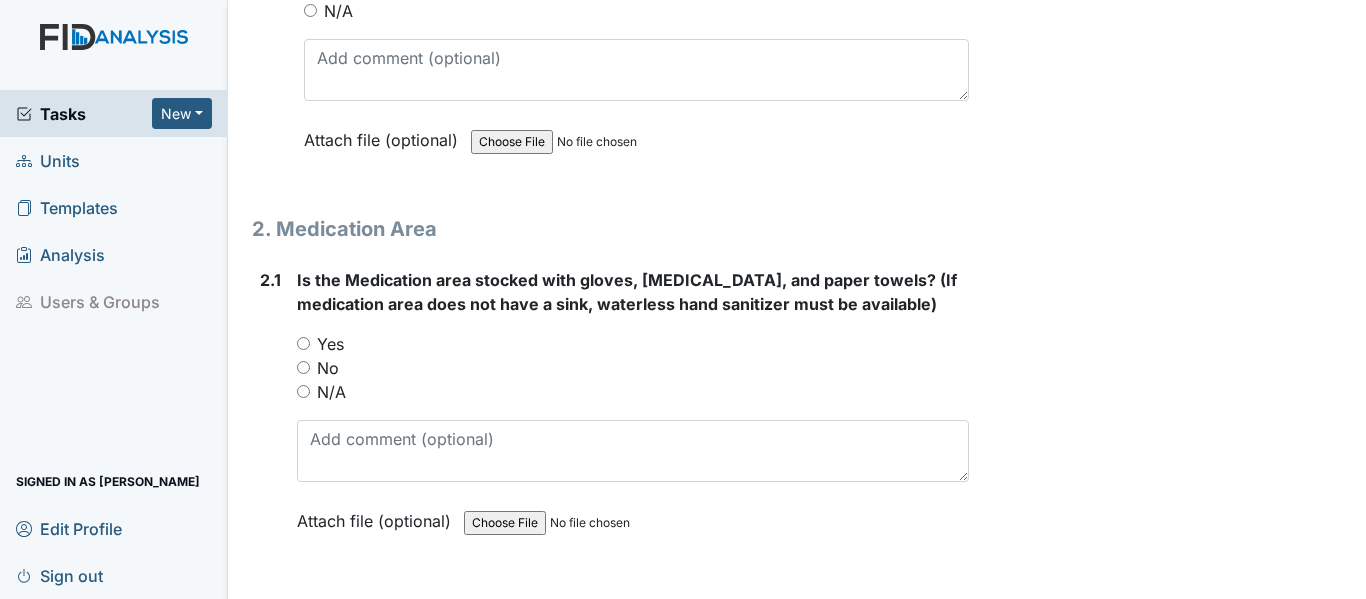 scroll, scrollTop: 5238, scrollLeft: 0, axis: vertical 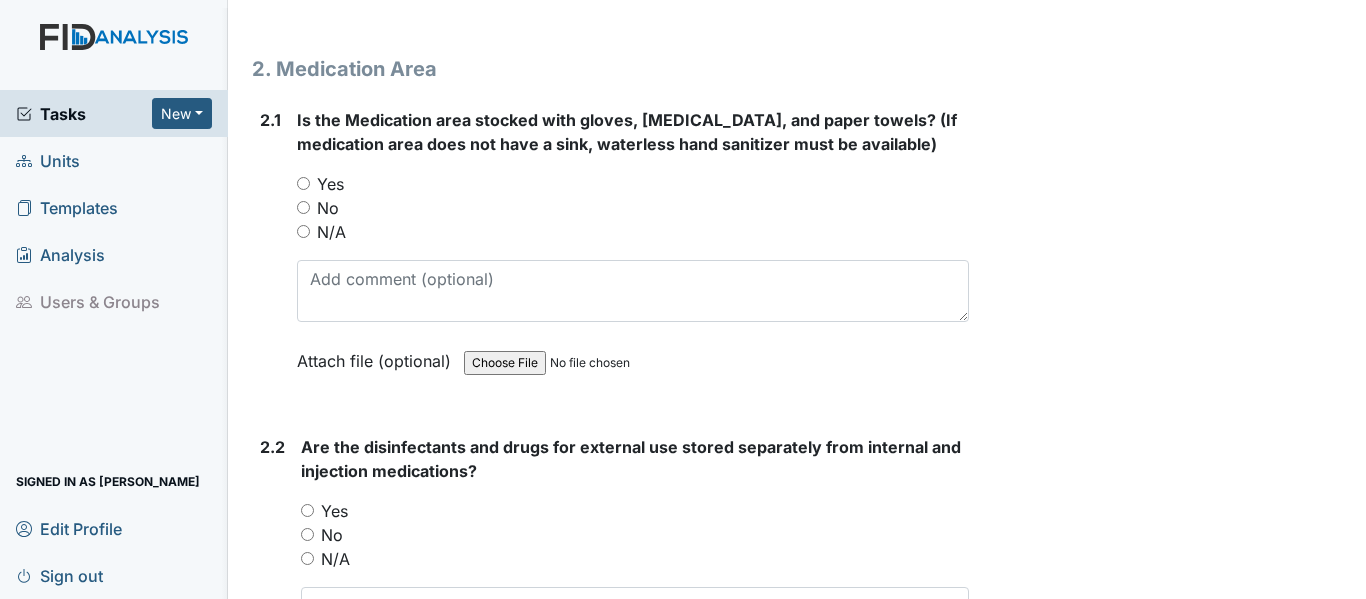 click on "Yes" at bounding box center [303, 183] 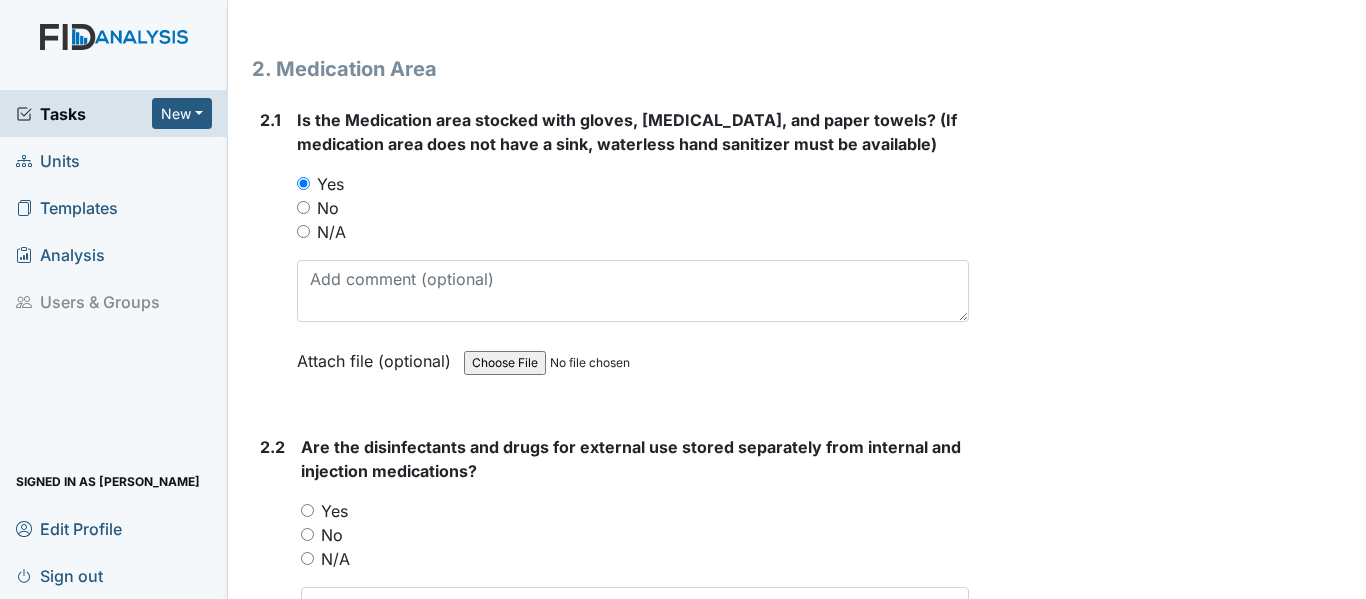 click on "Yes" at bounding box center [307, 510] 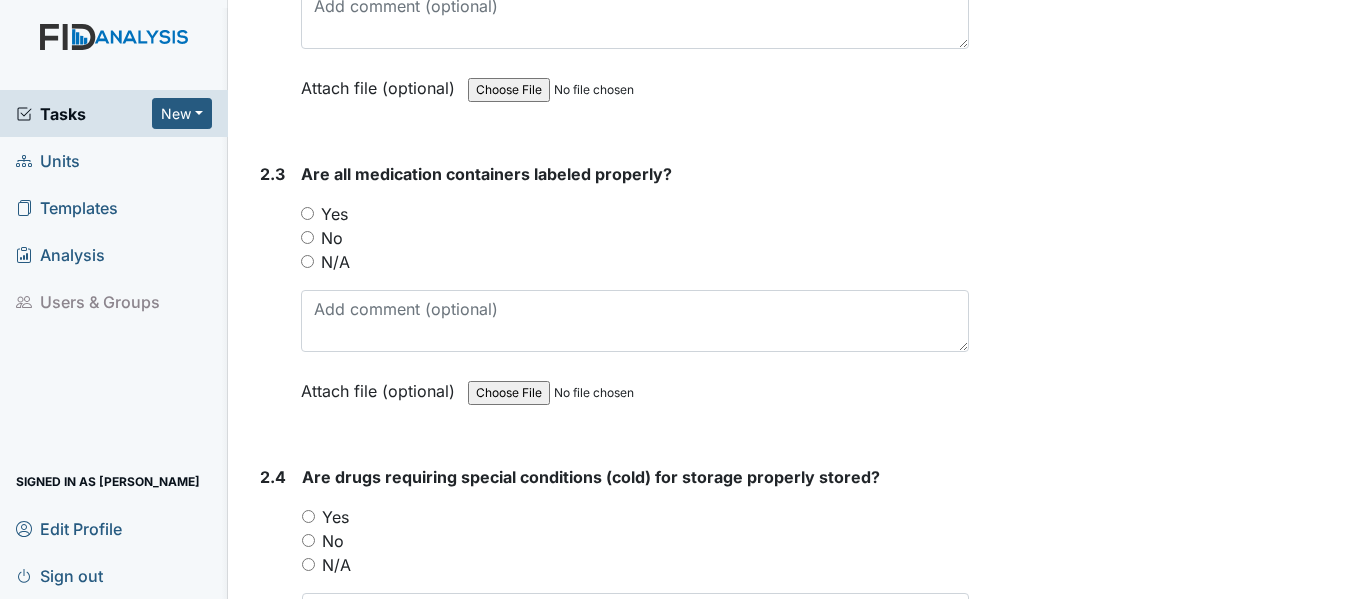 scroll, scrollTop: 5905, scrollLeft: 0, axis: vertical 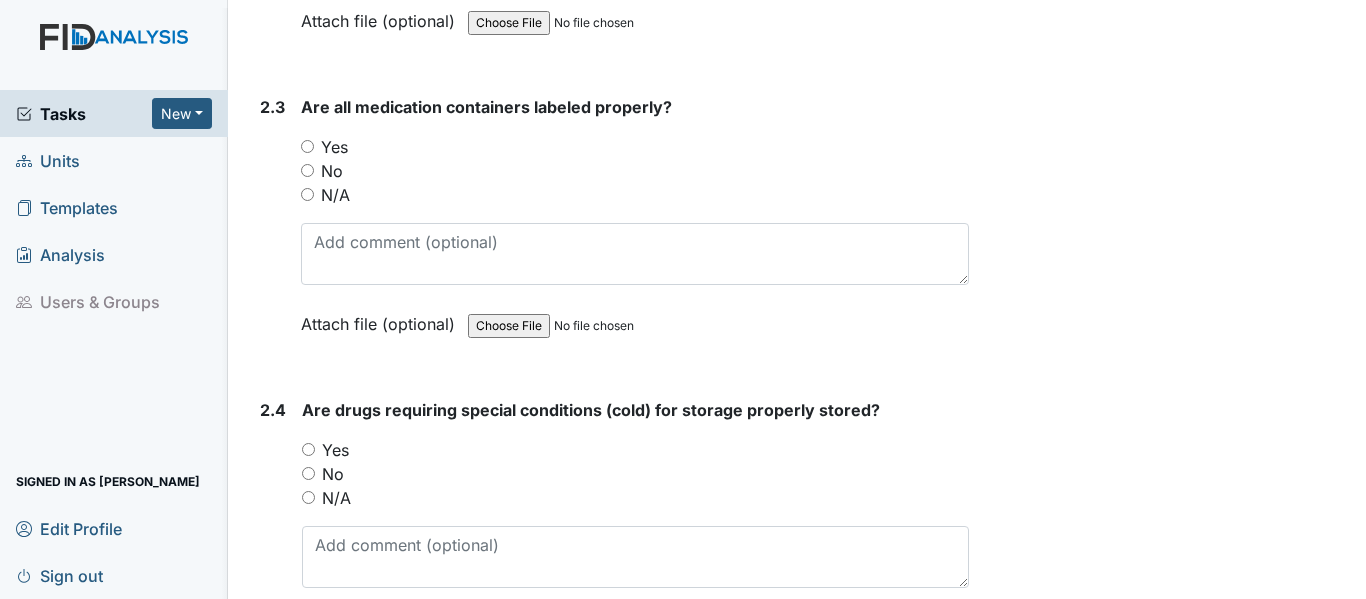 click on "Yes" at bounding box center [307, 146] 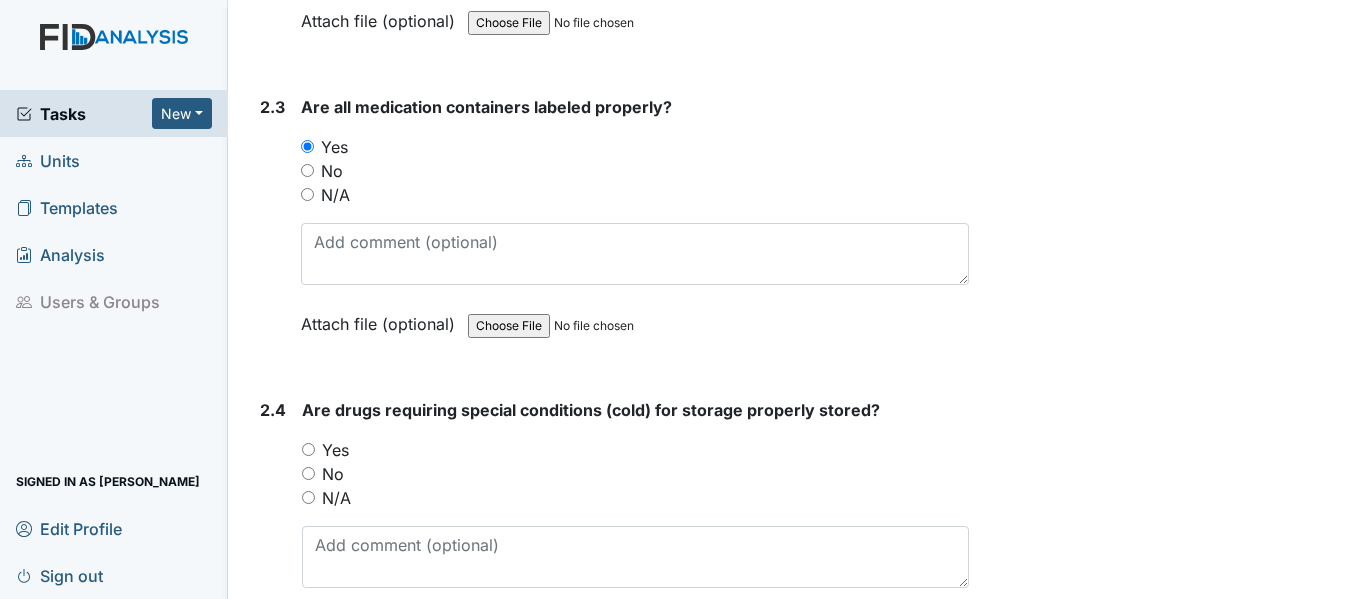 click on "Yes" at bounding box center (308, 449) 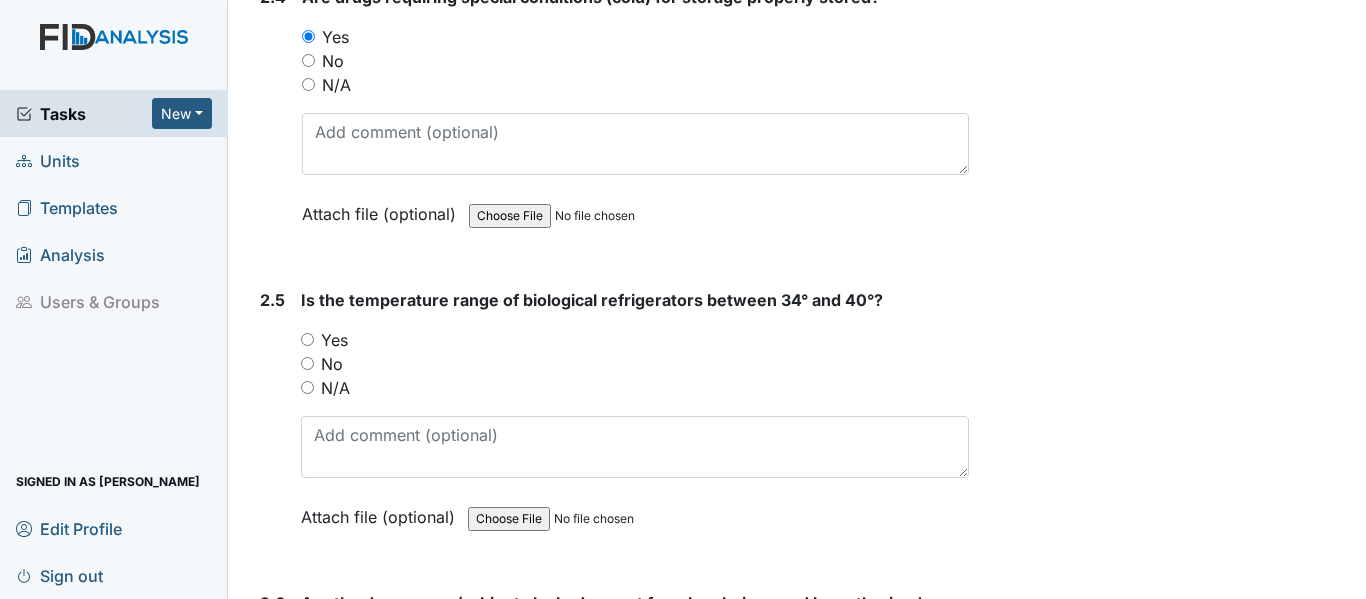 scroll, scrollTop: 6478, scrollLeft: 0, axis: vertical 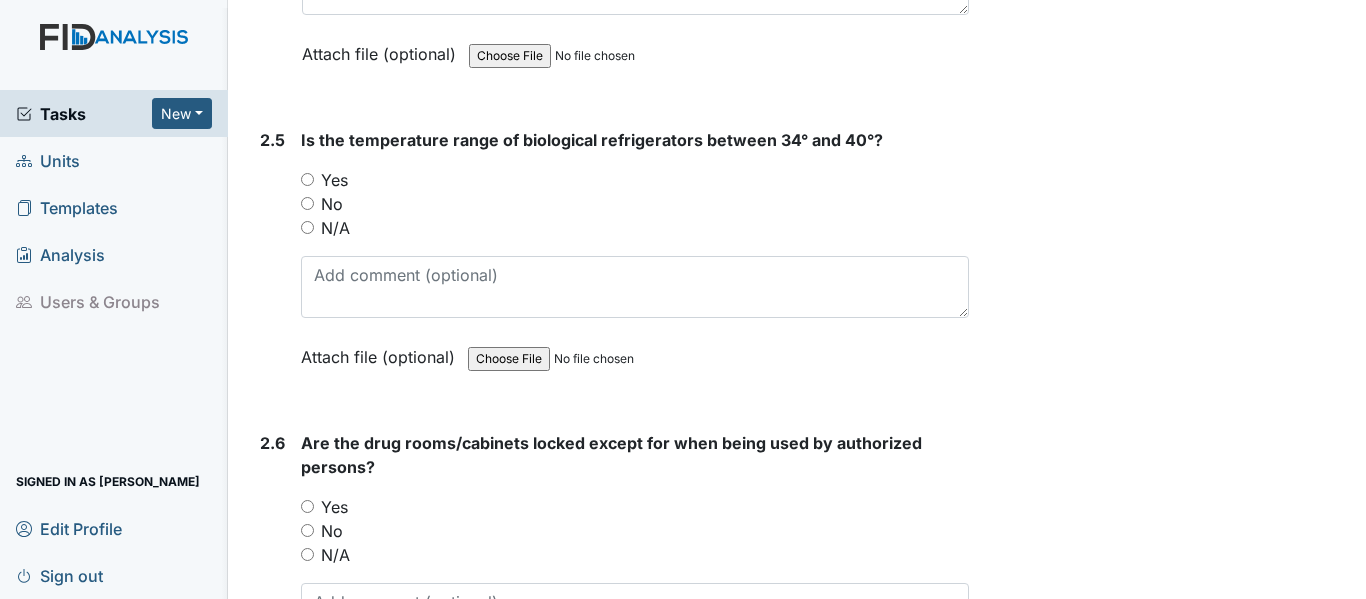 click on "Yes" at bounding box center (307, 179) 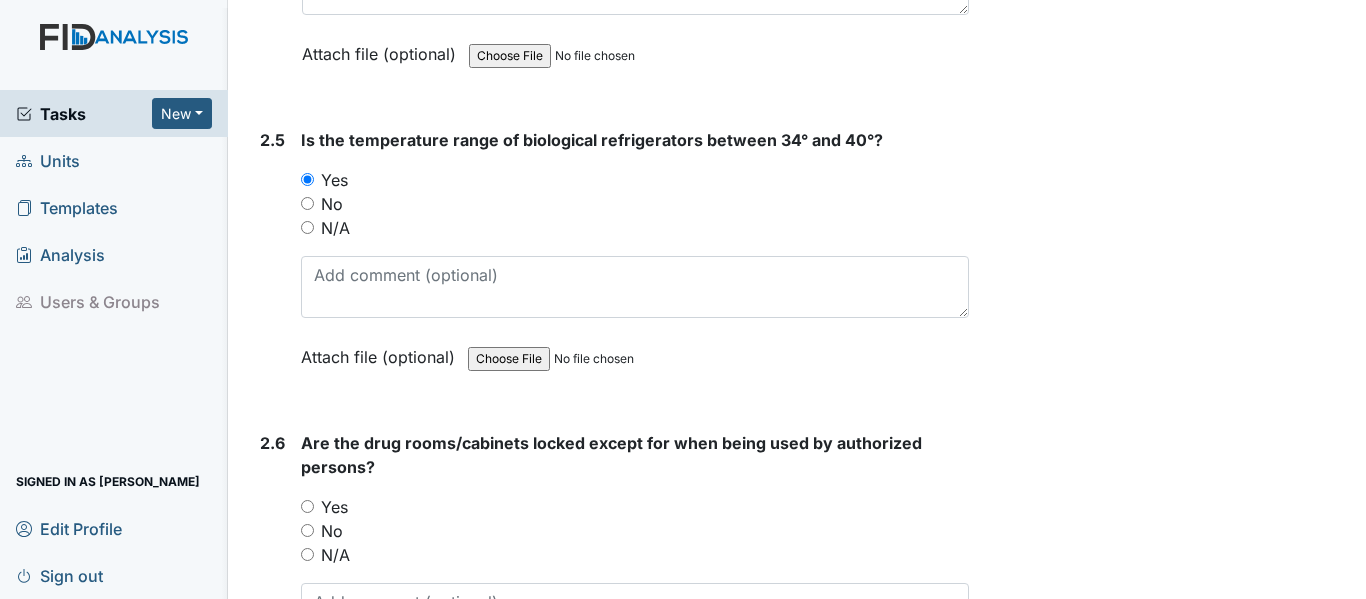 click on "Yes" at bounding box center (307, 506) 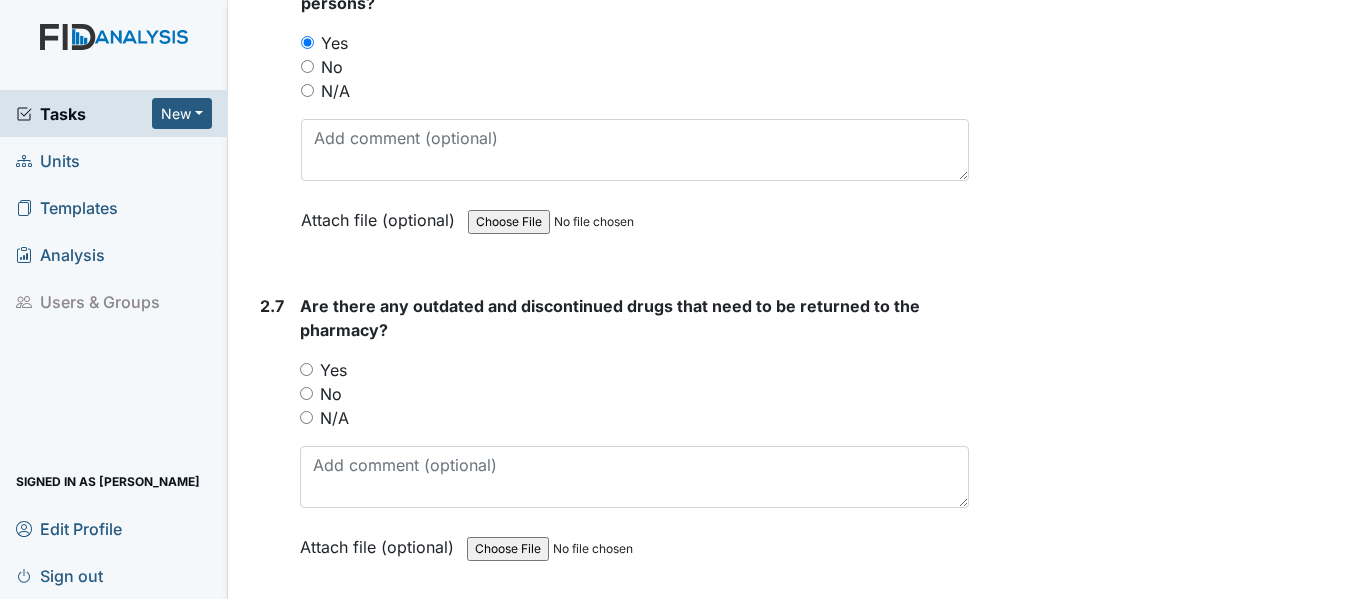 scroll, scrollTop: 7057, scrollLeft: 0, axis: vertical 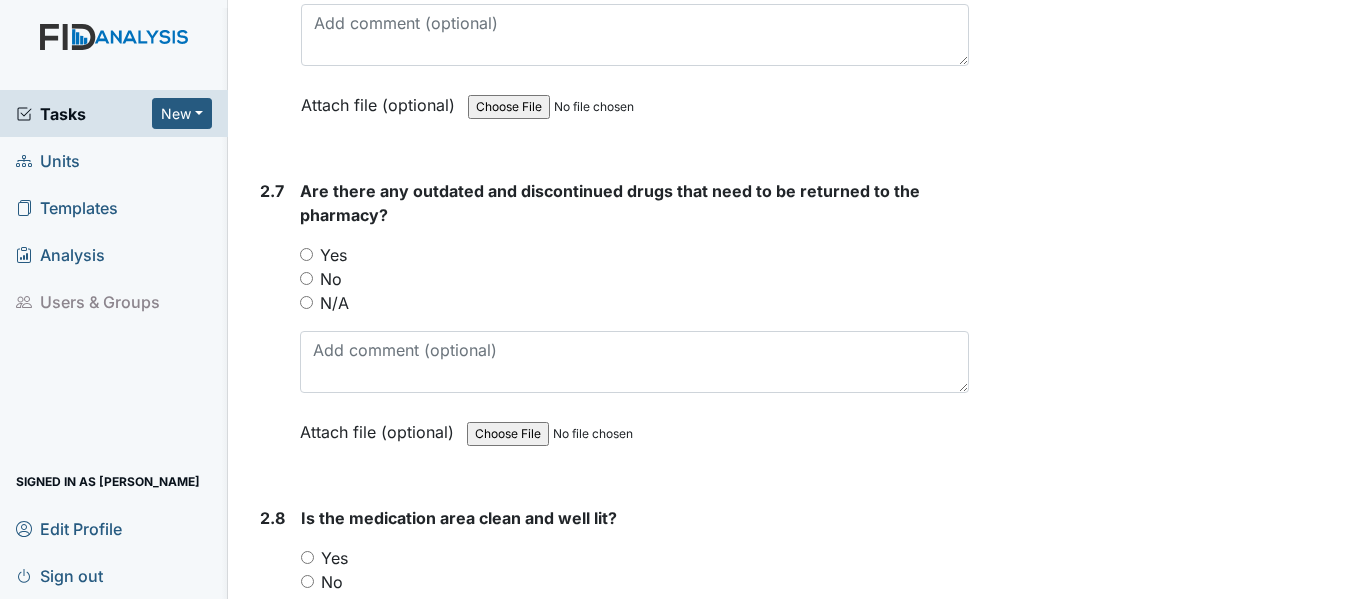 click on "No" at bounding box center (306, 278) 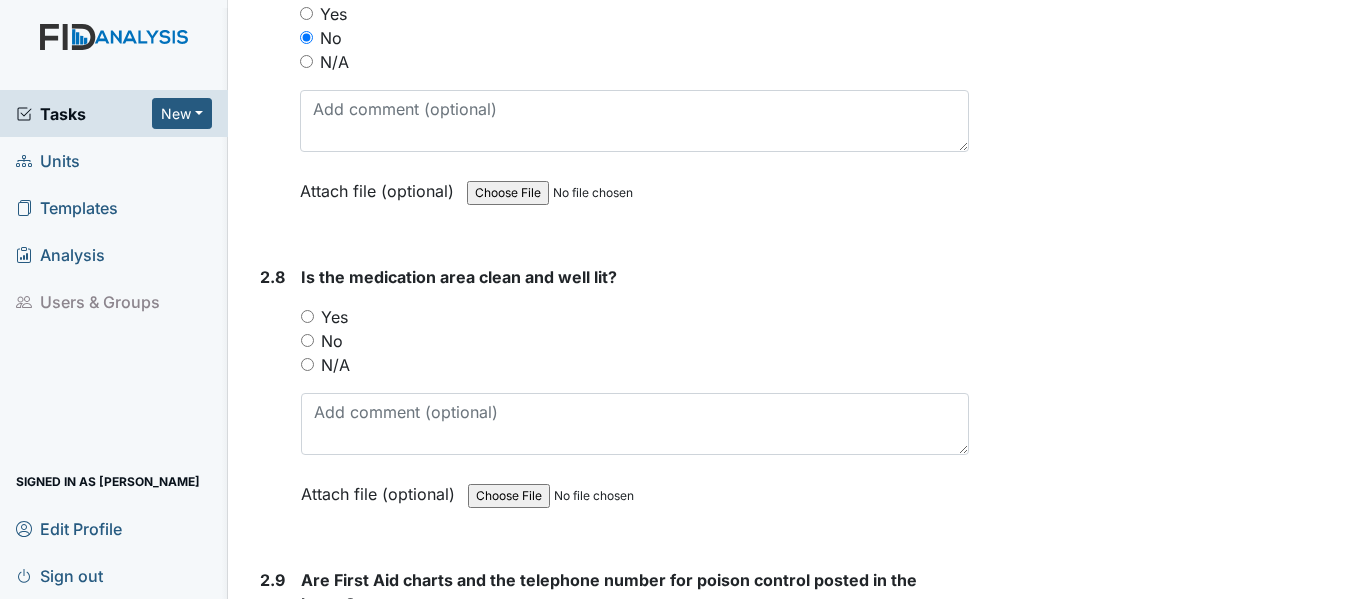 scroll, scrollTop: 7391, scrollLeft: 0, axis: vertical 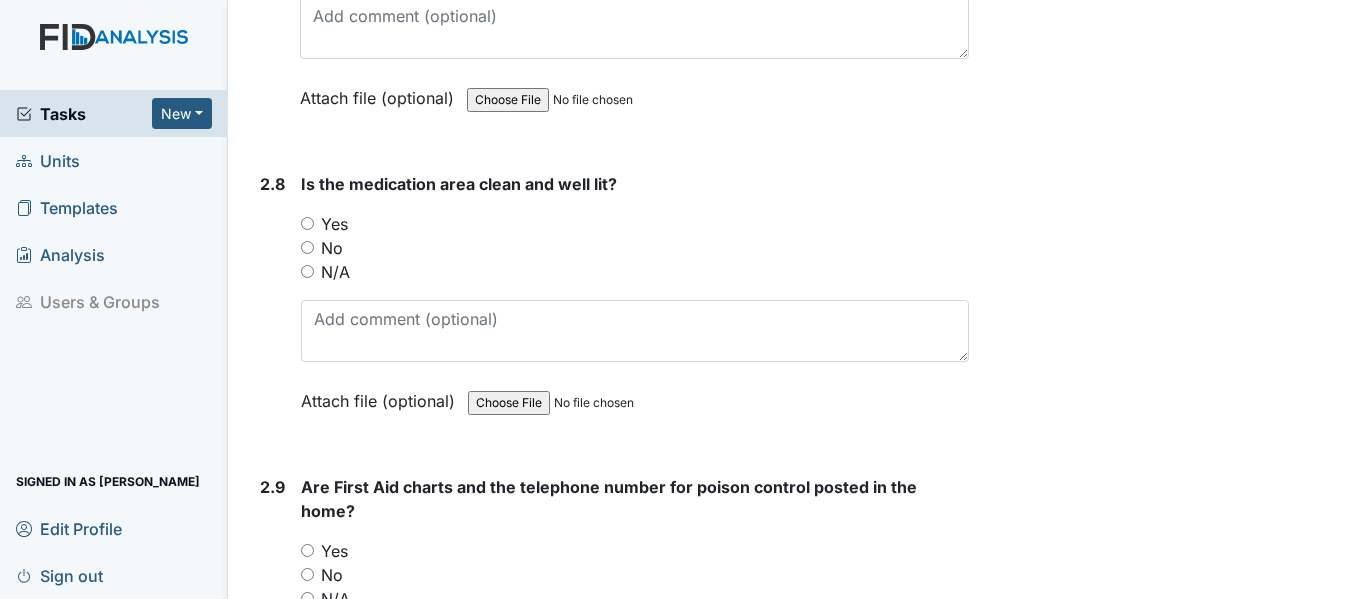 click on "Yes" at bounding box center [307, 223] 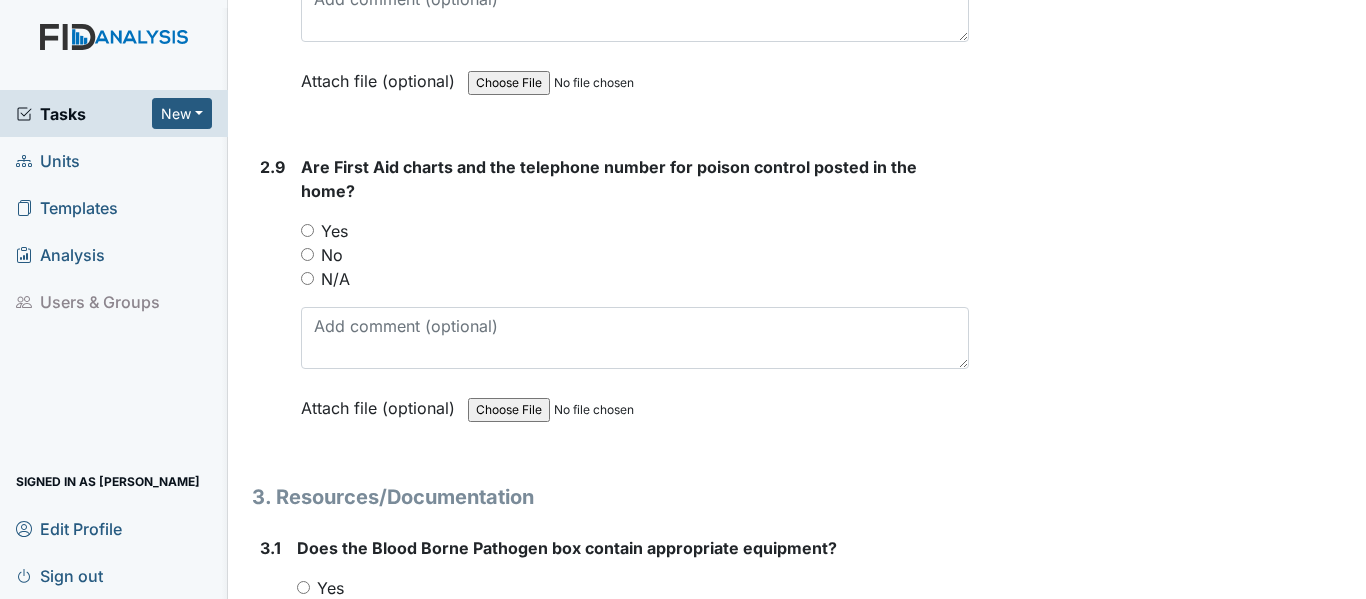 scroll, scrollTop: 7738, scrollLeft: 0, axis: vertical 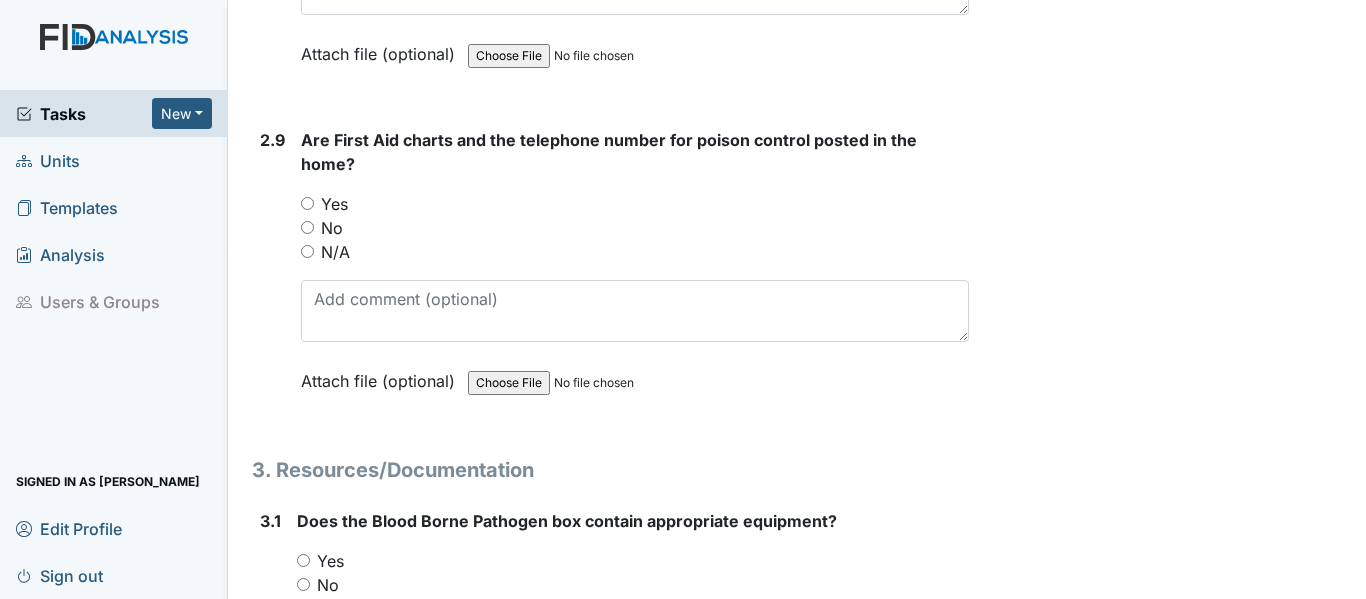 click on "Yes" at bounding box center [307, 203] 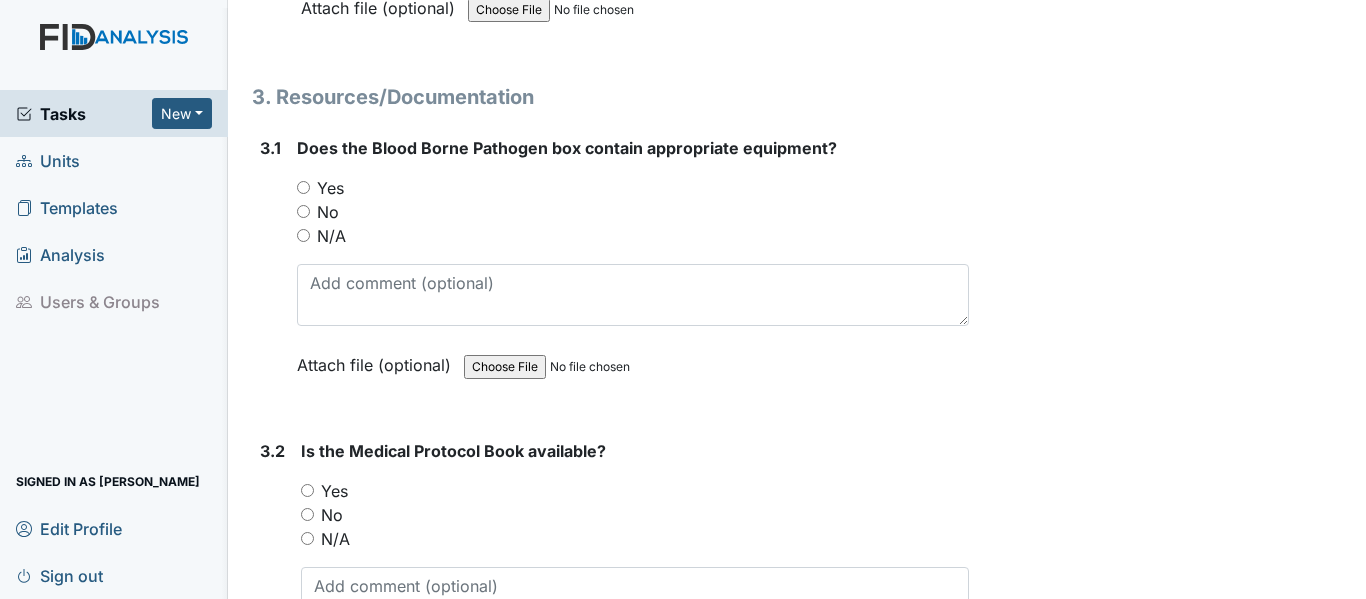 scroll, scrollTop: 8177, scrollLeft: 0, axis: vertical 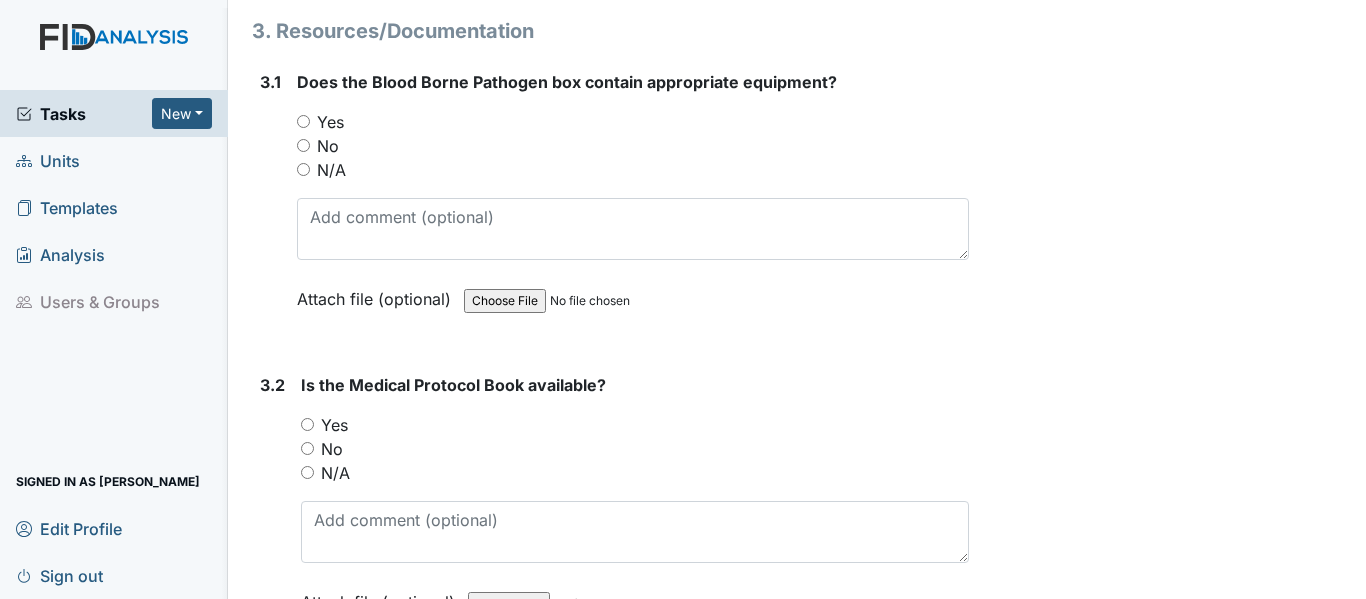 click on "Yes" at bounding box center (303, 121) 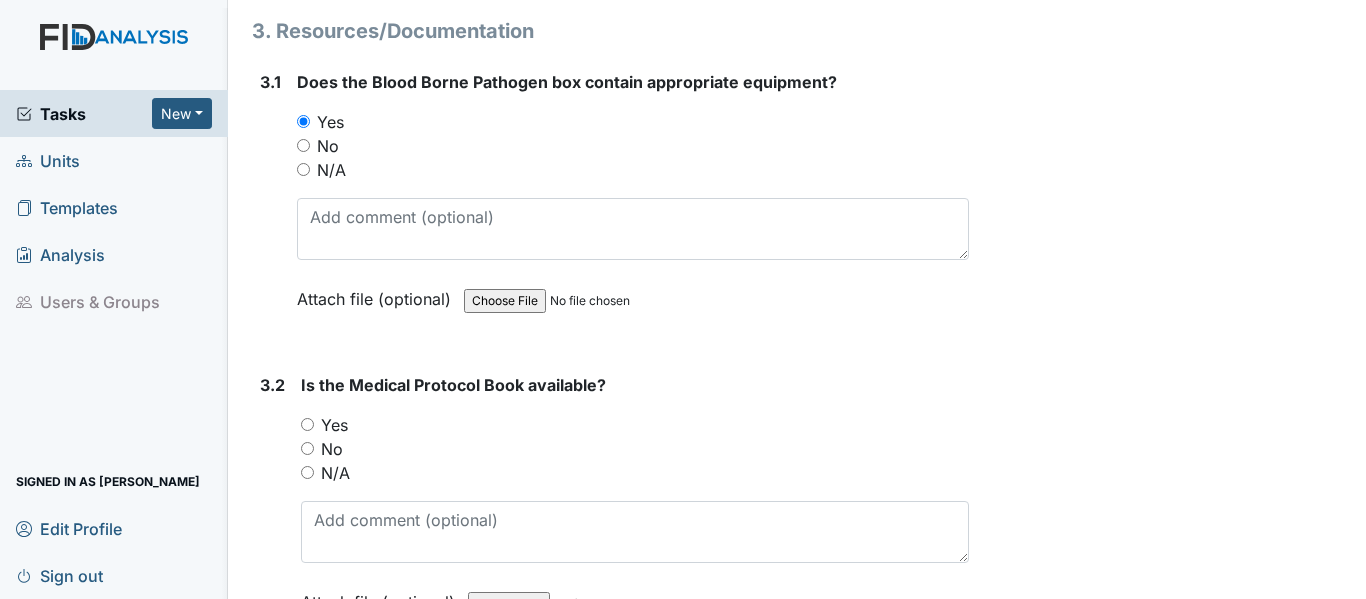 click on "Yes" at bounding box center [307, 424] 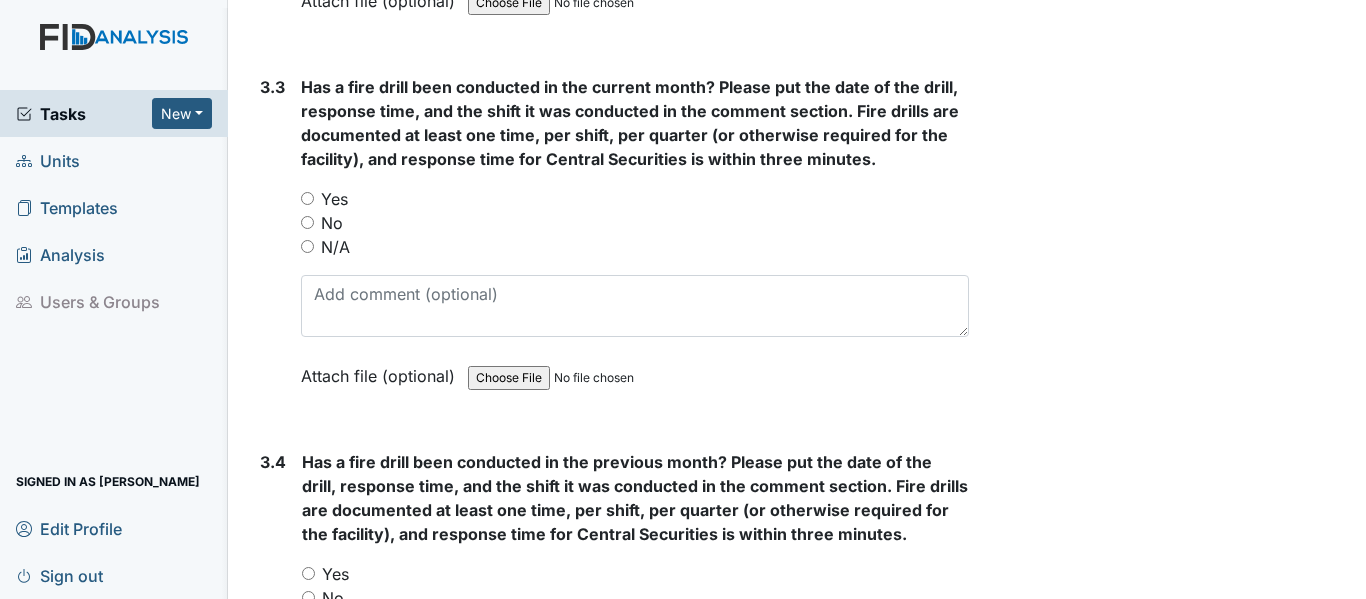 scroll, scrollTop: 8791, scrollLeft: 0, axis: vertical 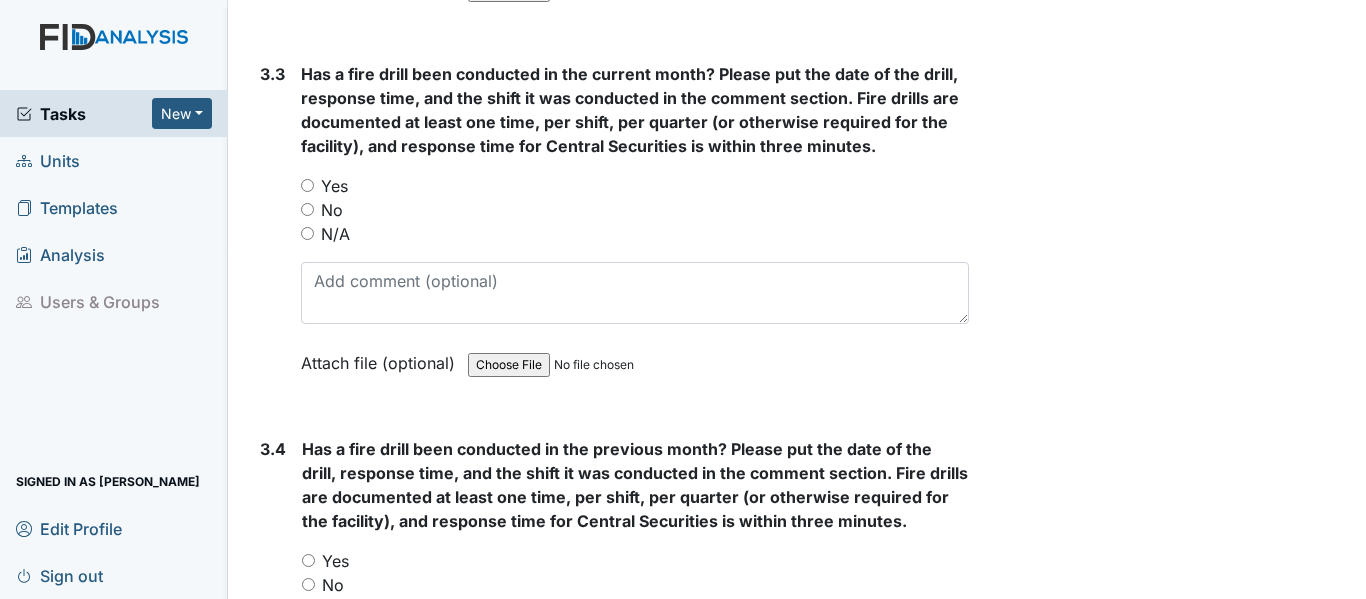 click on "Yes" at bounding box center [307, 185] 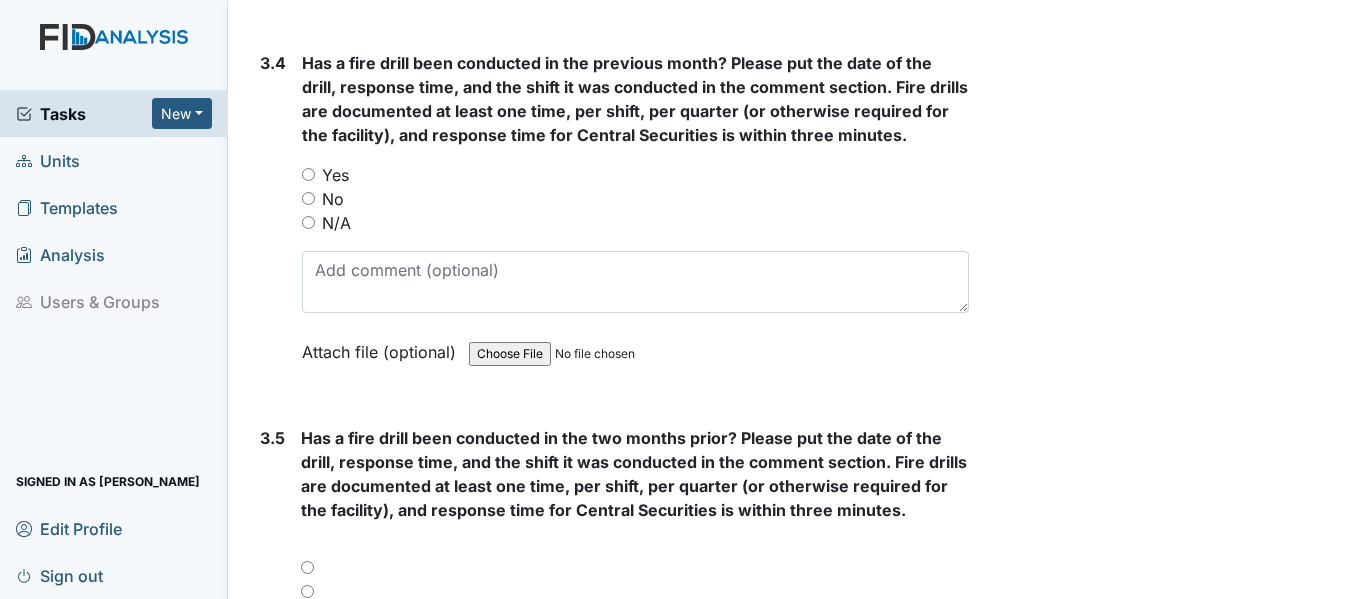 scroll, scrollTop: 9271, scrollLeft: 0, axis: vertical 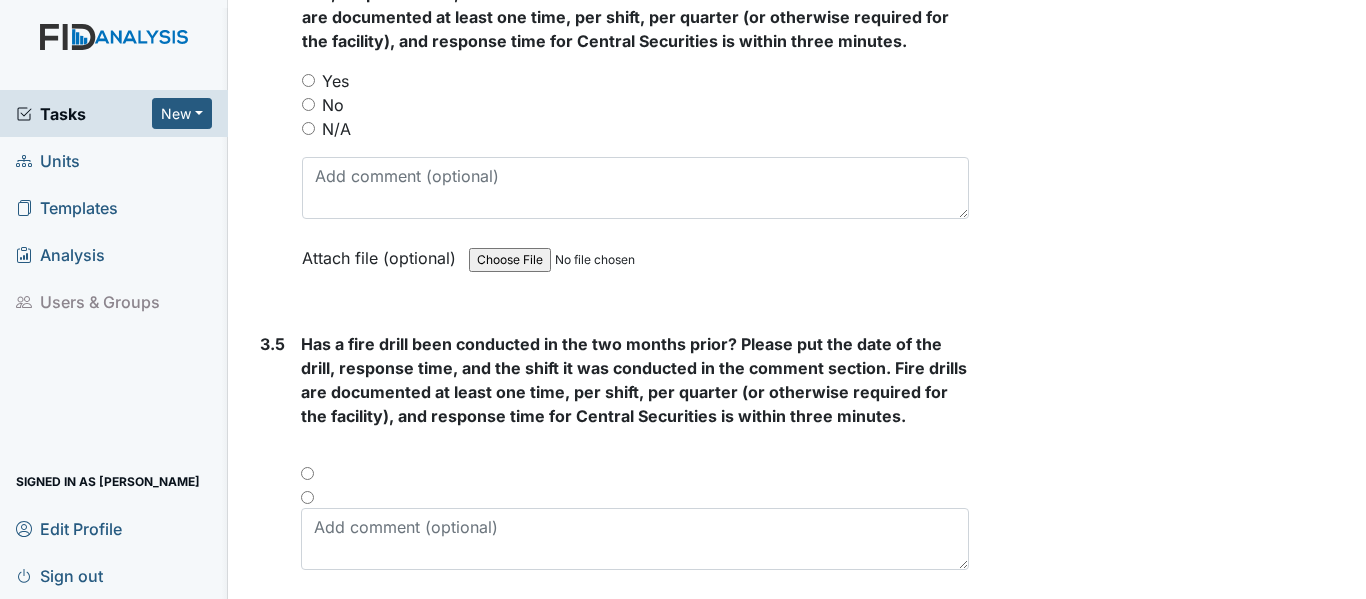 click on "Yes" at bounding box center (308, 80) 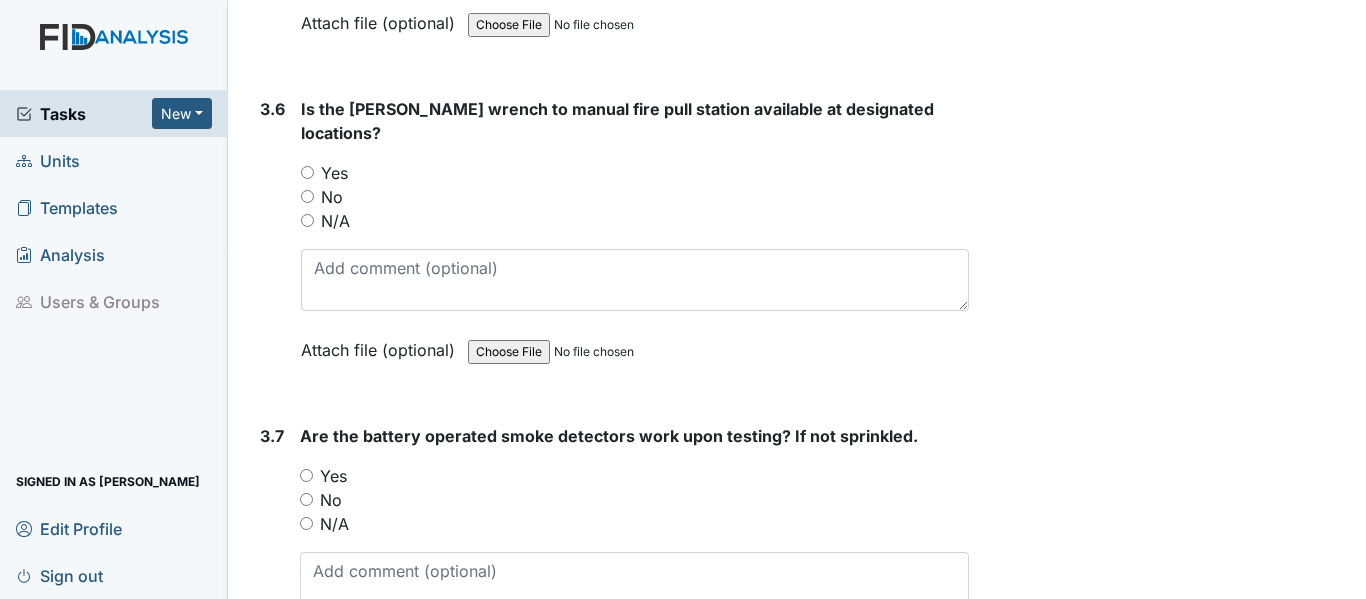 scroll, scrollTop: 9871, scrollLeft: 0, axis: vertical 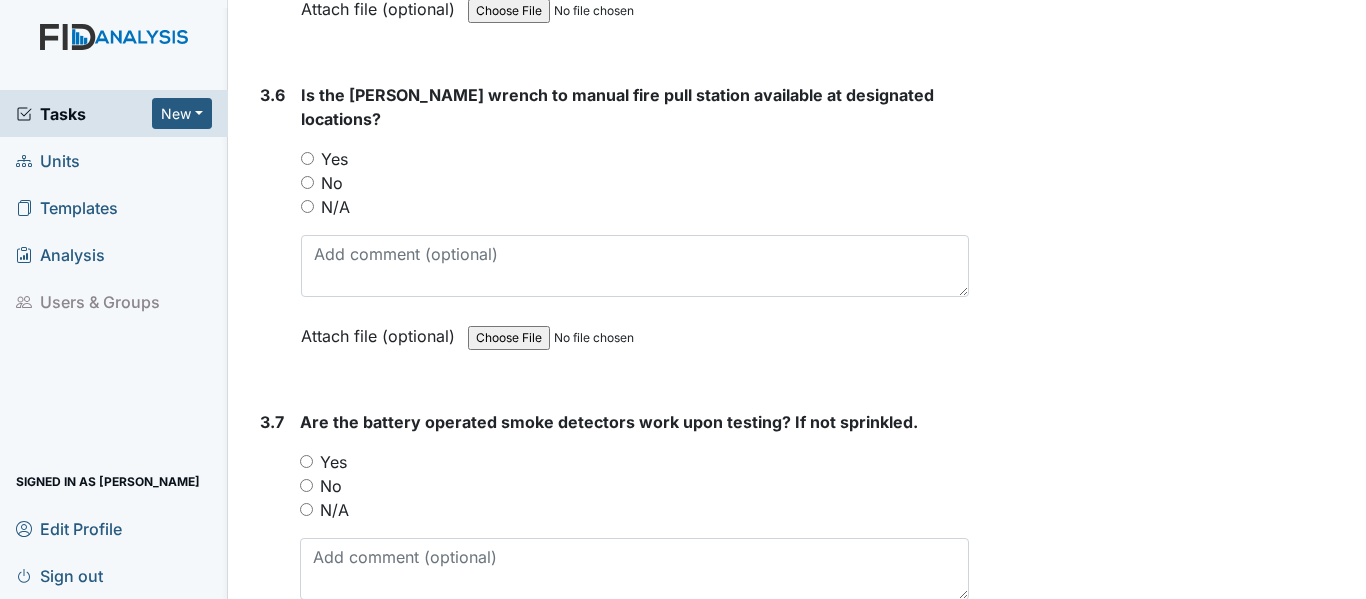 click on "Yes" at bounding box center [307, 158] 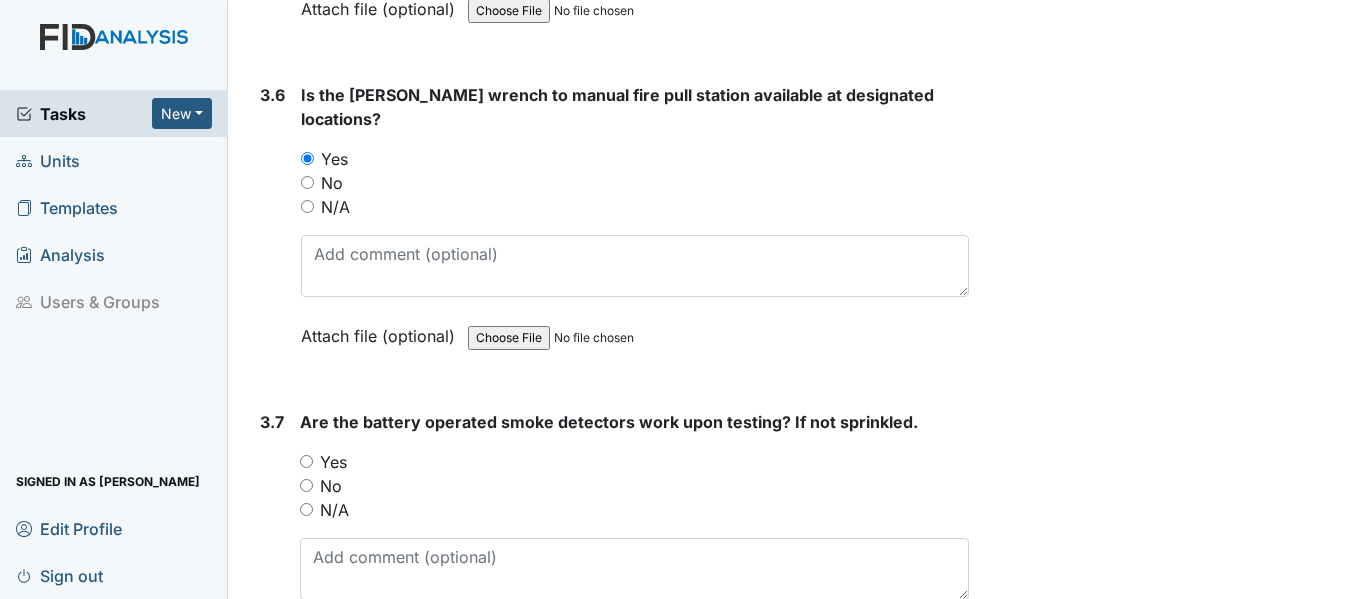 click on "N/A" at bounding box center [306, 509] 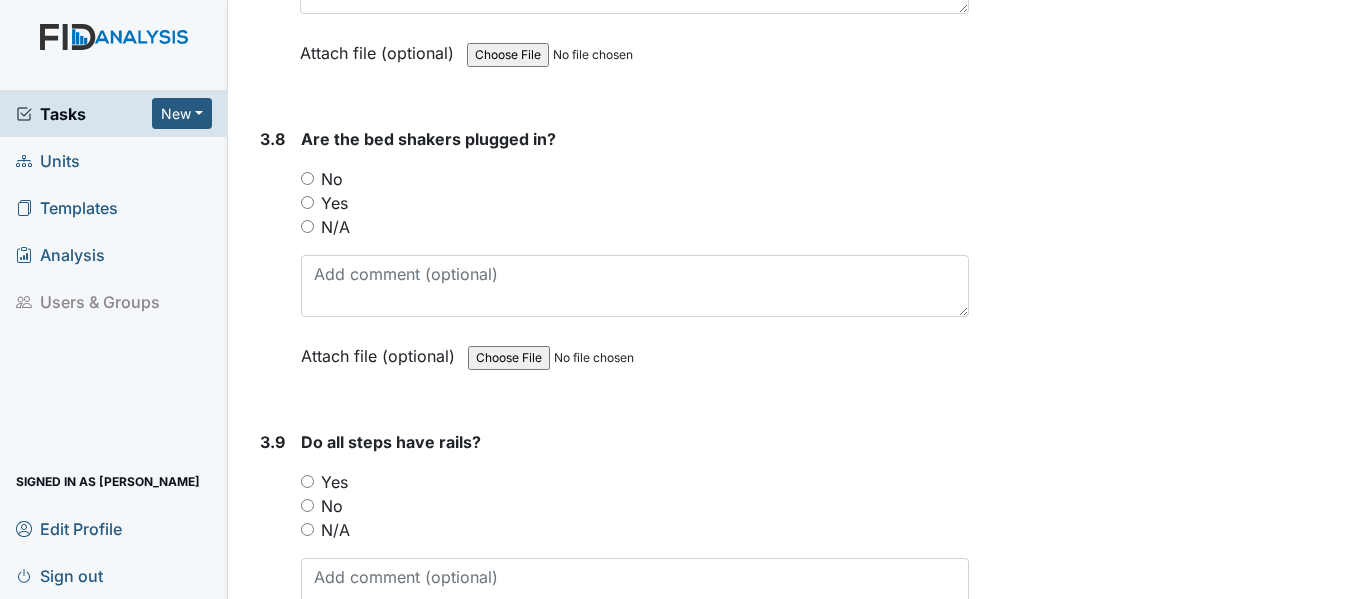 scroll, scrollTop: 10511, scrollLeft: 0, axis: vertical 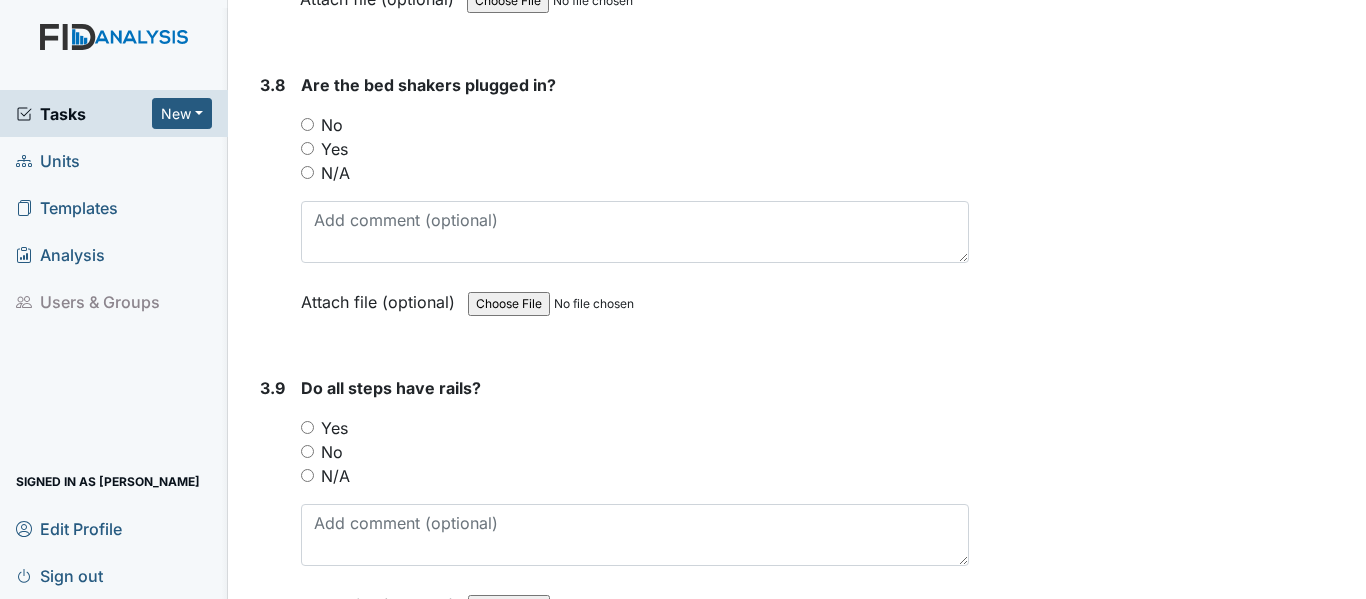 click on "N/A" at bounding box center [307, 172] 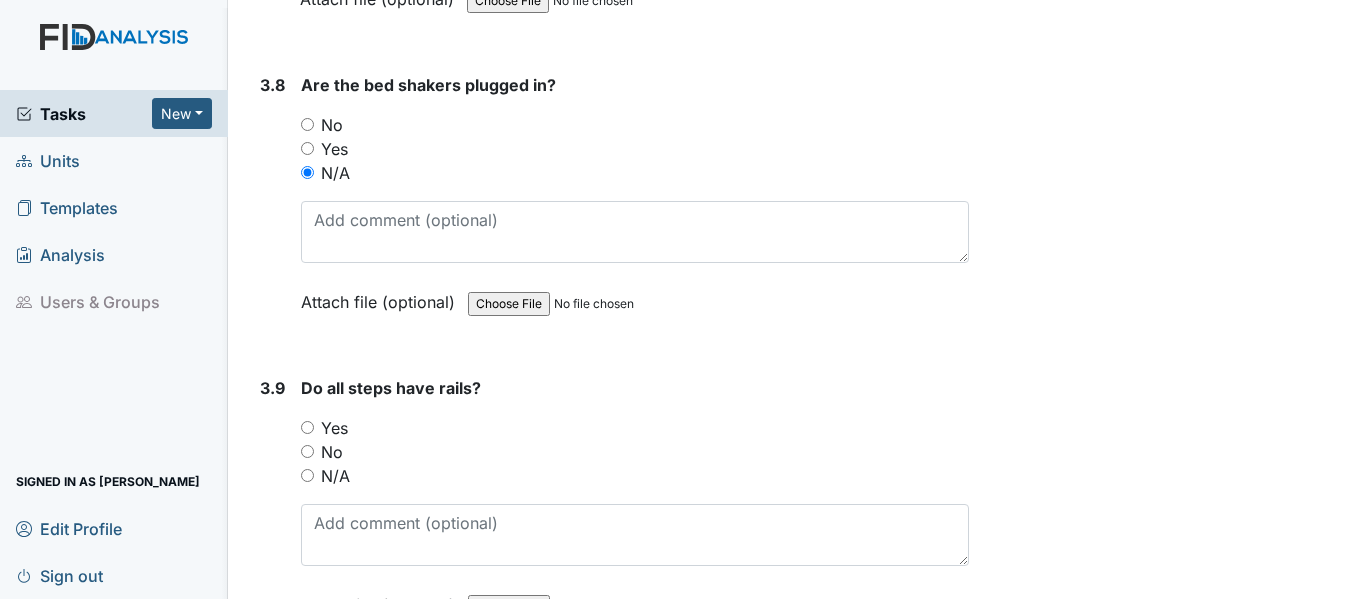 click on "3.9
Do all steps have rails?
You must select one of the below options.
Yes
No
N/A
Attach file (optional)
You can upload .pdf, .txt, .jpg, .jpeg, .png, .csv, .xls, or .doc files under 100MB." at bounding box center [610, 511] 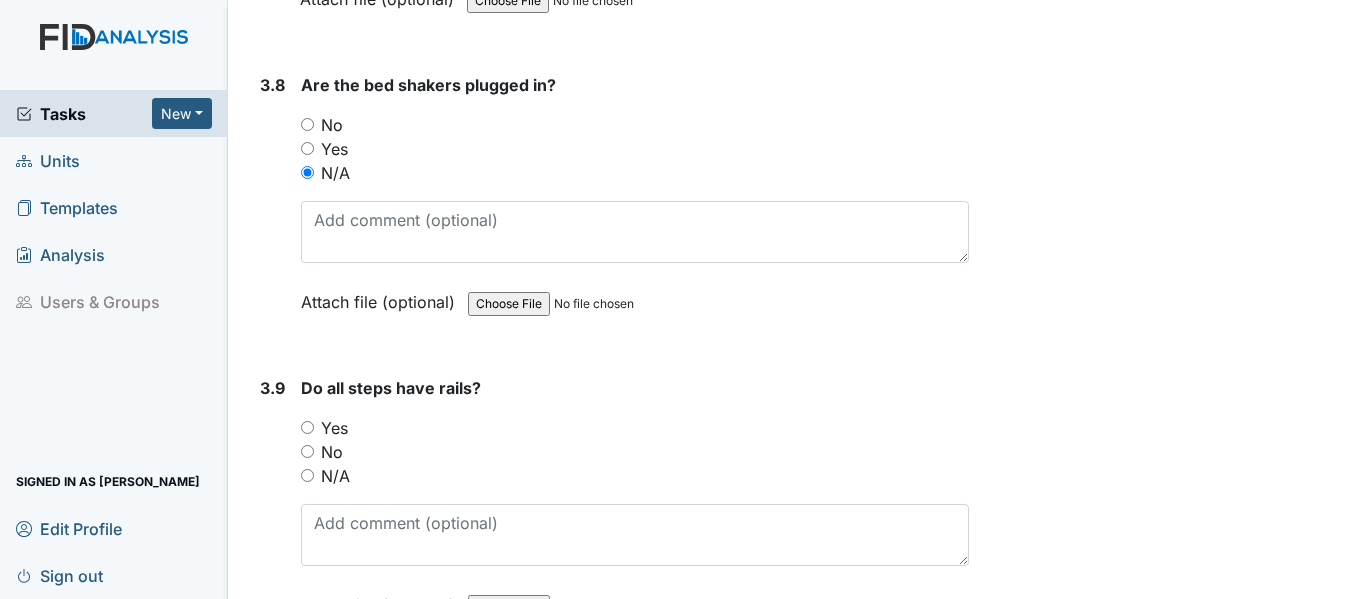 click on "Yes" at bounding box center (307, 427) 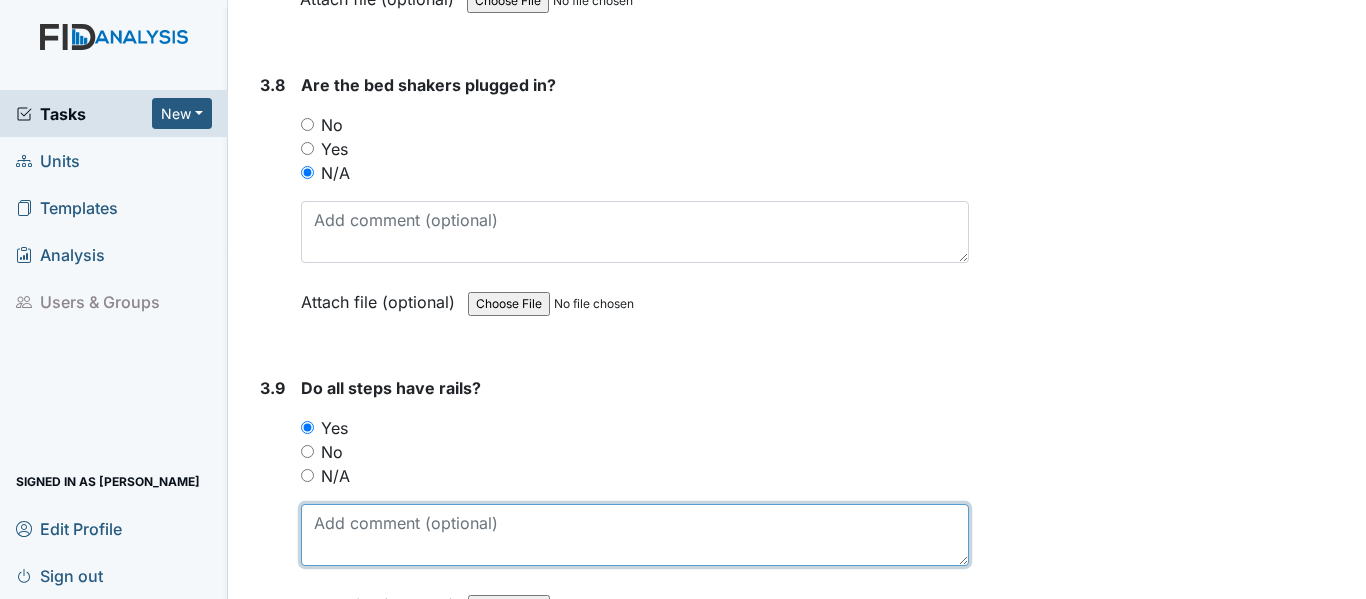 click at bounding box center [635, 535] 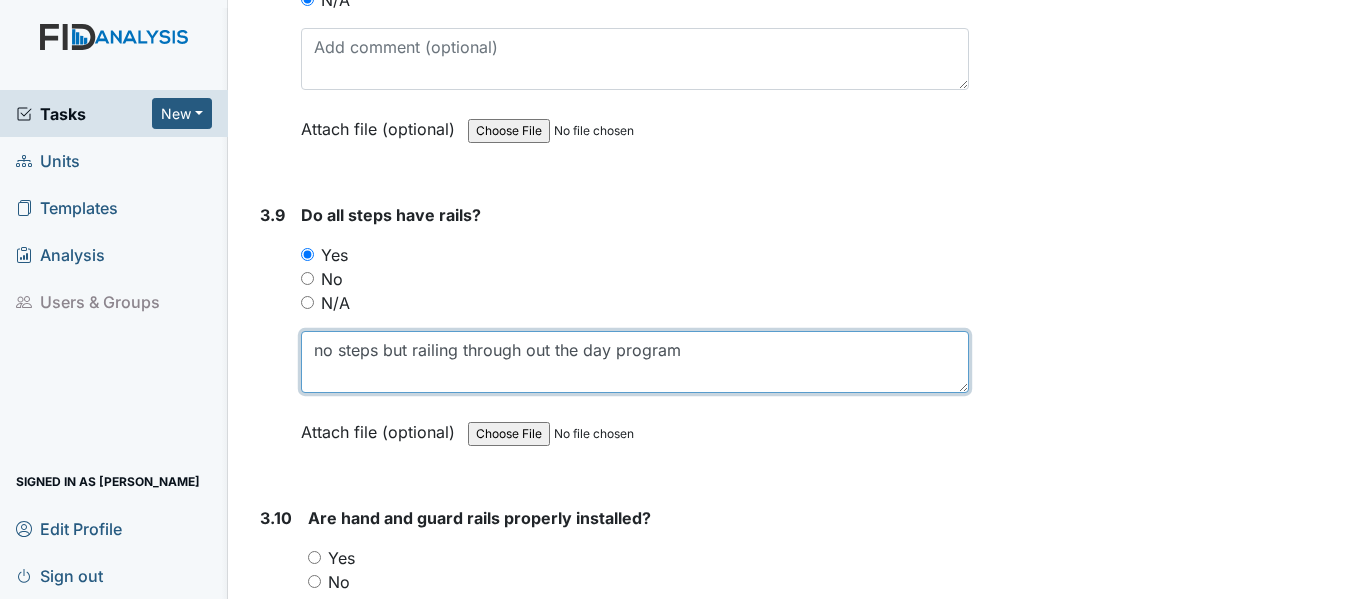 scroll, scrollTop: 10887, scrollLeft: 0, axis: vertical 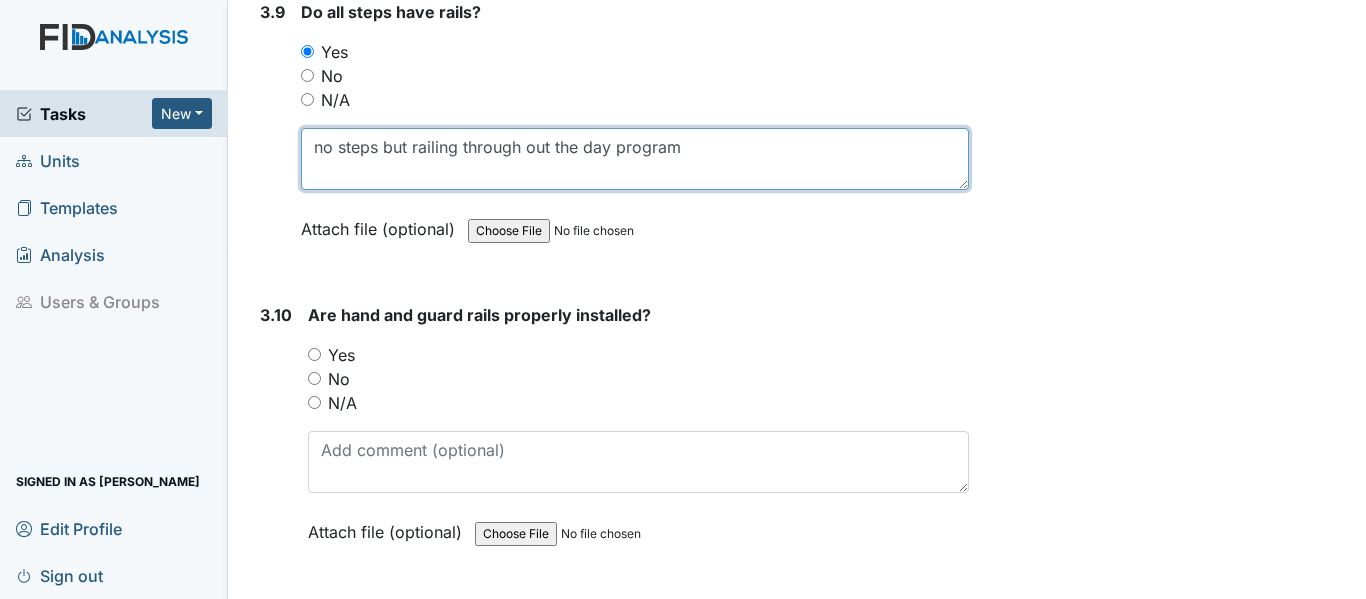 type on "no steps but railing through out the day program" 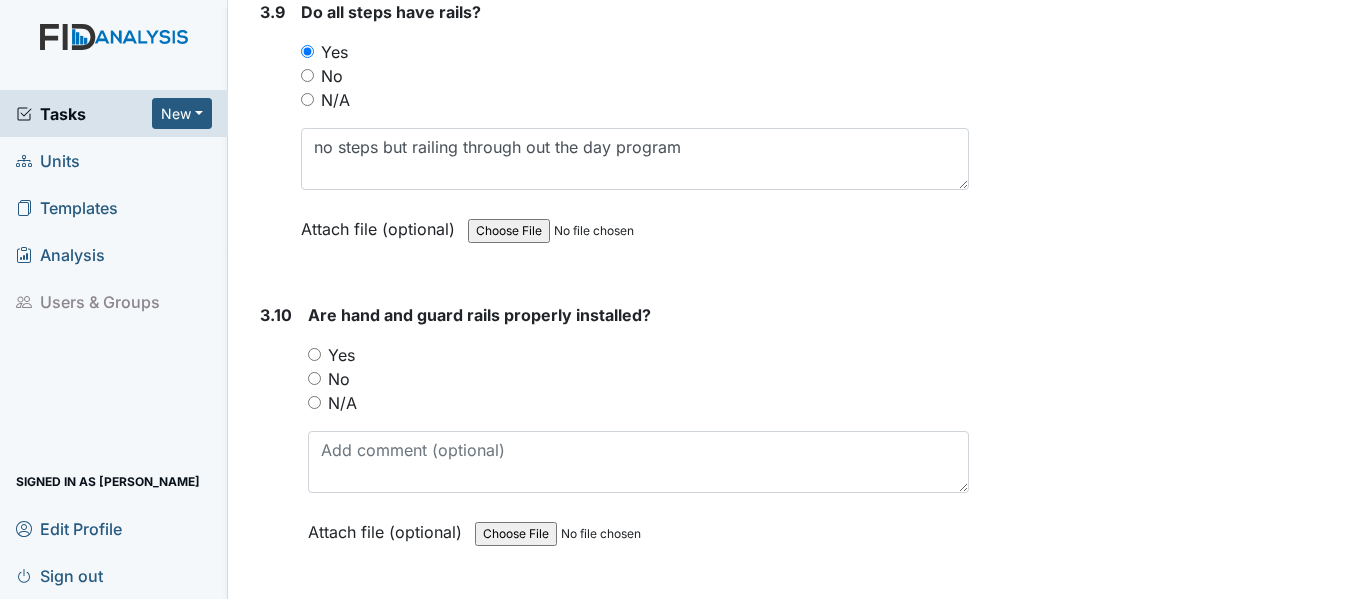 click on "Yes" at bounding box center [314, 354] 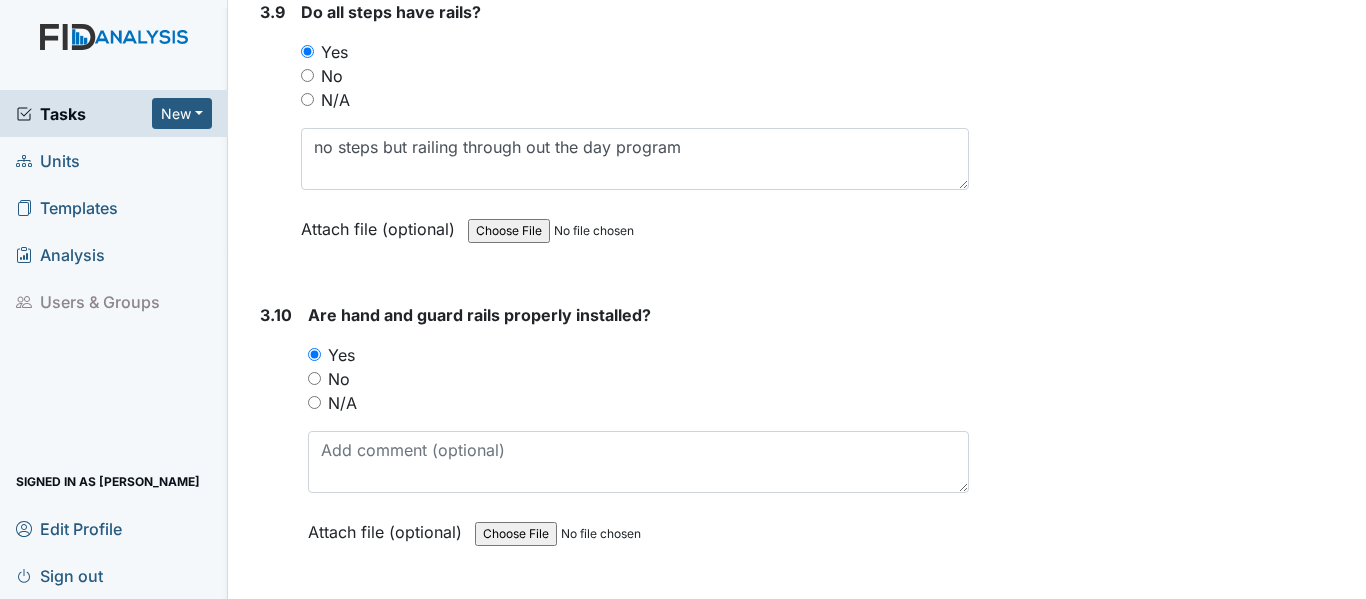 click on "N/A" at bounding box center (307, 99) 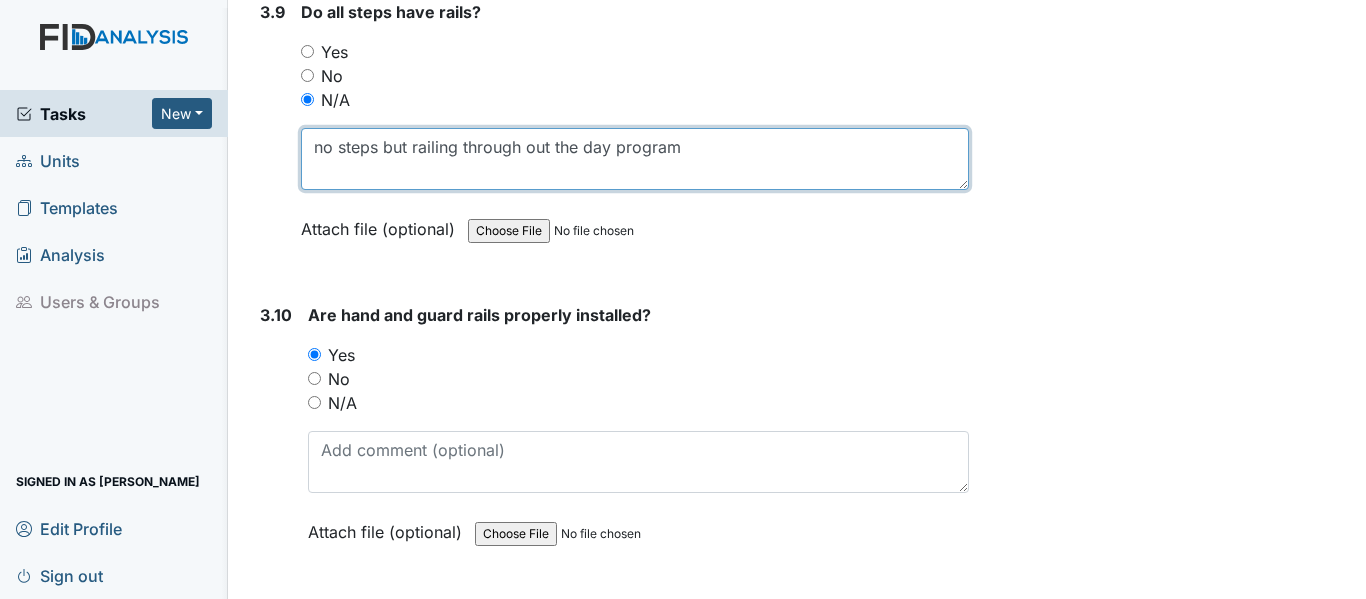 drag, startPoint x: 683, startPoint y: 173, endPoint x: 311, endPoint y: 173, distance: 372 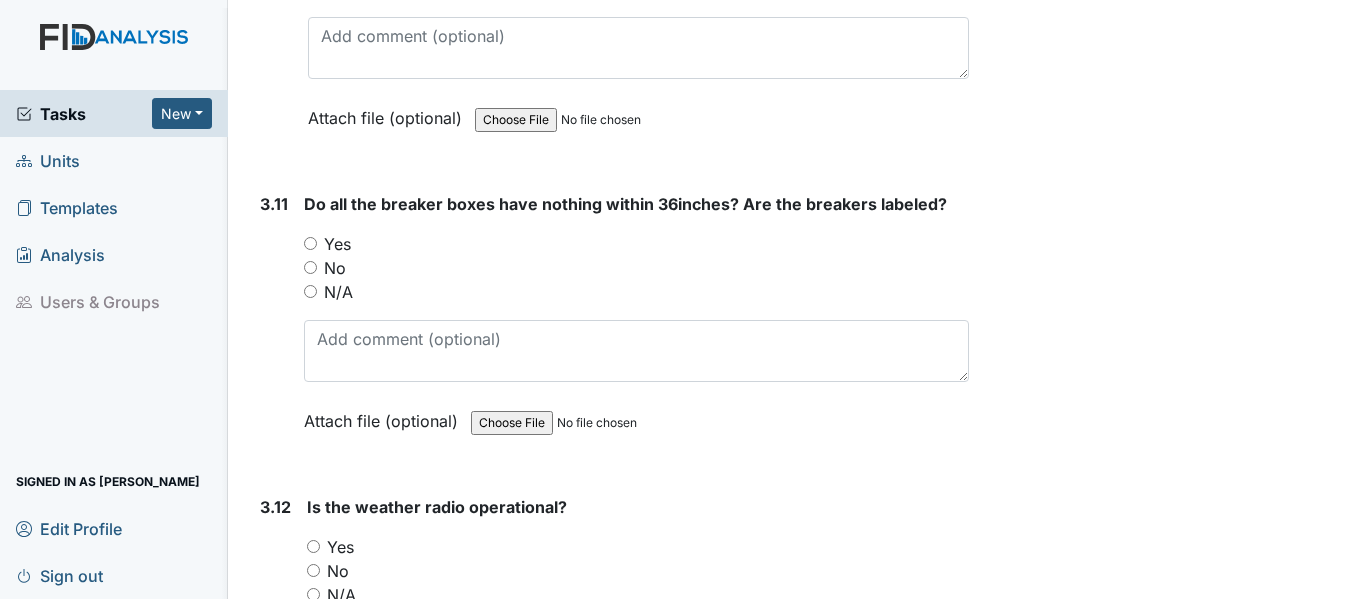 scroll, scrollTop: 11354, scrollLeft: 0, axis: vertical 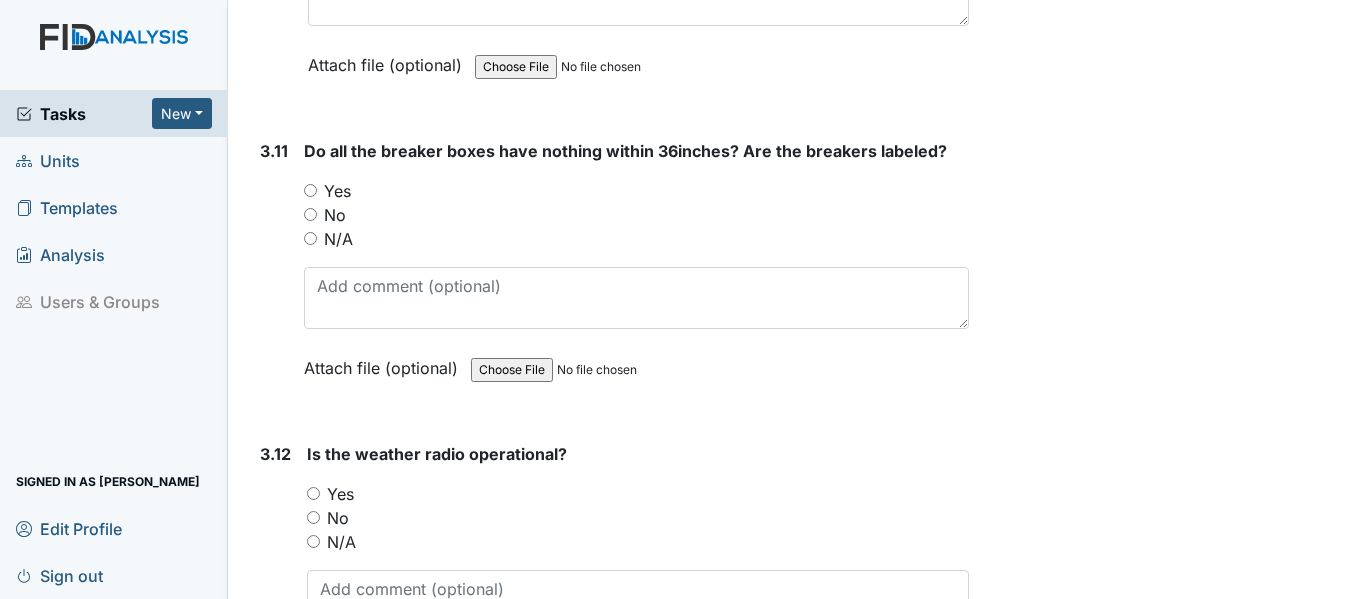 type 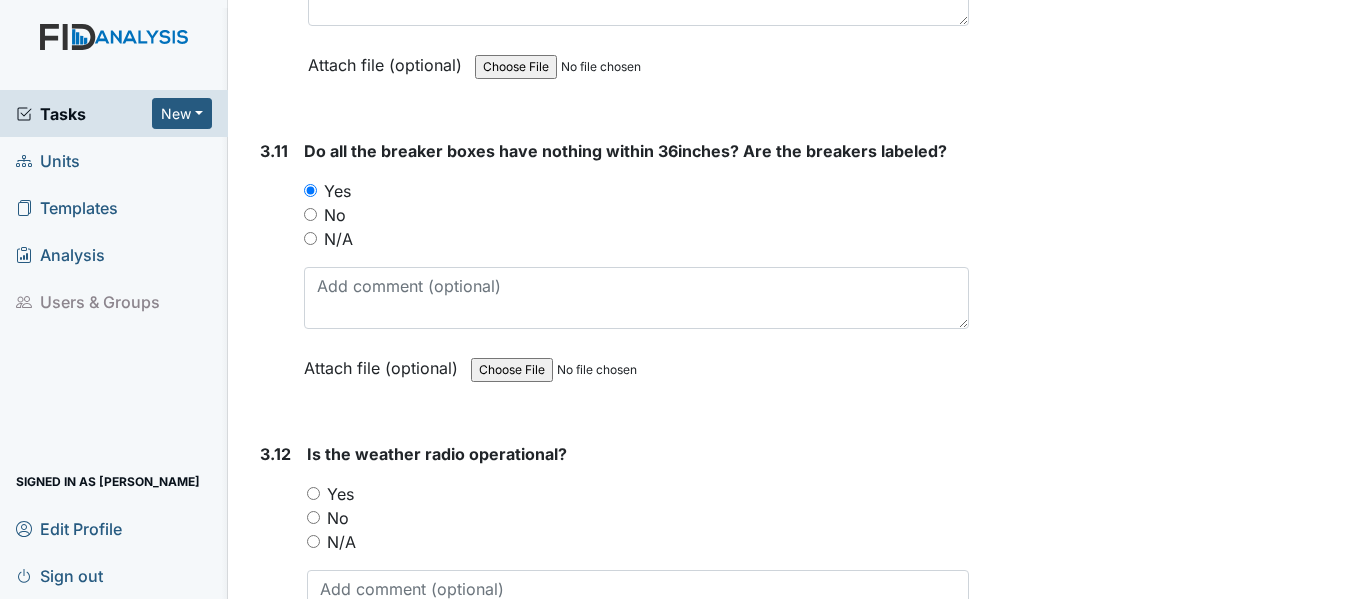 click on "Yes" at bounding box center [638, 494] 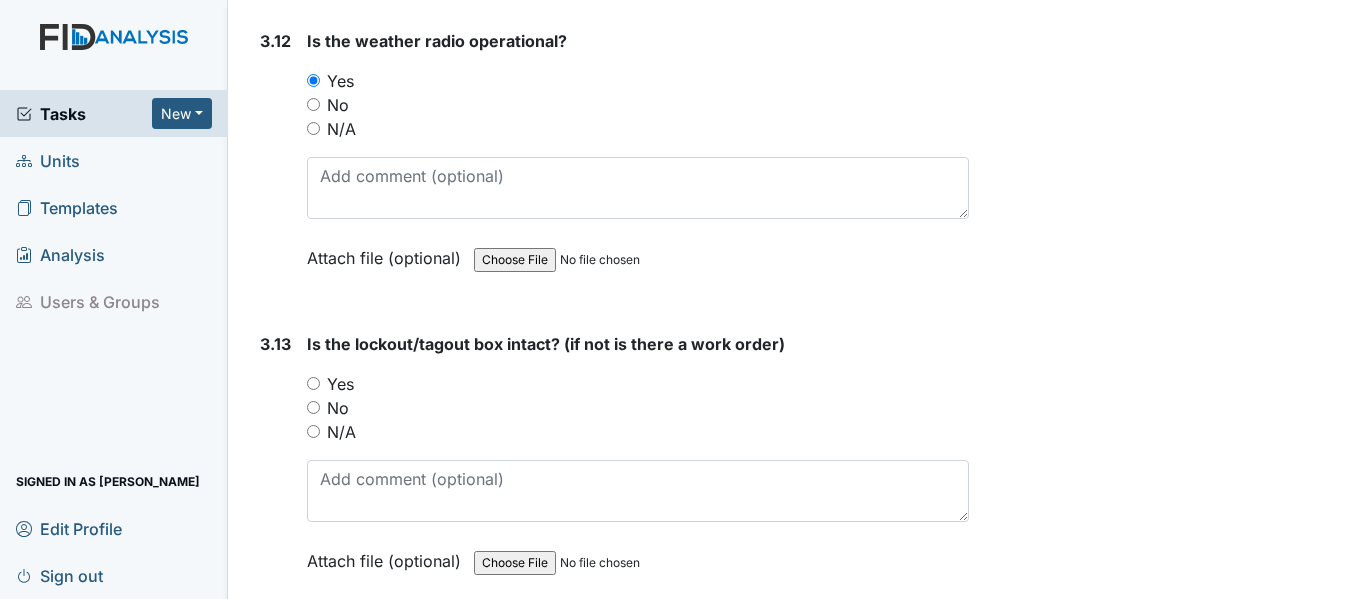 scroll, scrollTop: 11914, scrollLeft: 0, axis: vertical 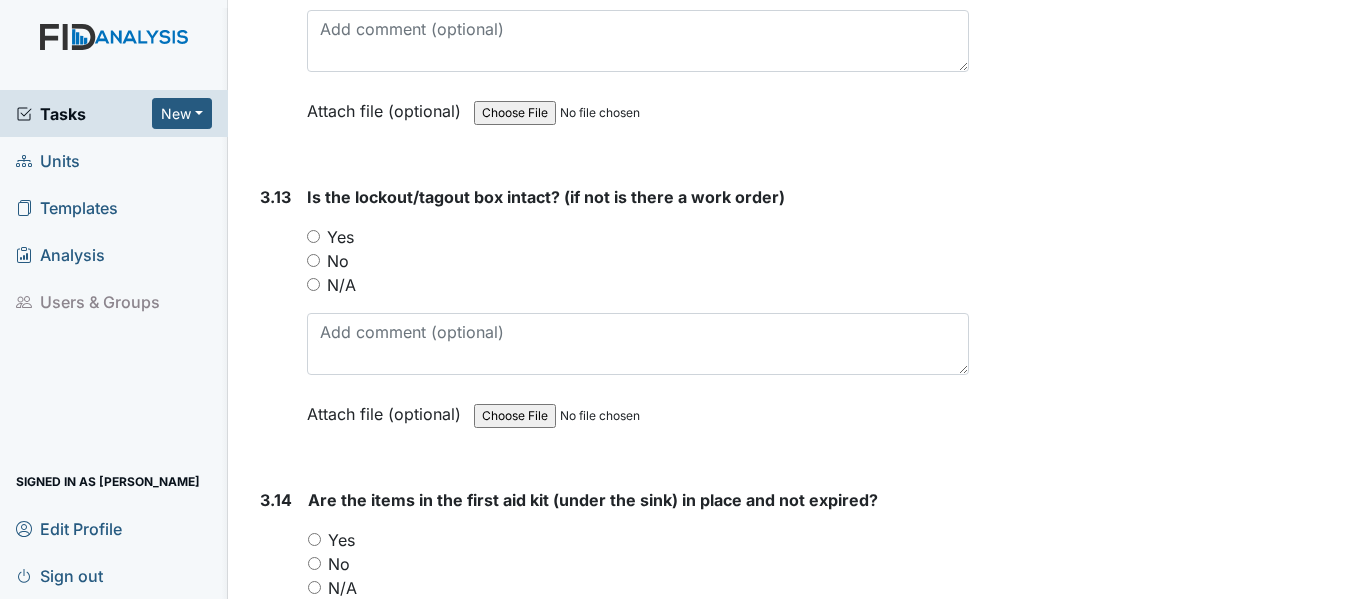 click on "Yes" at bounding box center (313, 236) 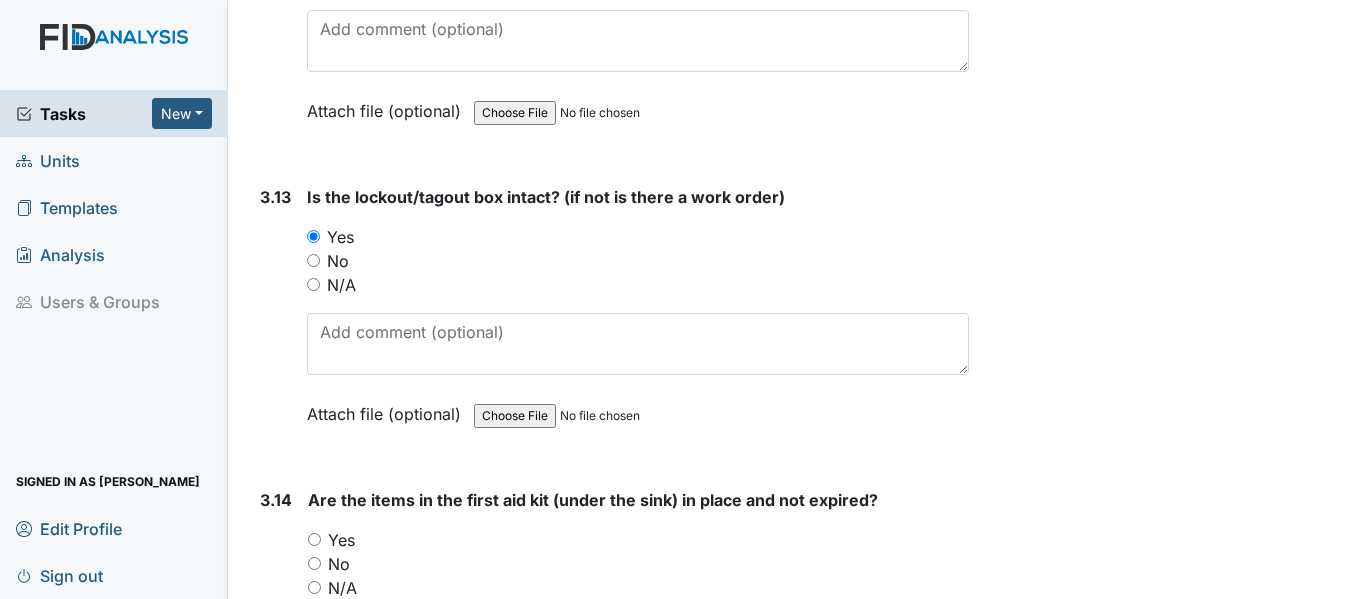 click on "Yes" at bounding box center [314, 539] 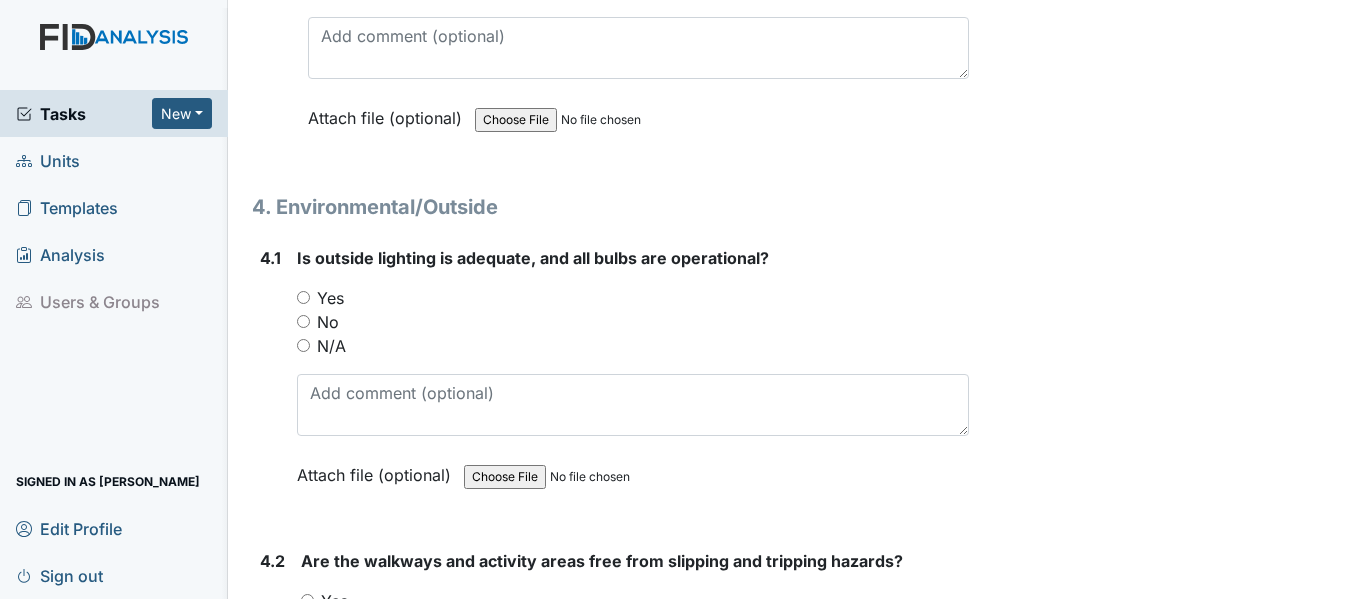 scroll, scrollTop: 12660, scrollLeft: 0, axis: vertical 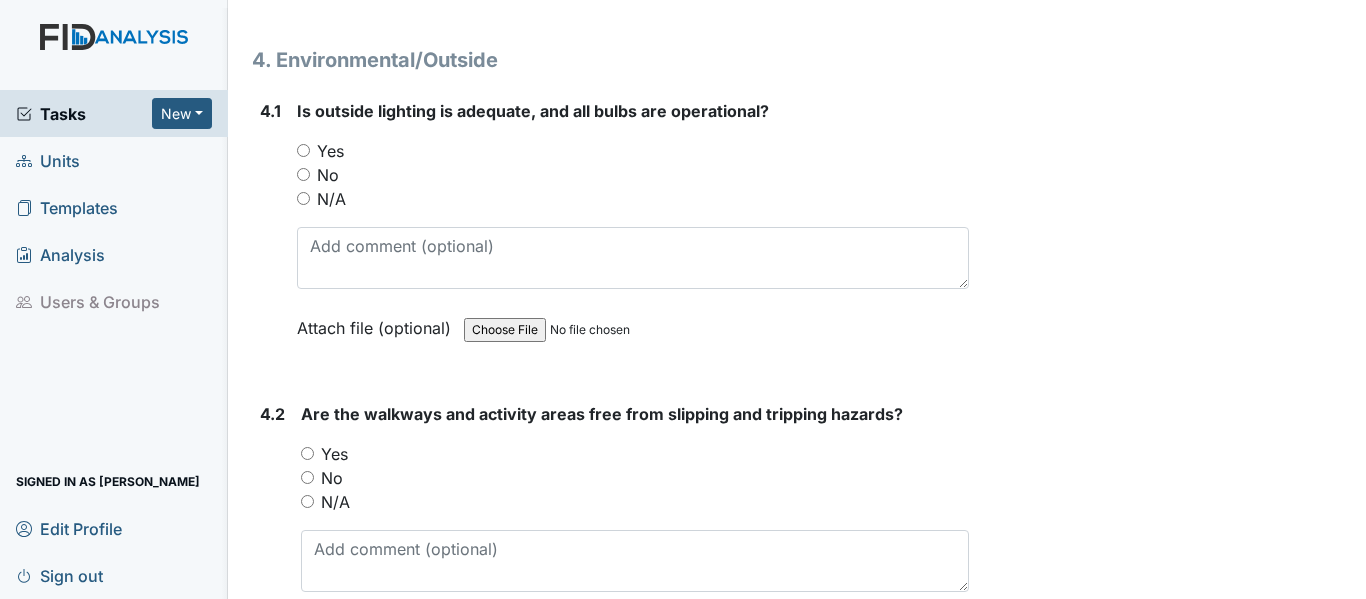 click on "Yes" at bounding box center [303, 150] 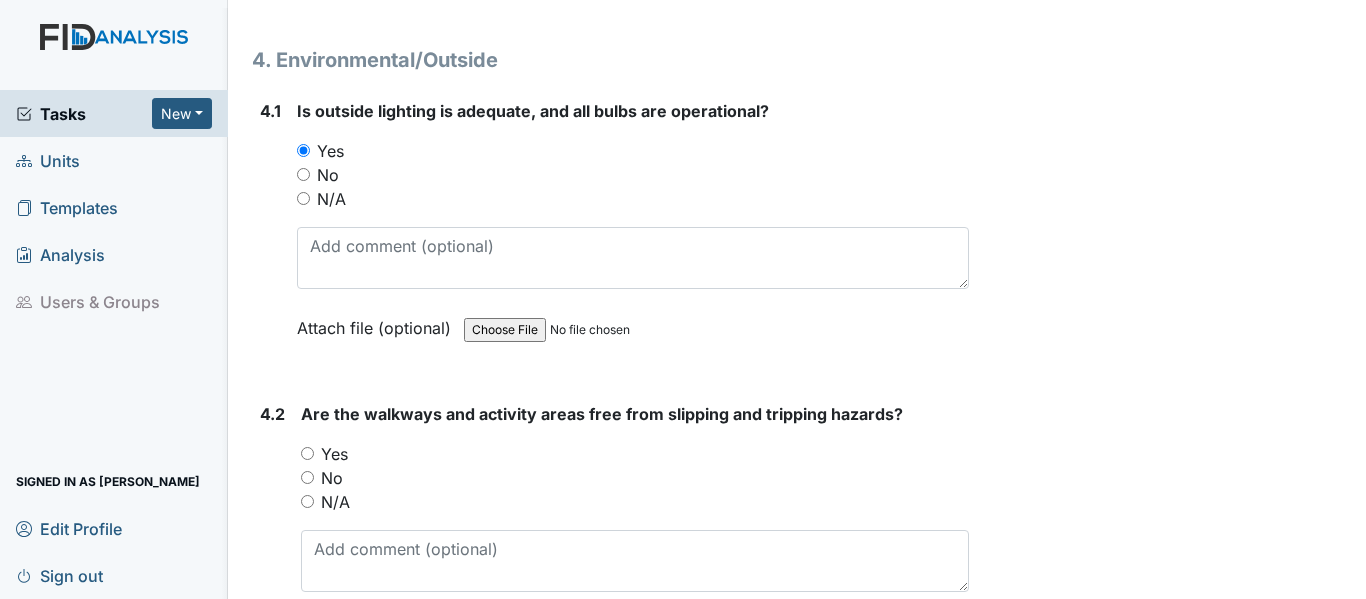 click on "Yes" at bounding box center (307, 453) 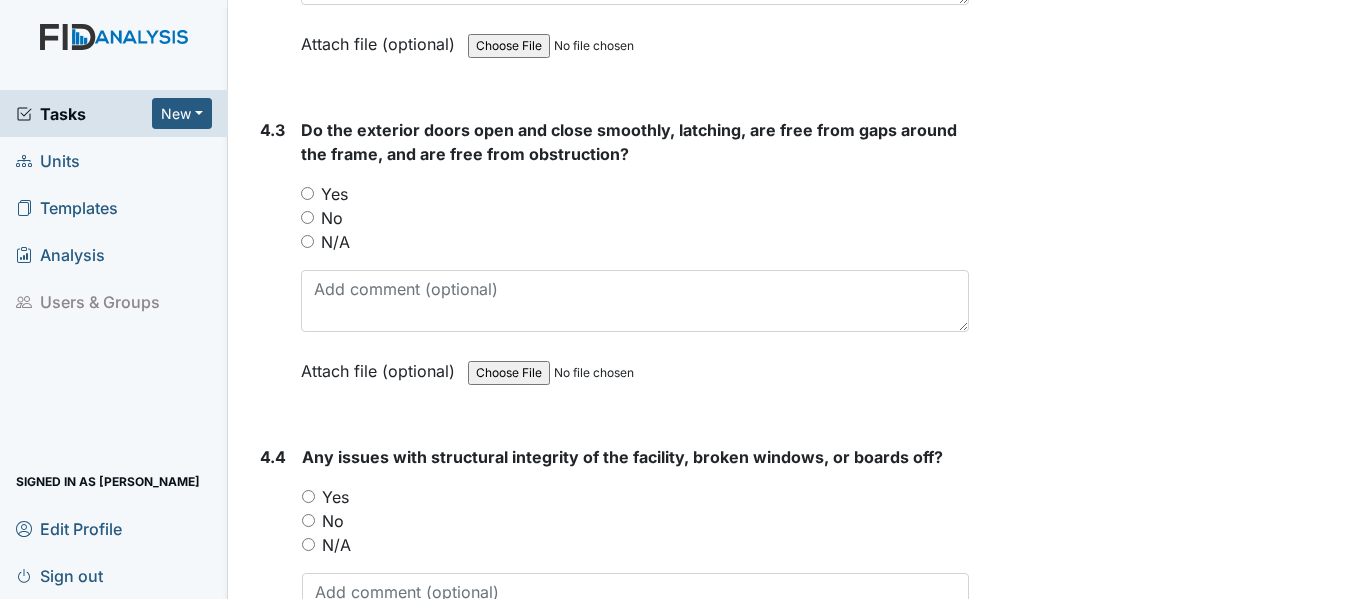 scroll, scrollTop: 13327, scrollLeft: 0, axis: vertical 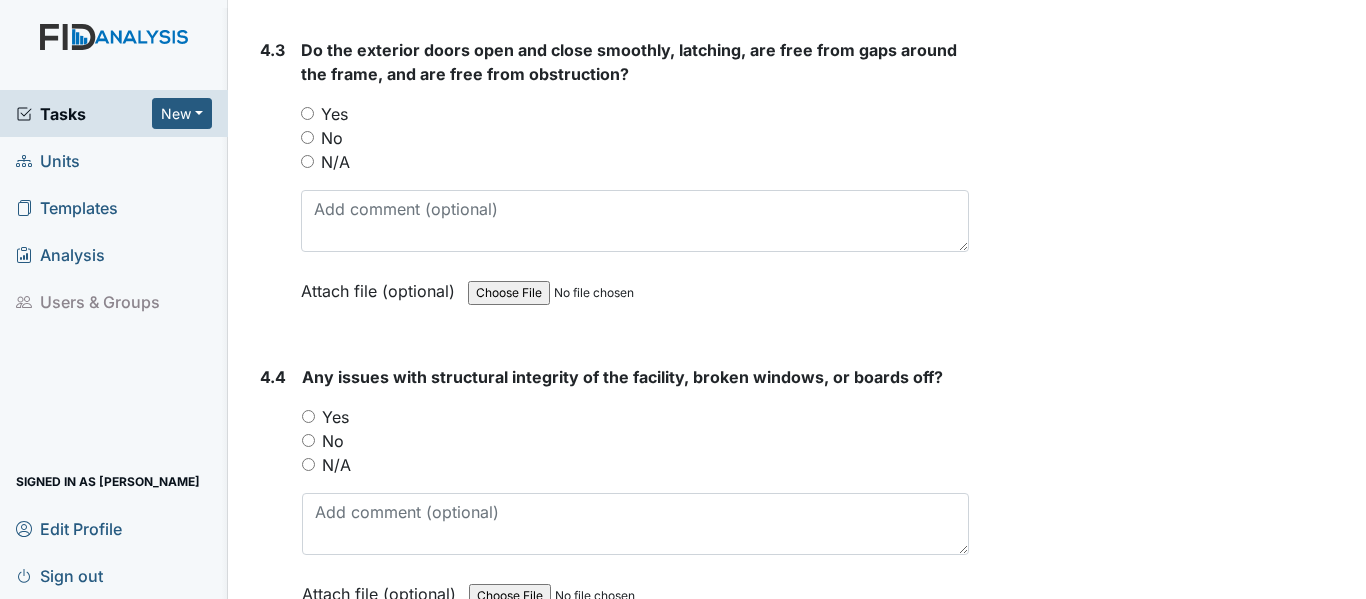 click on "Yes" at bounding box center [307, 113] 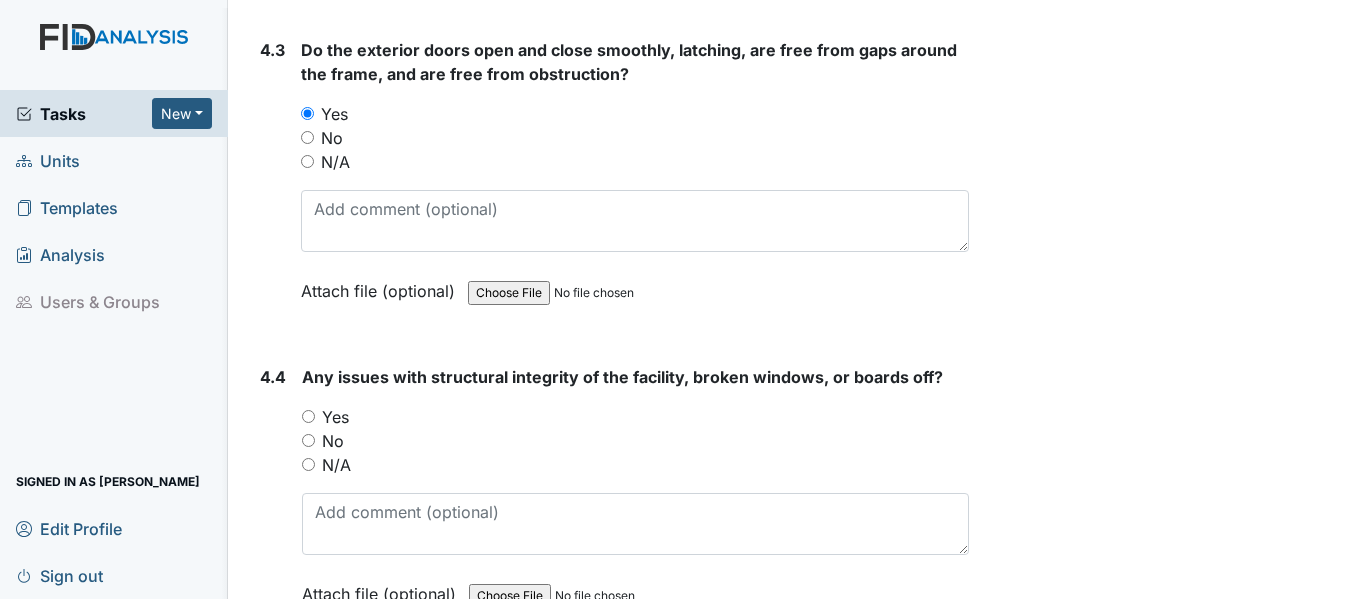 click on "No" at bounding box center (308, 440) 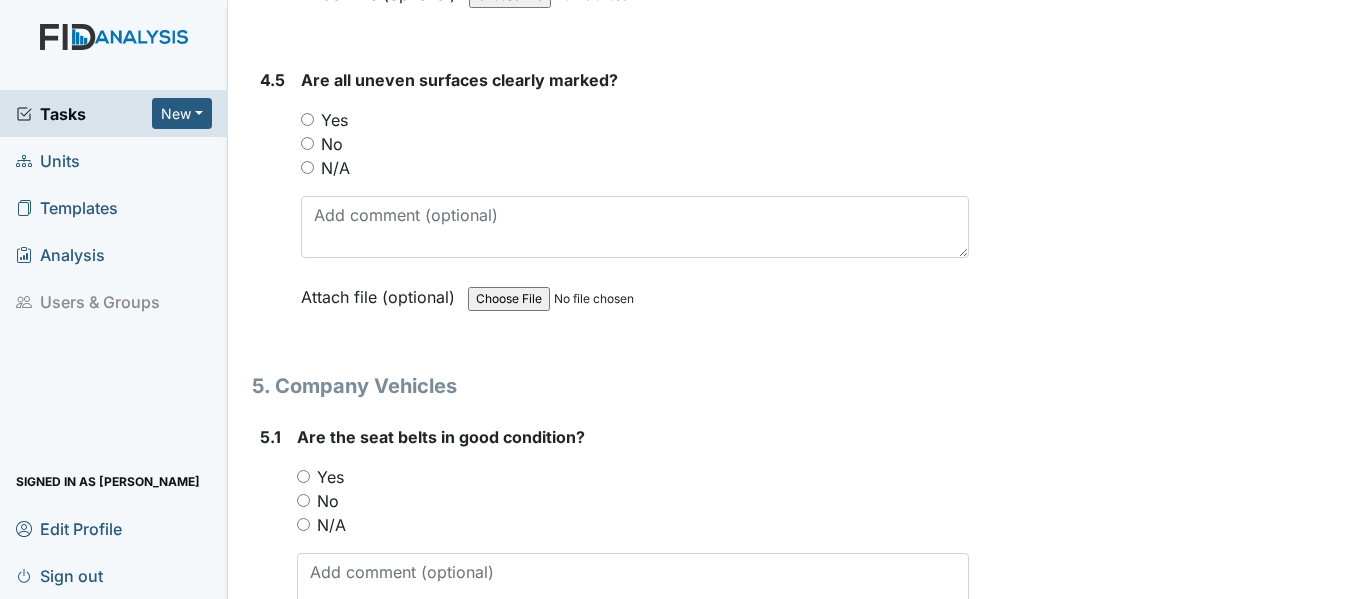 scroll, scrollTop: 13980, scrollLeft: 0, axis: vertical 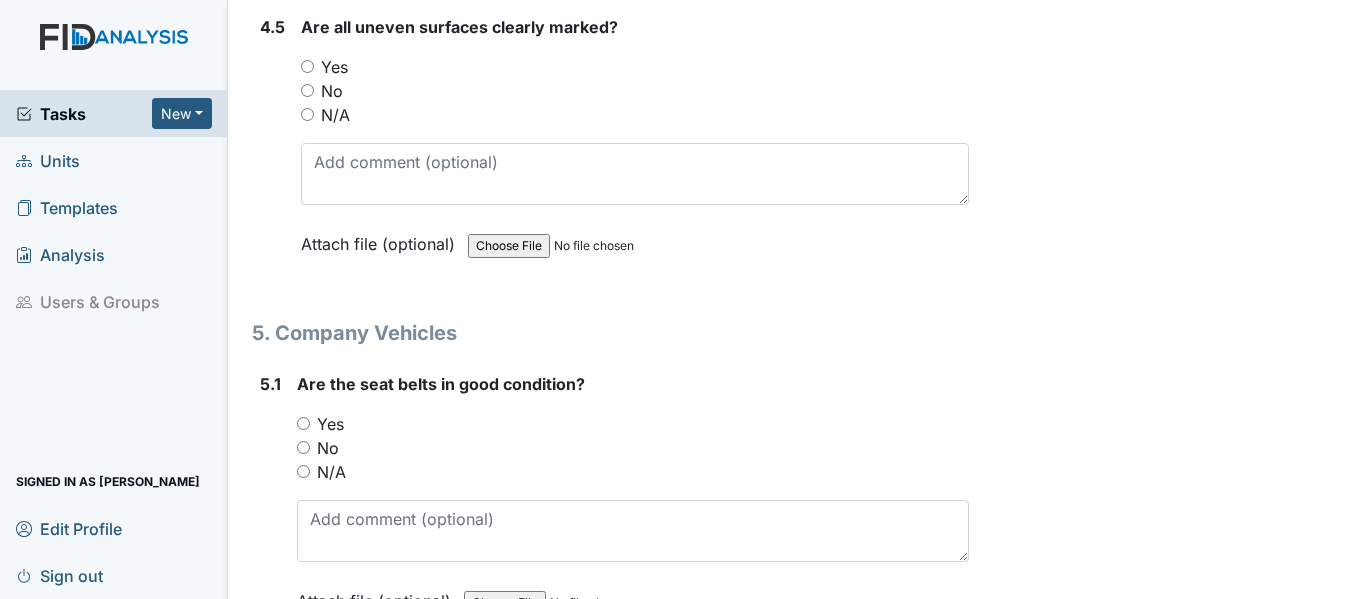 click on "Yes" at bounding box center (307, 66) 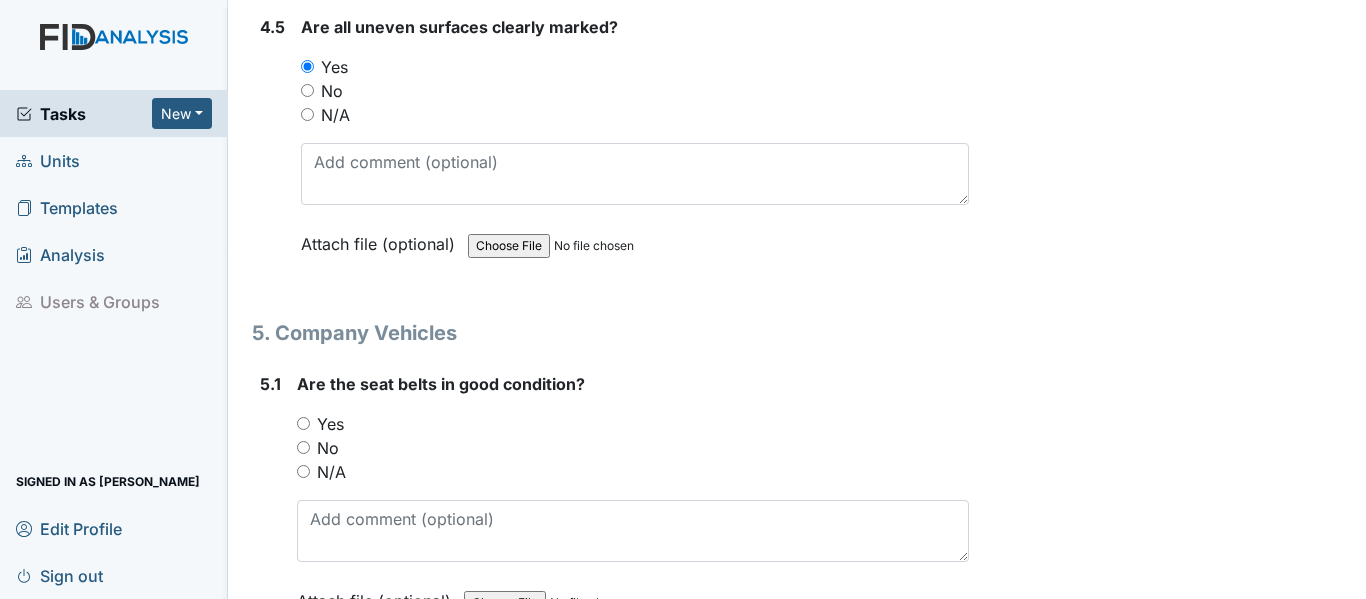 click on "N/A" at bounding box center (303, 471) 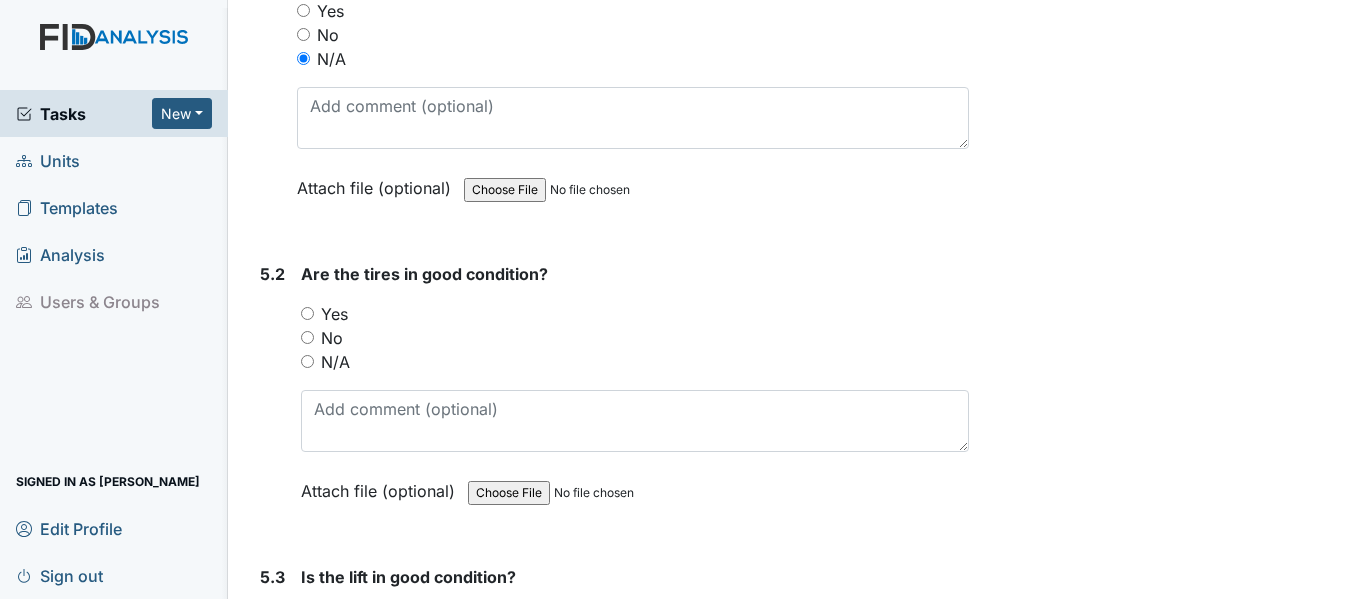 scroll, scrollTop: 14580, scrollLeft: 0, axis: vertical 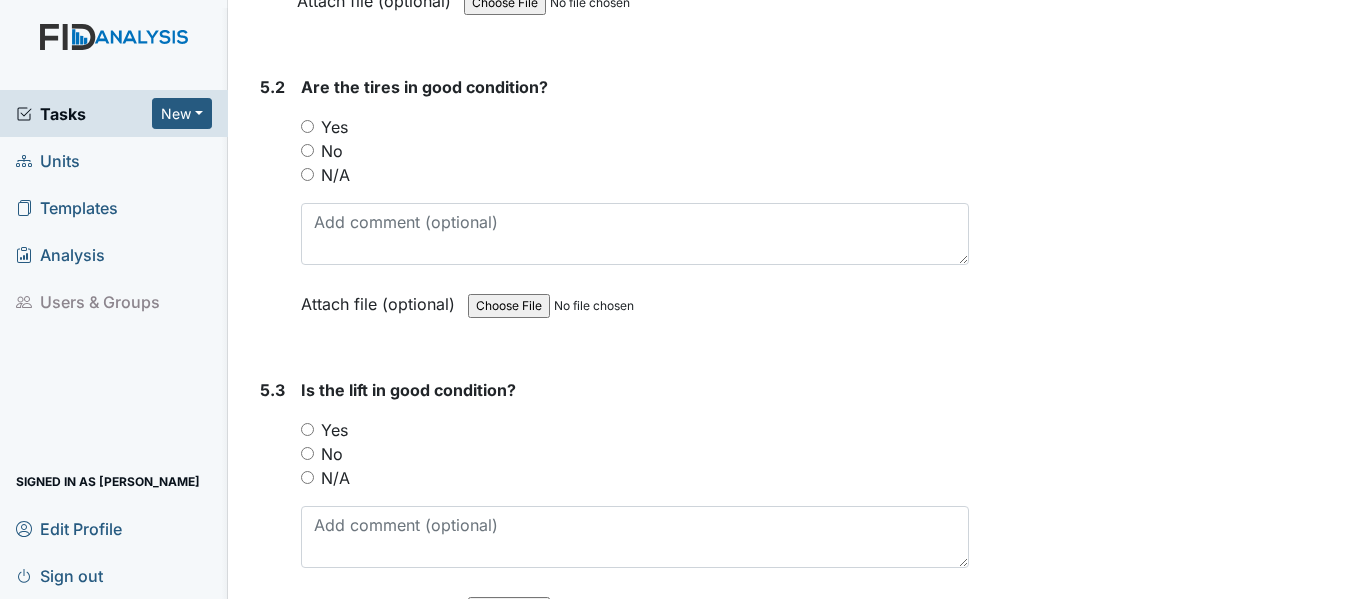 click on "N/A" at bounding box center (307, 174) 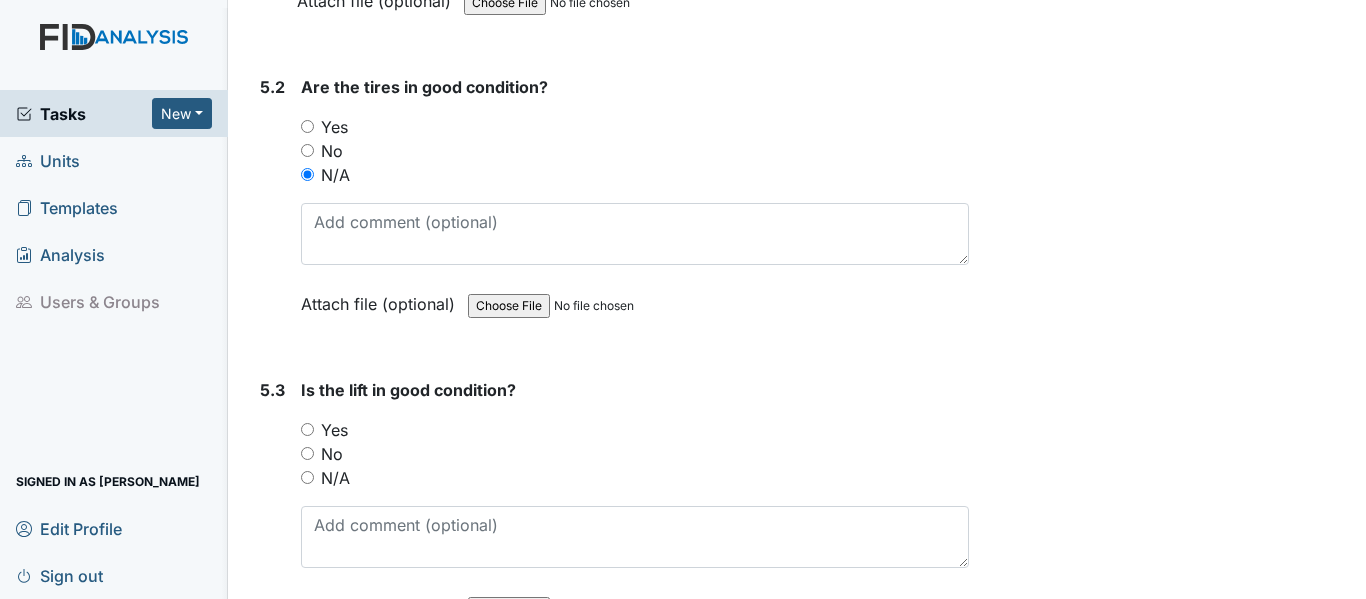 click on "N/A" at bounding box center (635, 478) 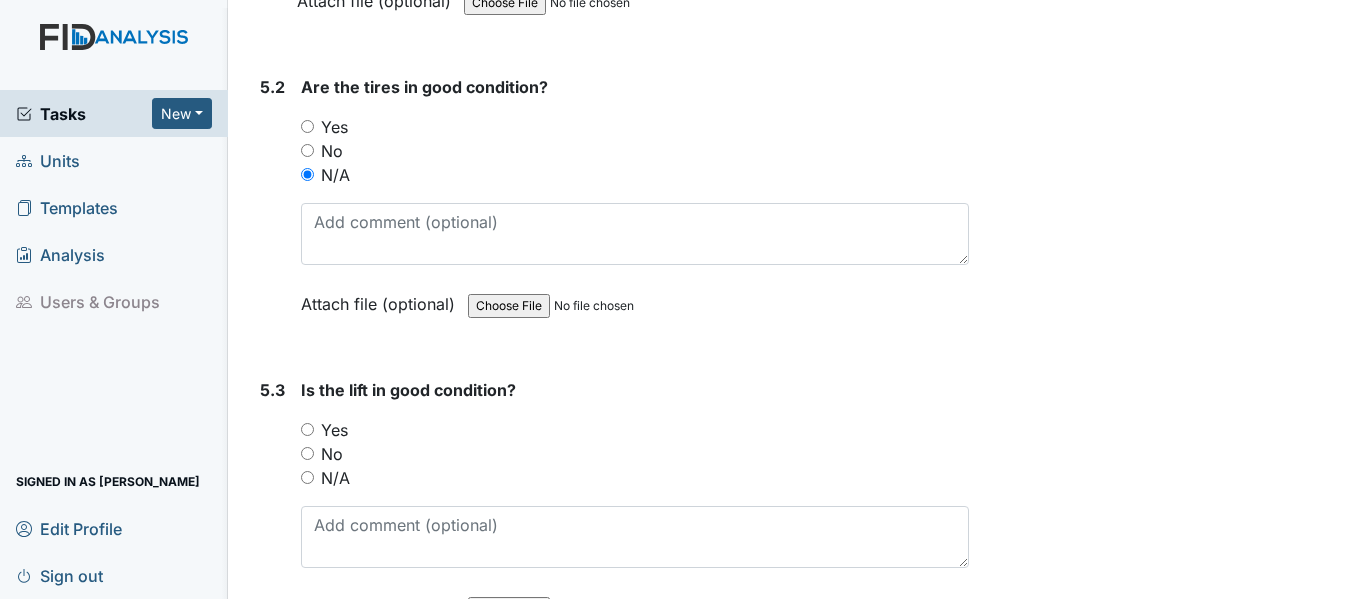 click on "N/A" at bounding box center [307, 477] 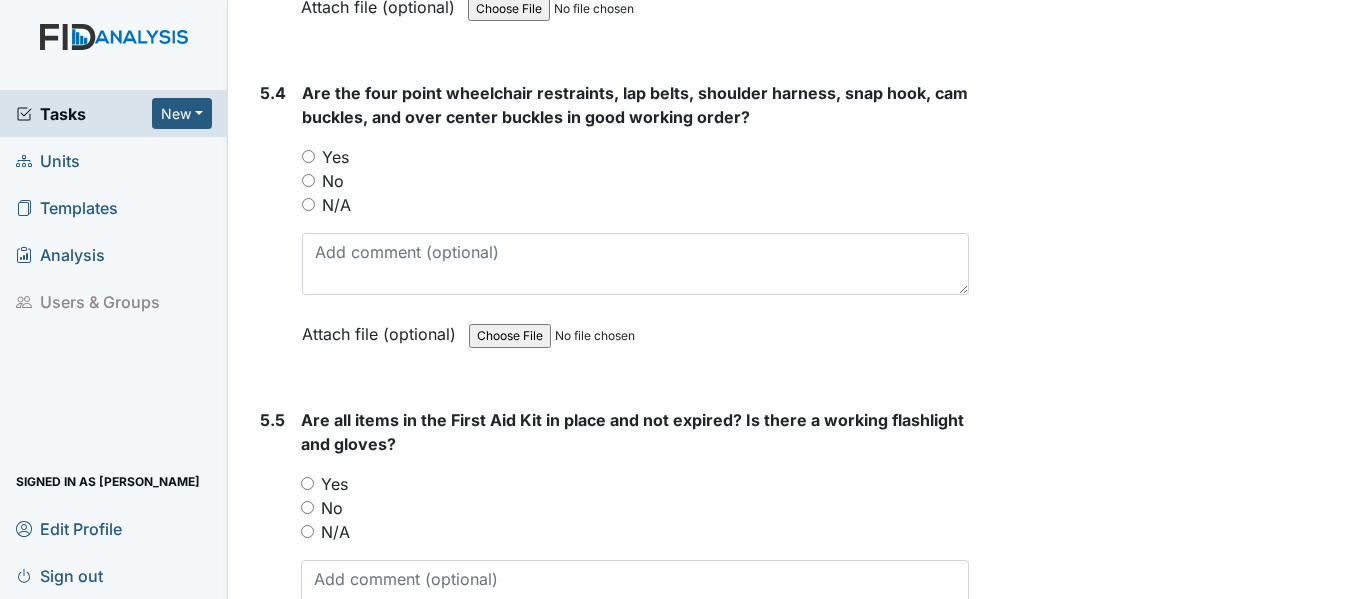 scroll, scrollTop: 15220, scrollLeft: 0, axis: vertical 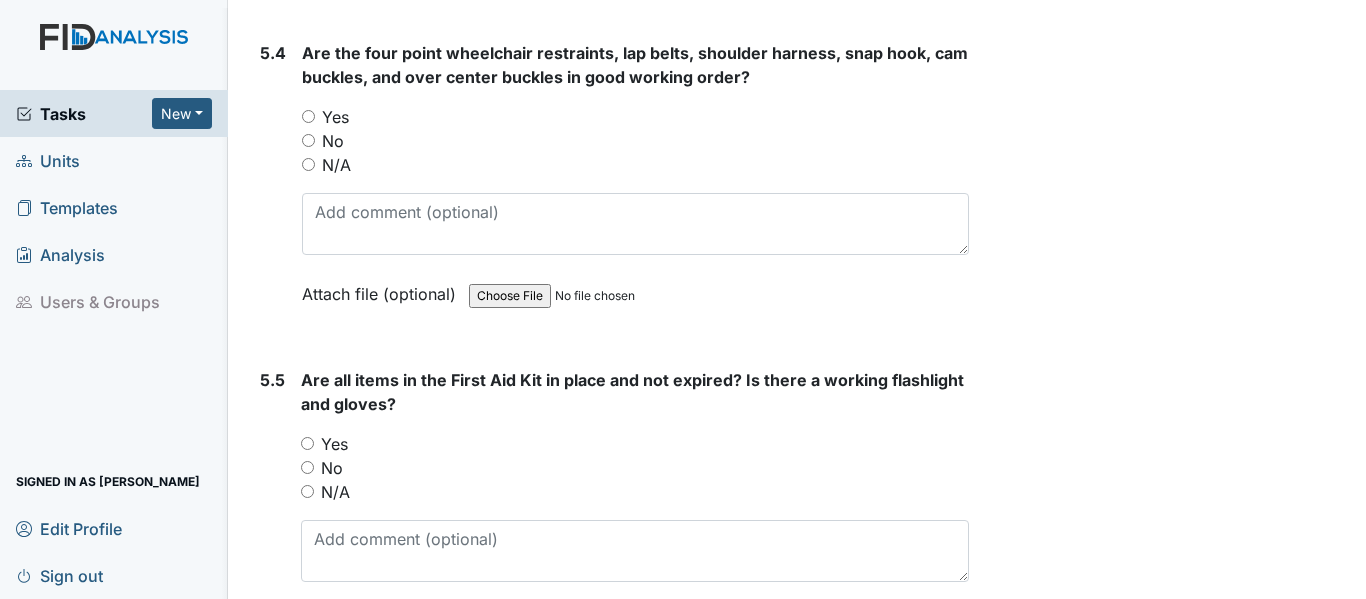 click on "N/A" at bounding box center (308, 164) 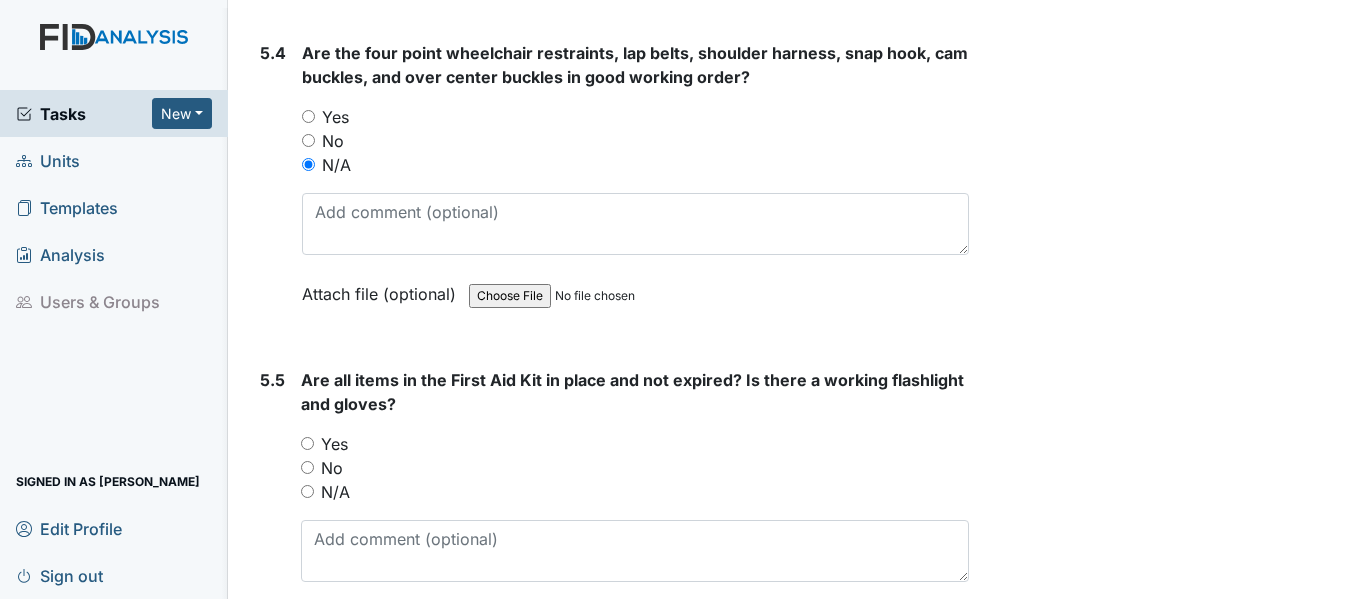 click on "N/A" at bounding box center (307, 491) 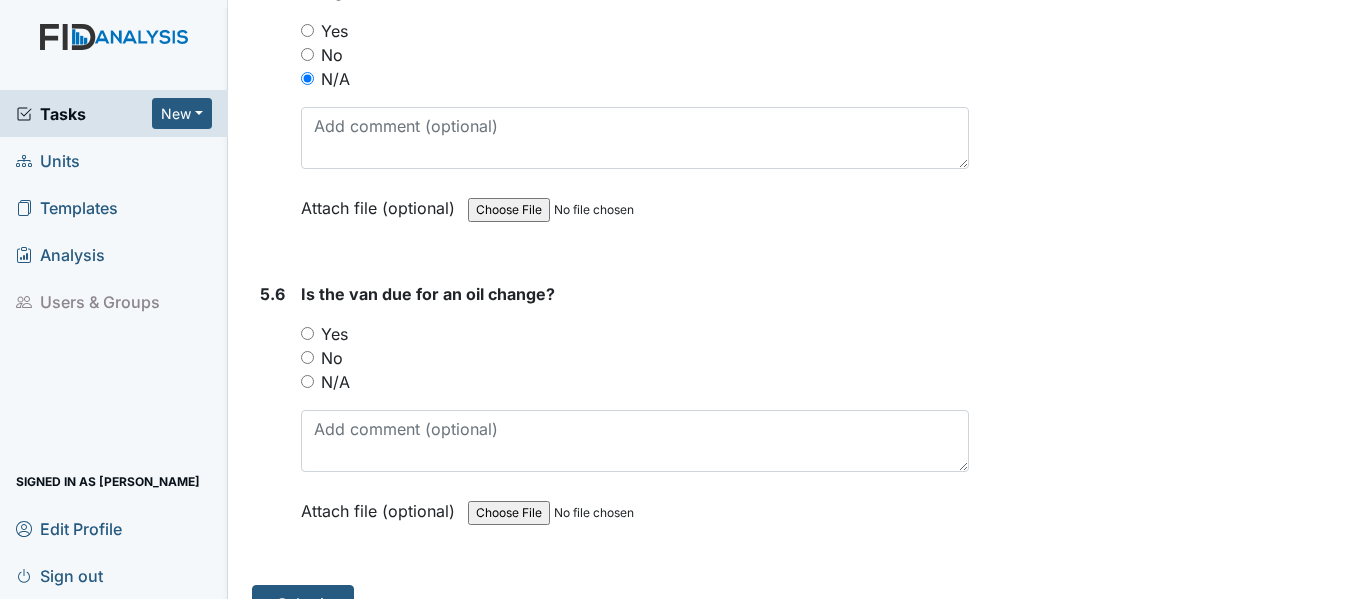 scroll, scrollTop: 15697, scrollLeft: 0, axis: vertical 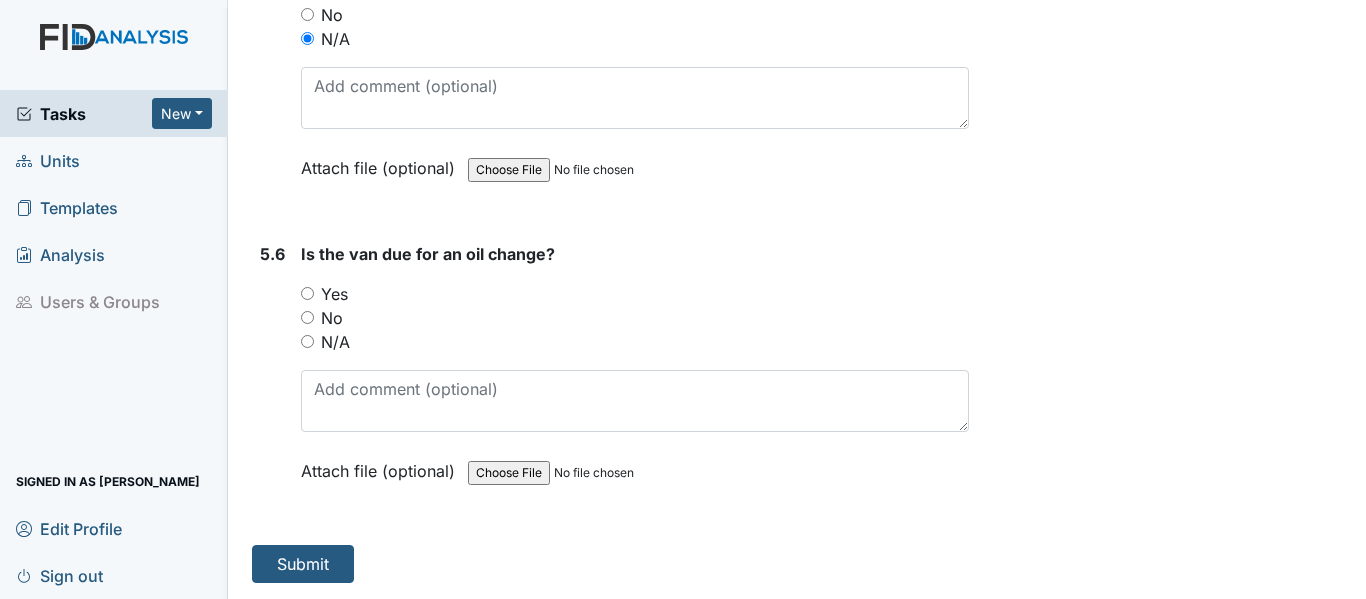 click on "N/A" at bounding box center [307, 341] 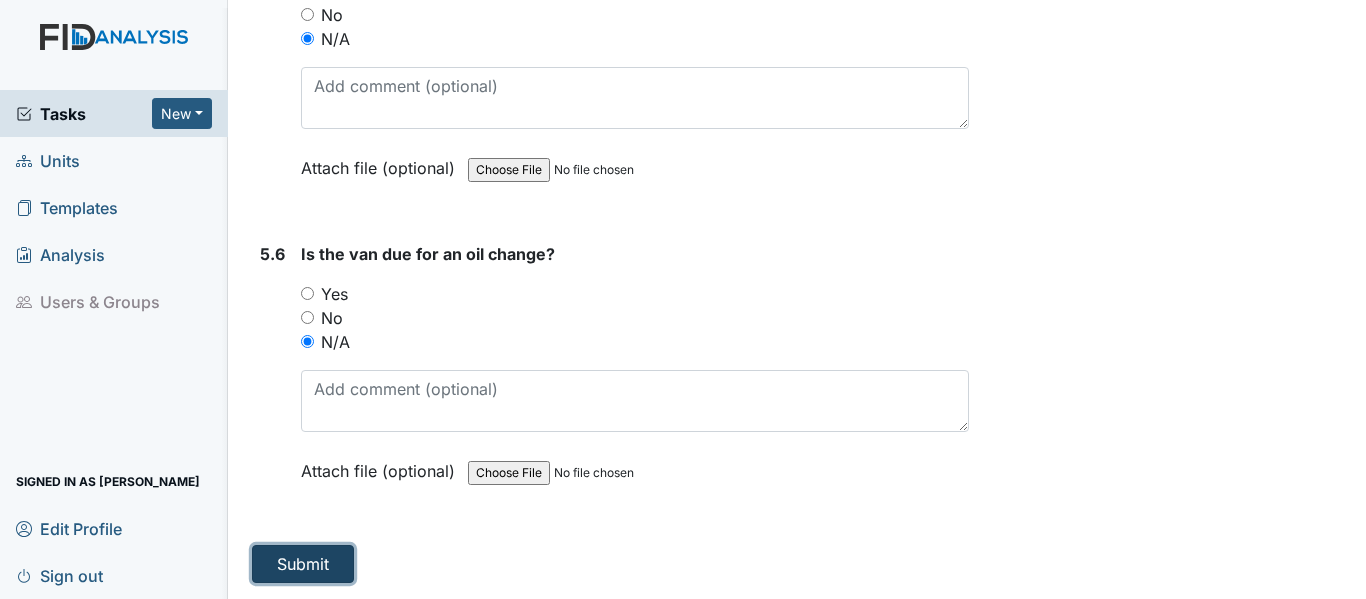 click on "Submit" at bounding box center [303, 564] 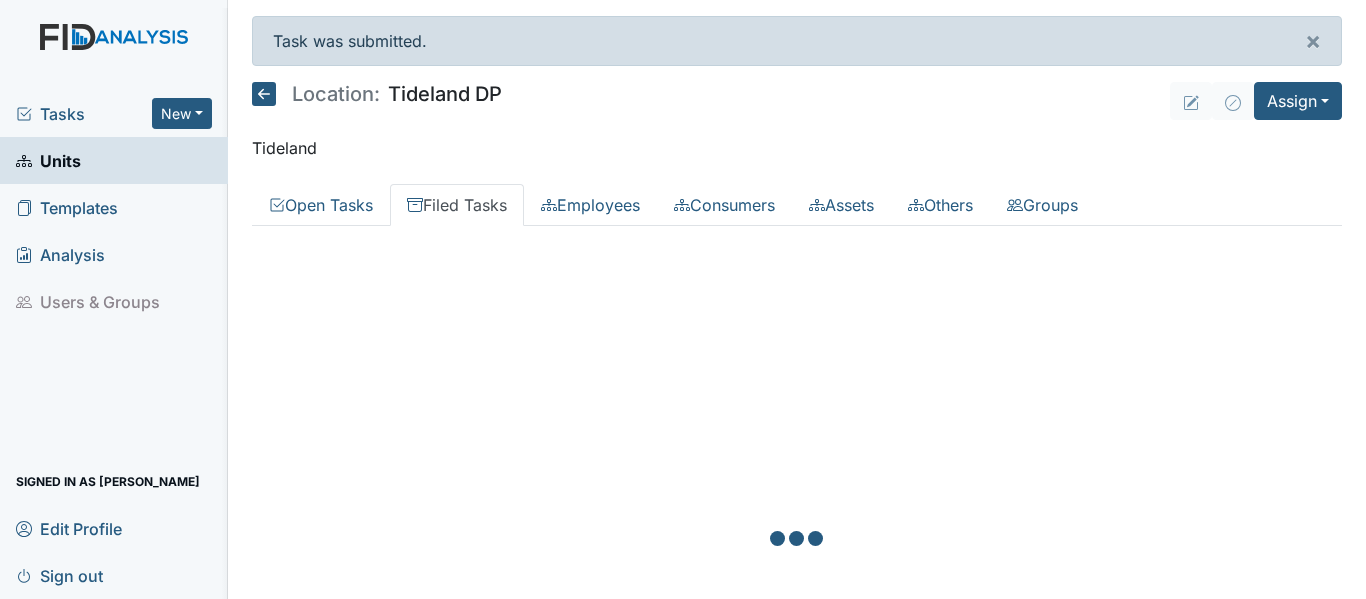 scroll, scrollTop: 0, scrollLeft: 0, axis: both 